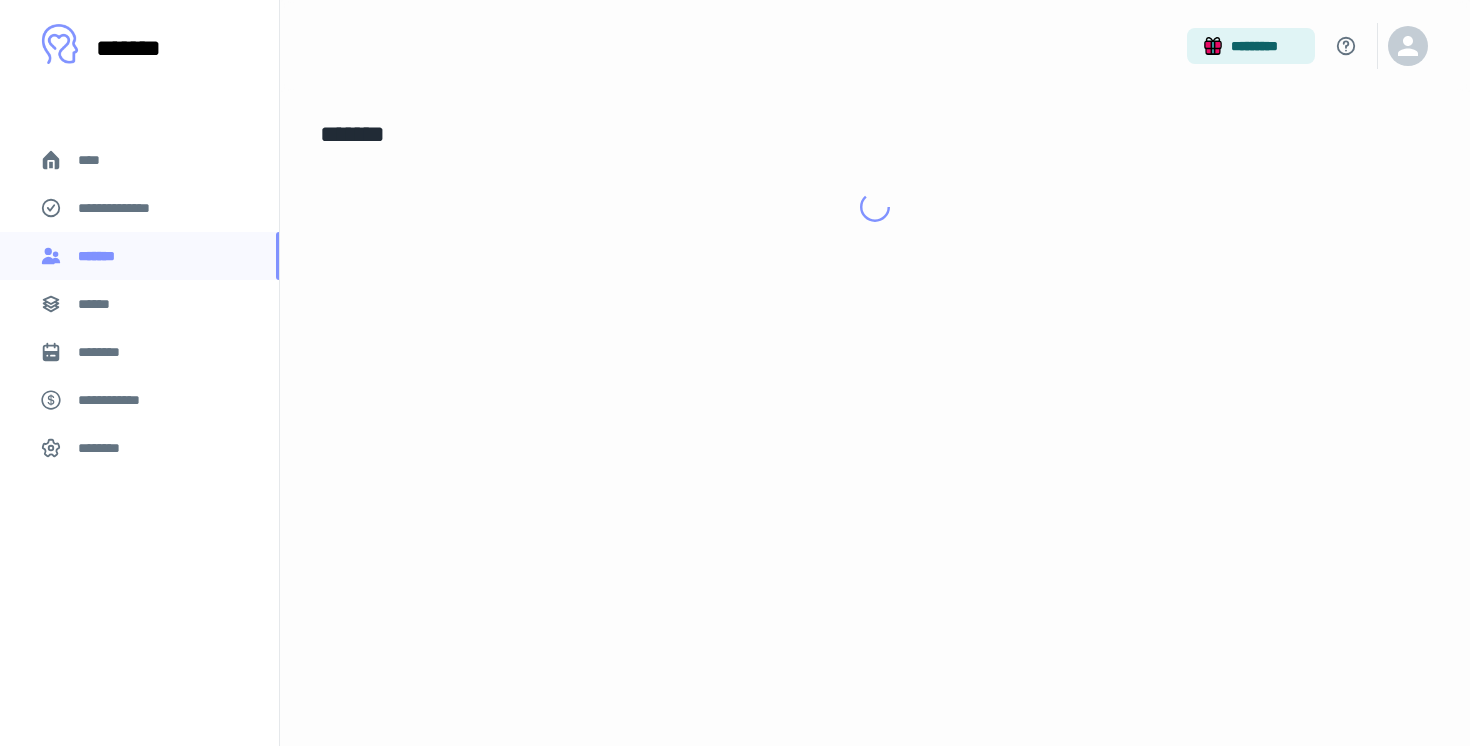 scroll, scrollTop: 0, scrollLeft: 0, axis: both 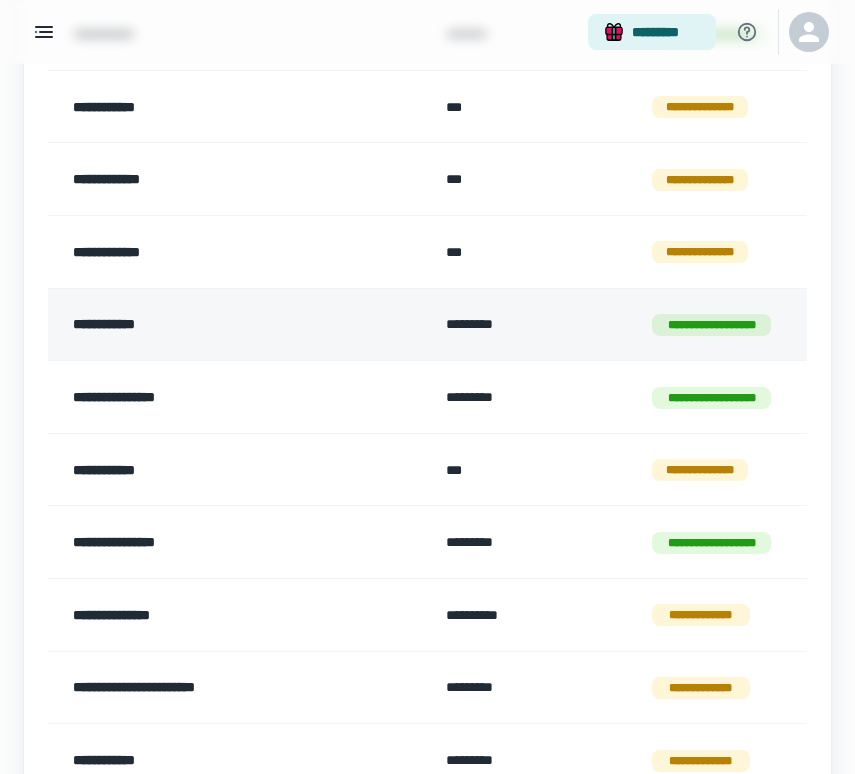 click on "**********" at bounding box center [217, 325] 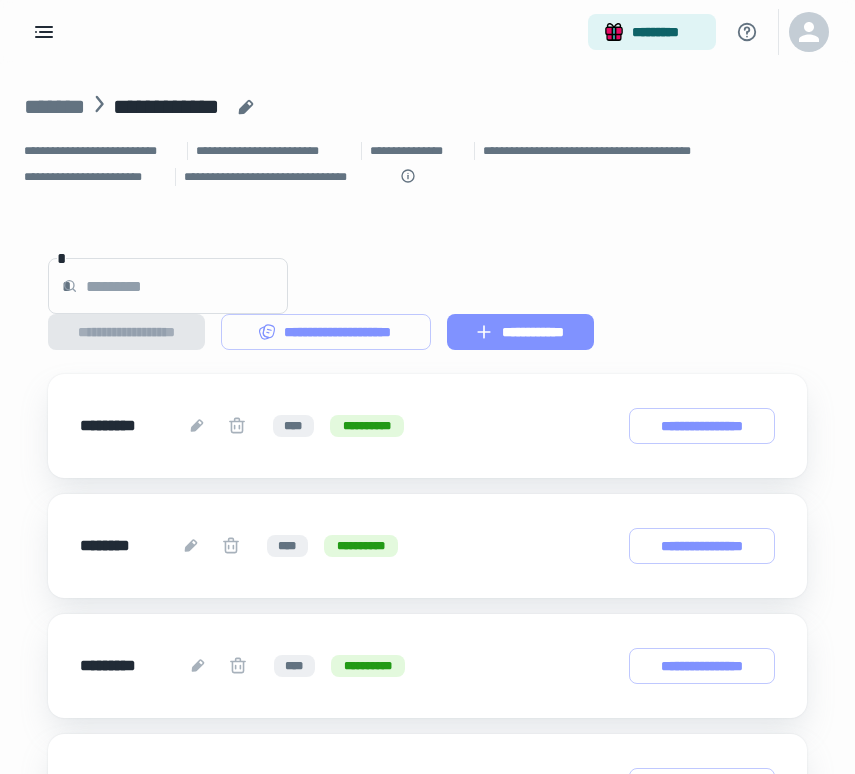 click on "**********" at bounding box center [520, 332] 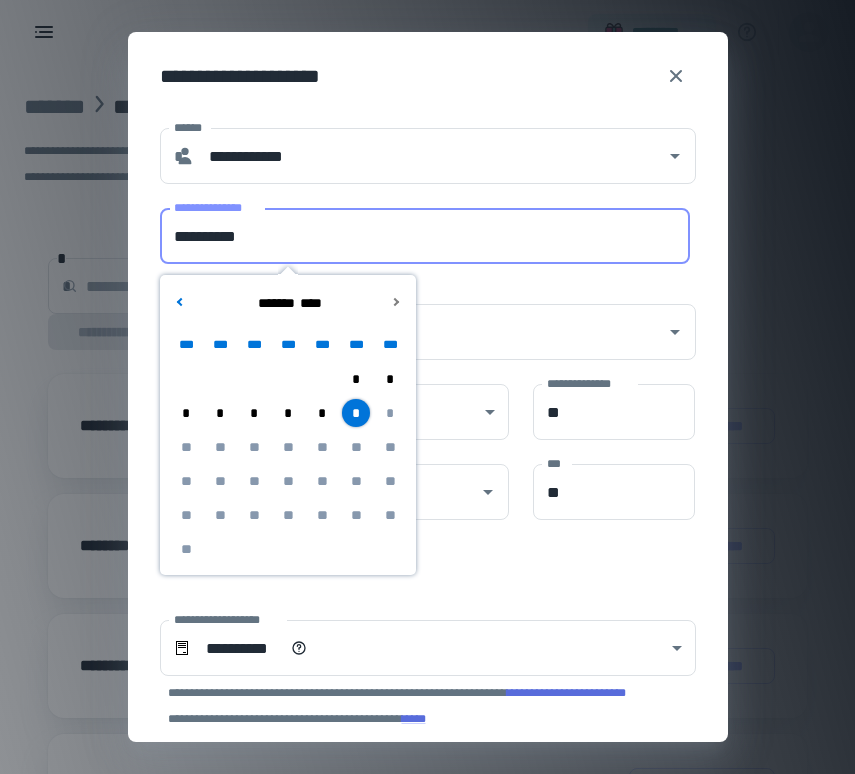 click on "**********" at bounding box center [425, 236] 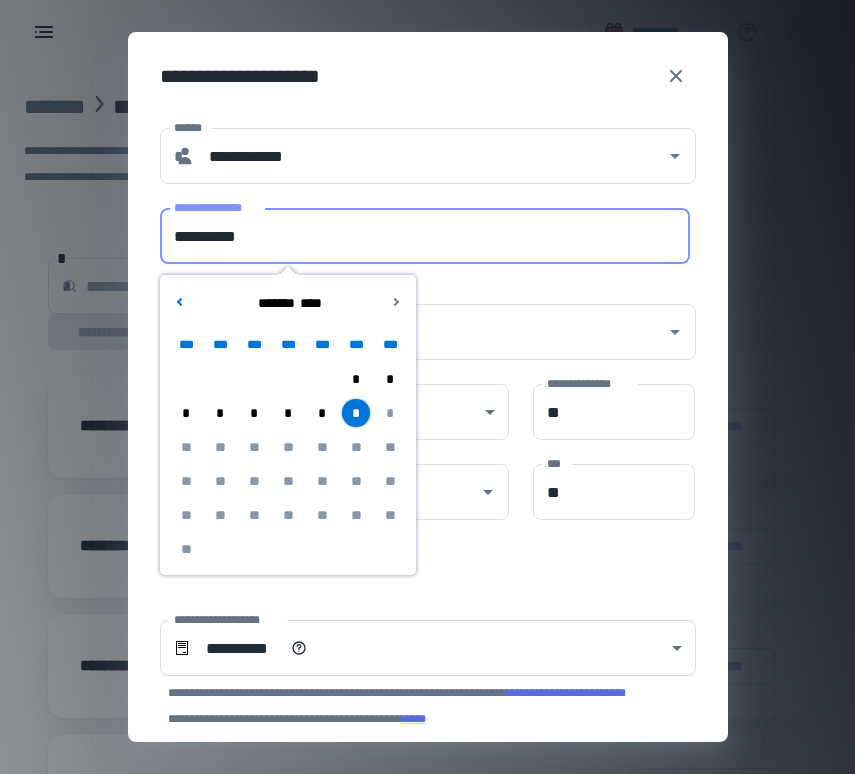 drag, startPoint x: 302, startPoint y: 237, endPoint x: 114, endPoint y: 235, distance: 188.01064 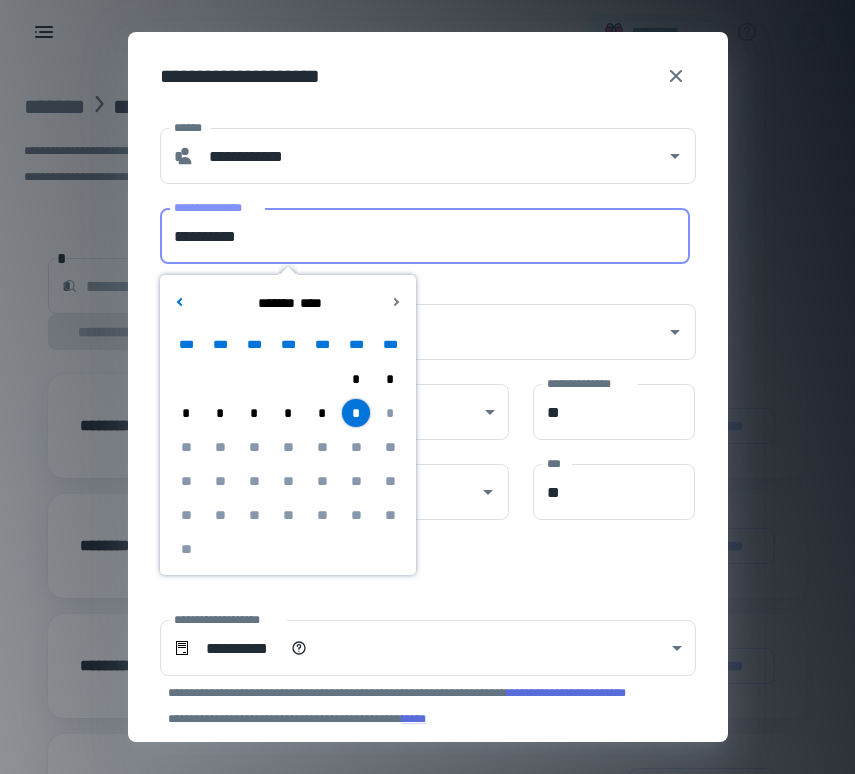 drag, startPoint x: 282, startPoint y: 225, endPoint x: 150, endPoint y: 249, distance: 134.16408 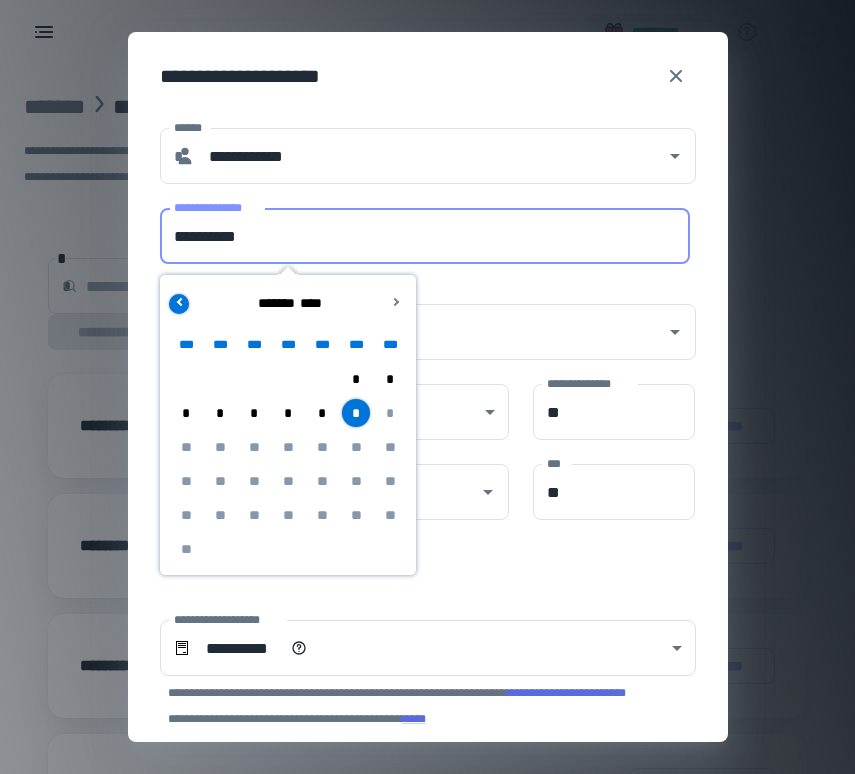 click at bounding box center (179, 304) 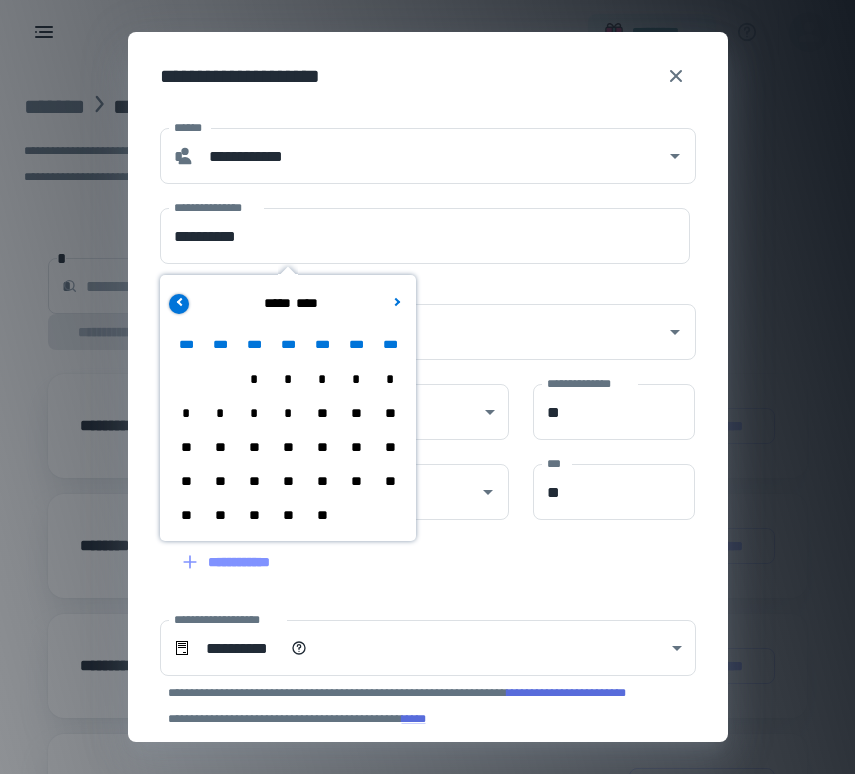 click at bounding box center [179, 304] 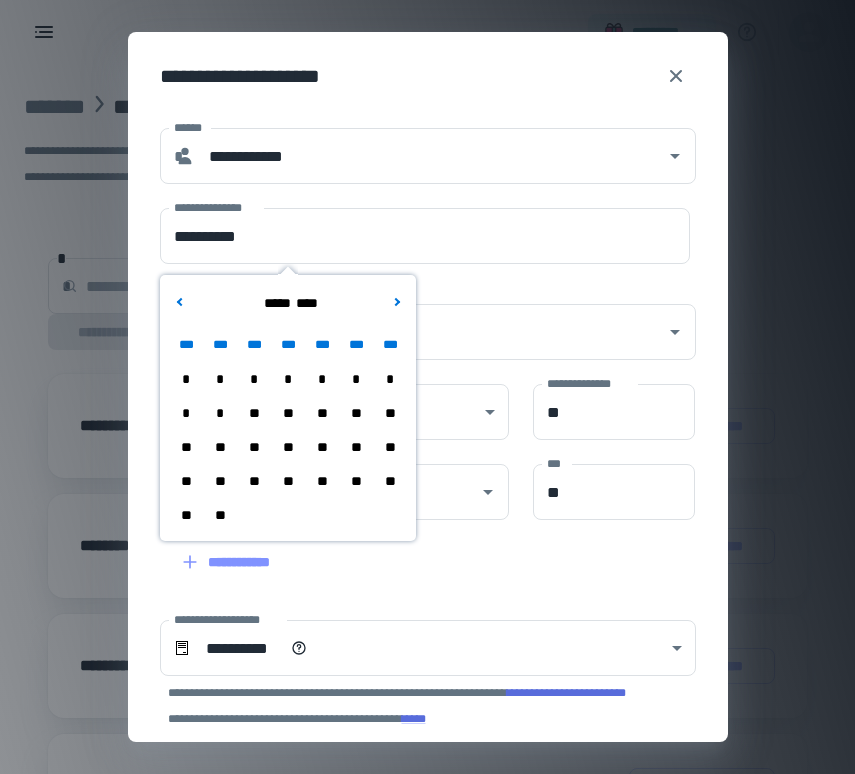 click on "**" at bounding box center (356, 481) 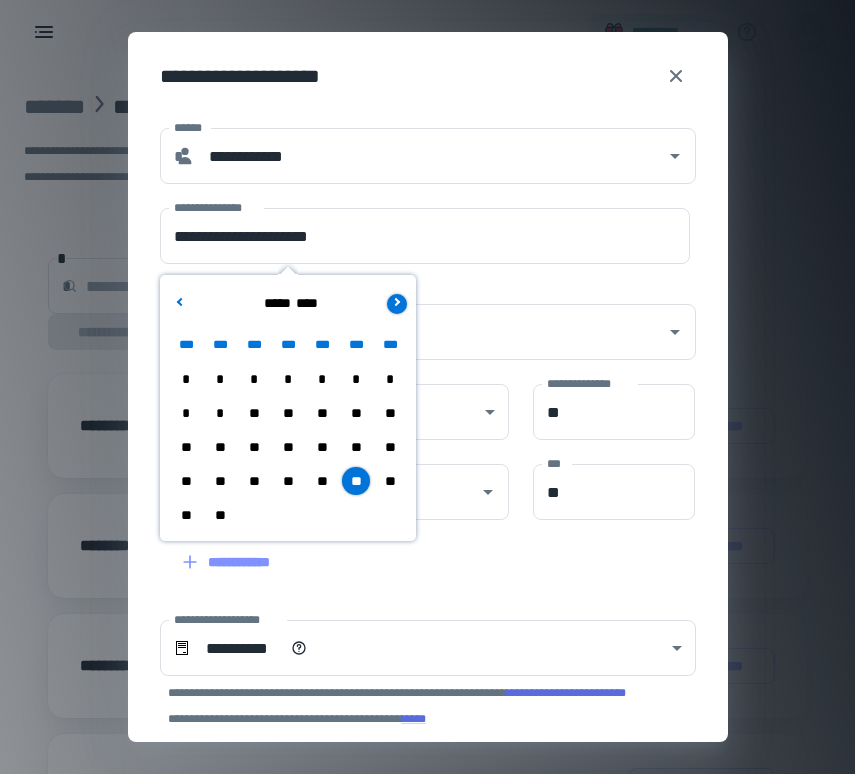 click at bounding box center (397, 304) 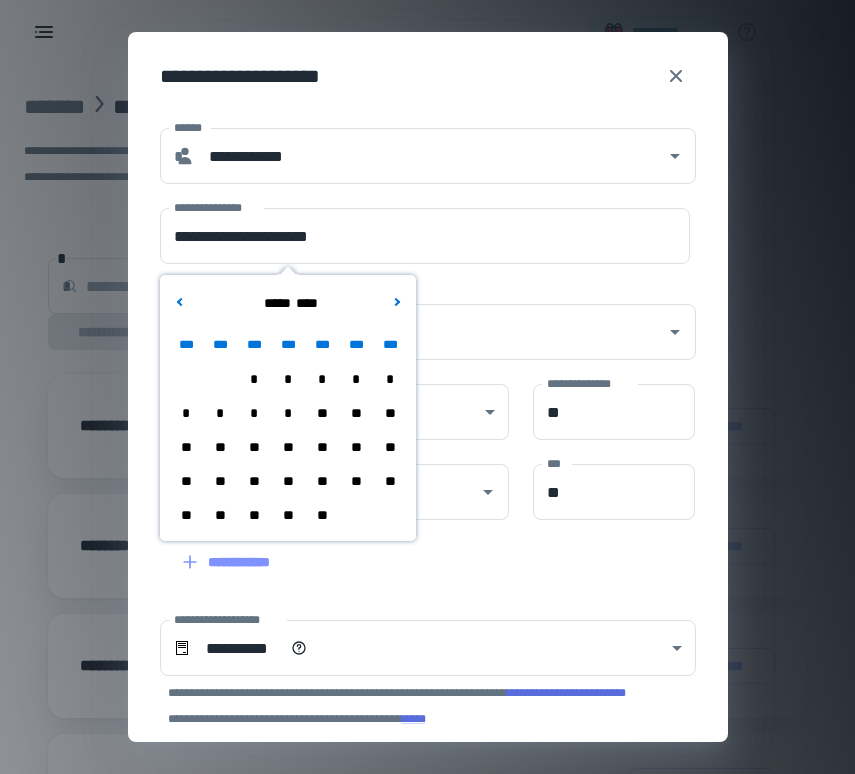click on "**" at bounding box center [356, 413] 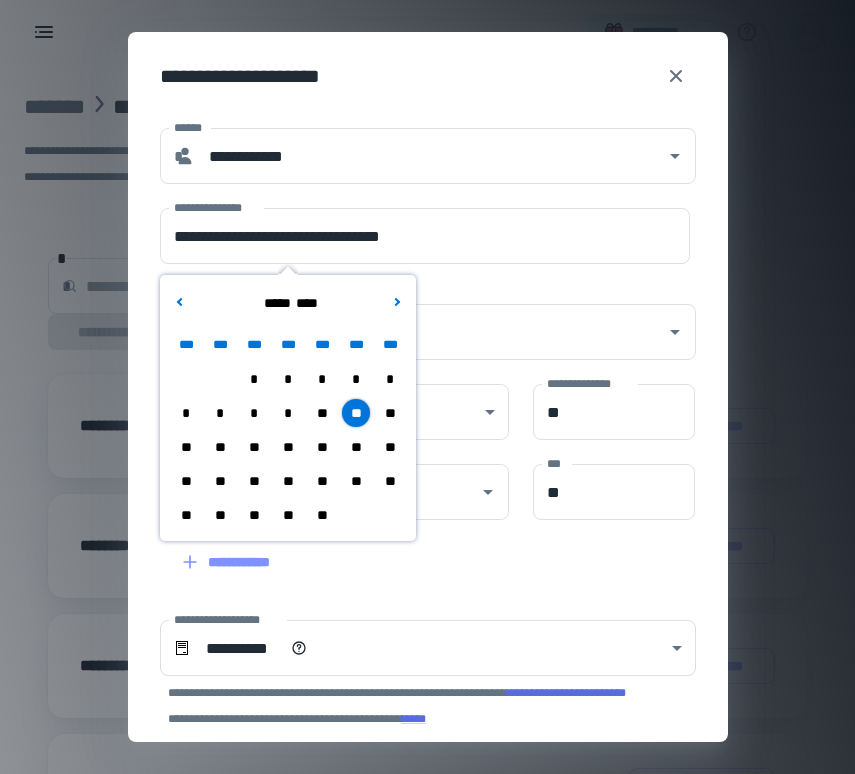 click on "**" at bounding box center (390, 447) 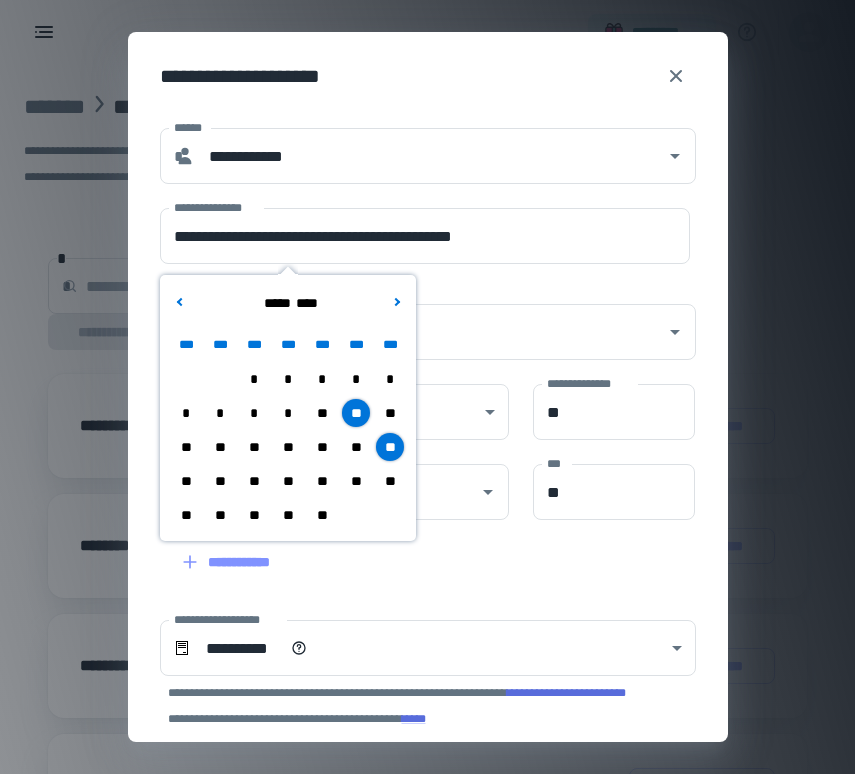click on "**" at bounding box center [390, 447] 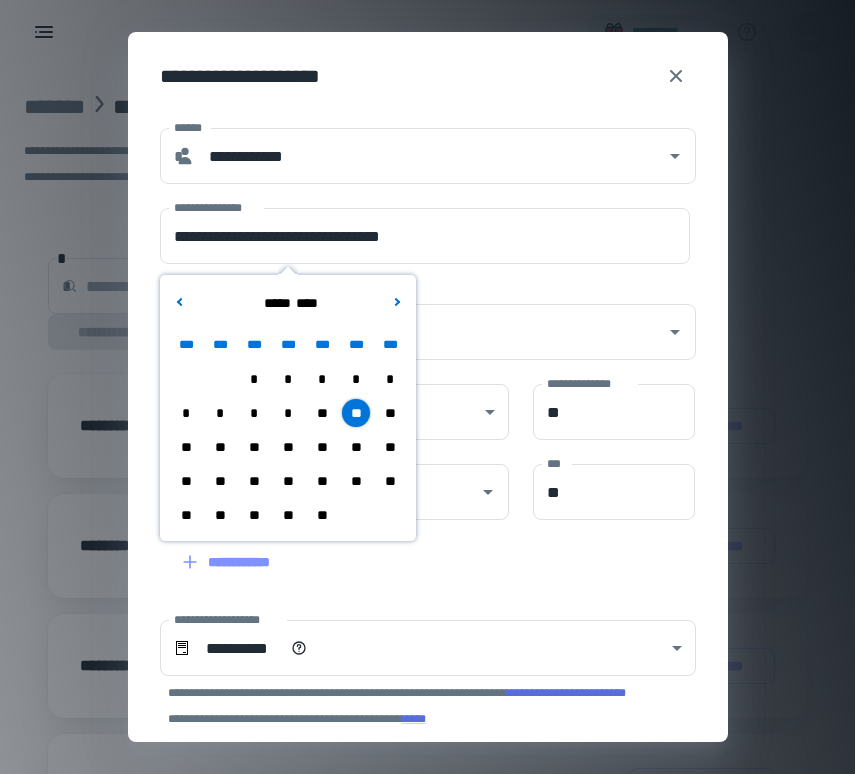 click on "**" at bounding box center (288, 481) 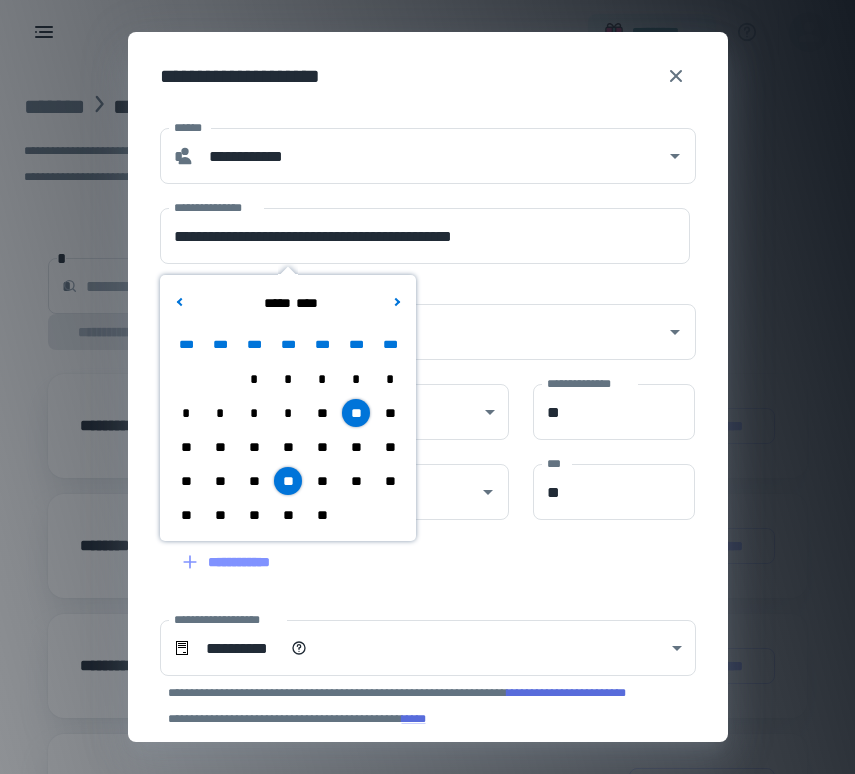 click on "**** * ****" at bounding box center (288, 303) 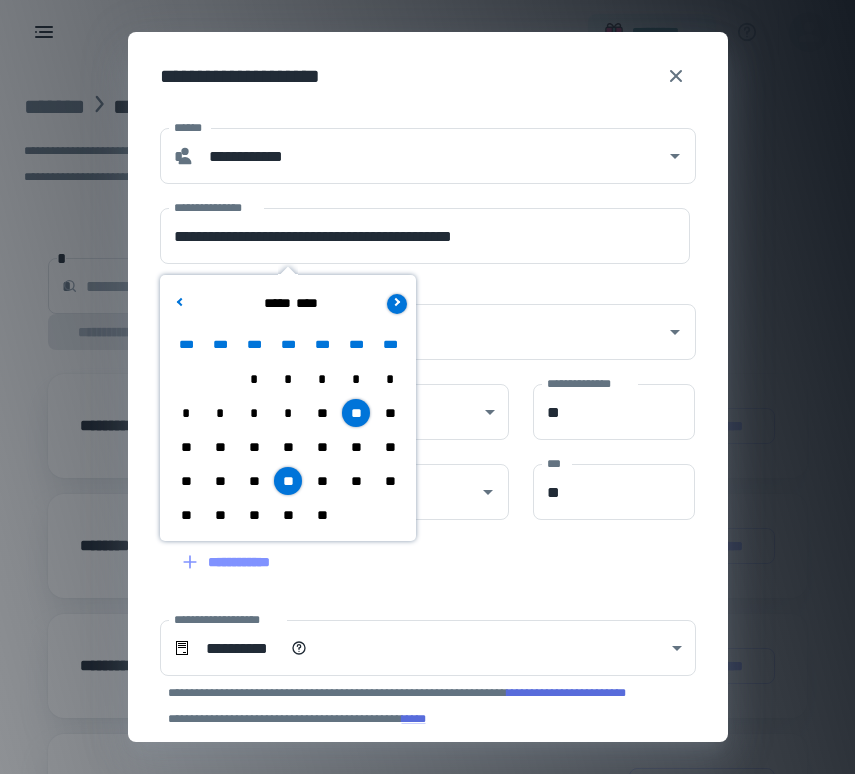 click at bounding box center (397, 304) 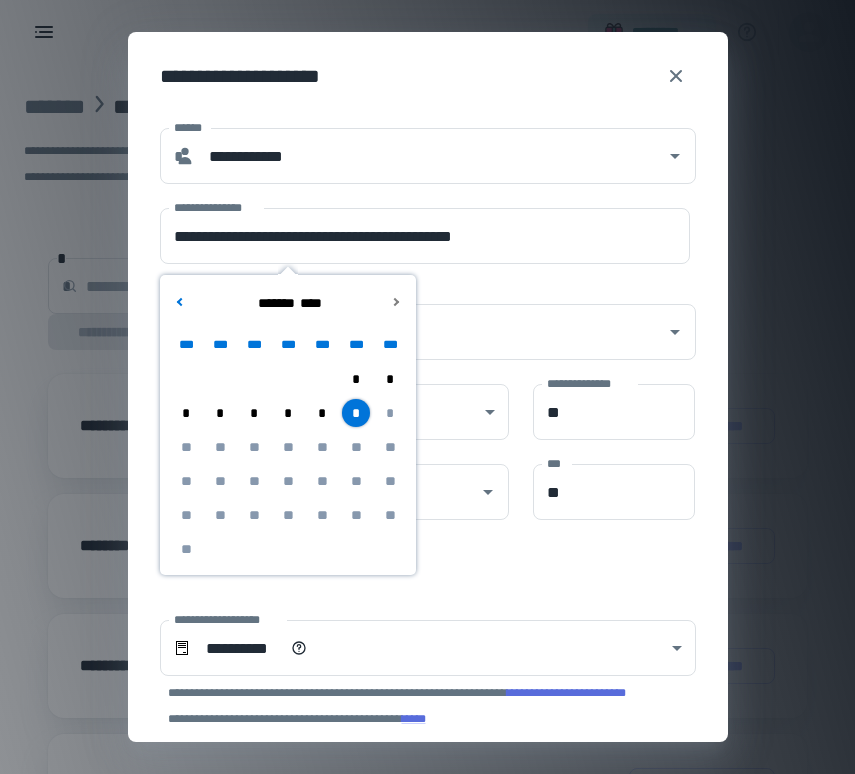 click on "*" at bounding box center (288, 413) 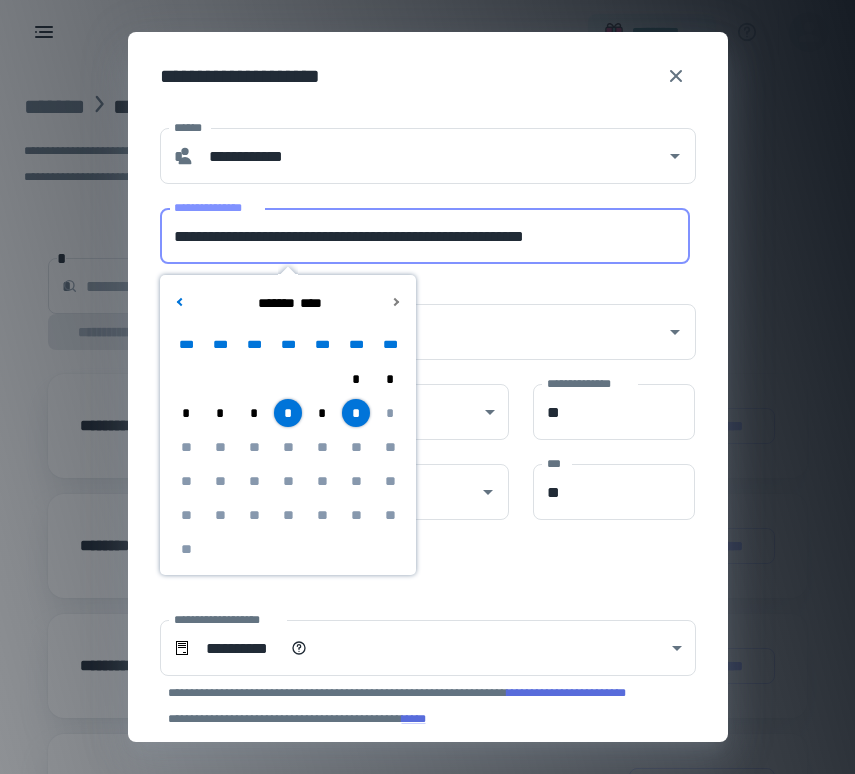 click on "**********" at bounding box center (425, 236) 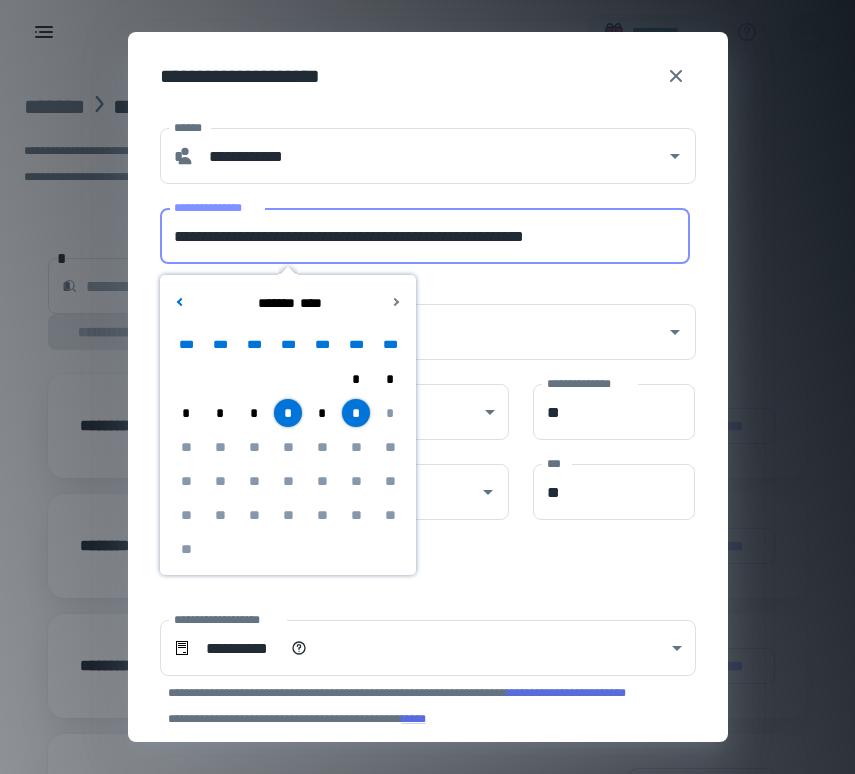 drag, startPoint x: 273, startPoint y: 240, endPoint x: 171, endPoint y: 237, distance: 102.044106 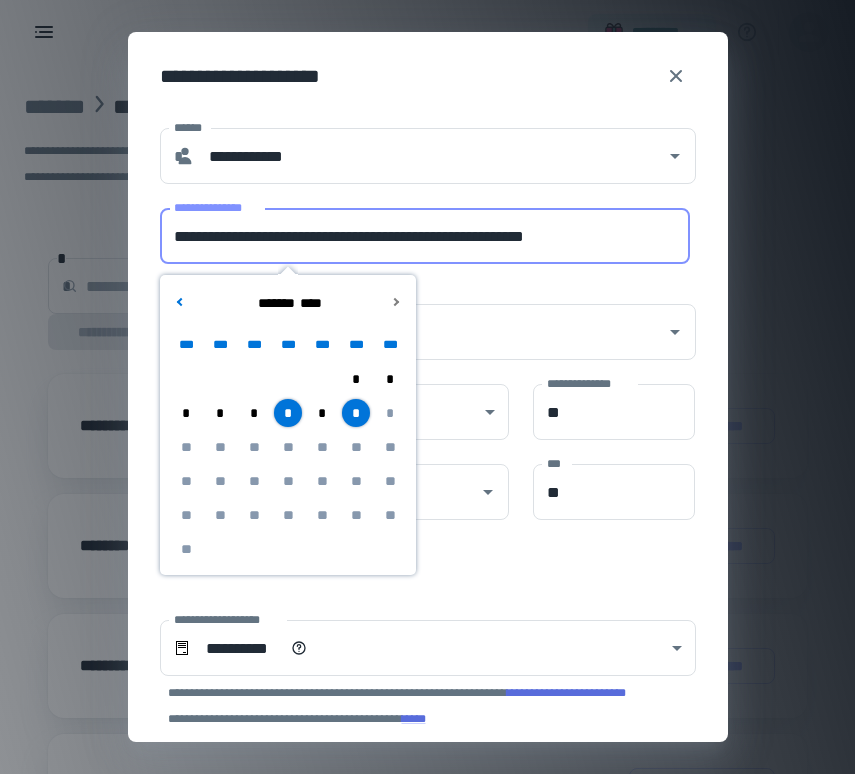 click on "**********" at bounding box center [425, 236] 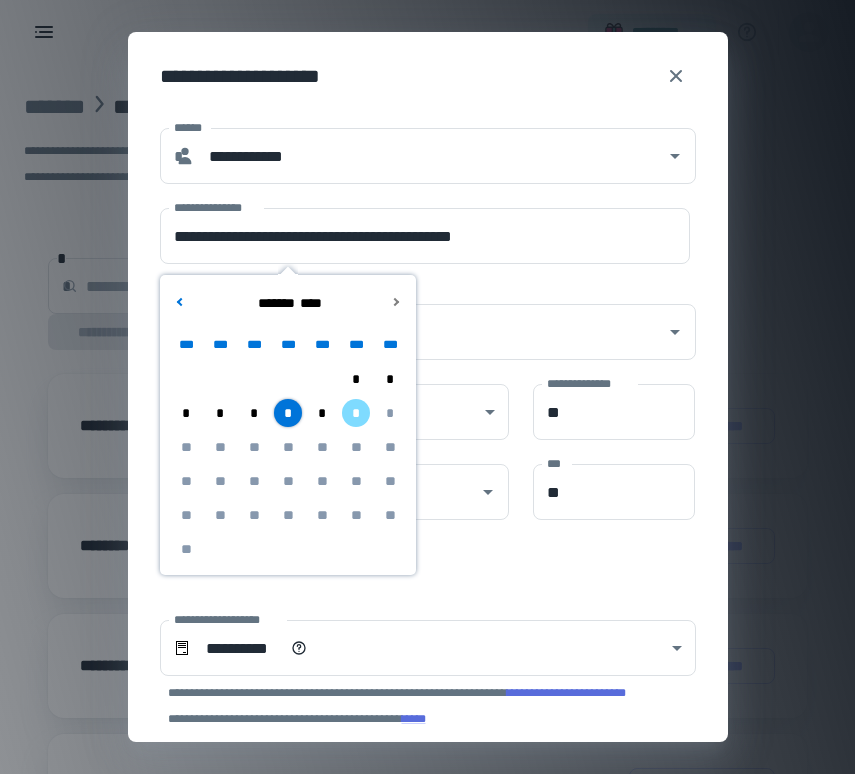 click on "**********" at bounding box center [428, 422] 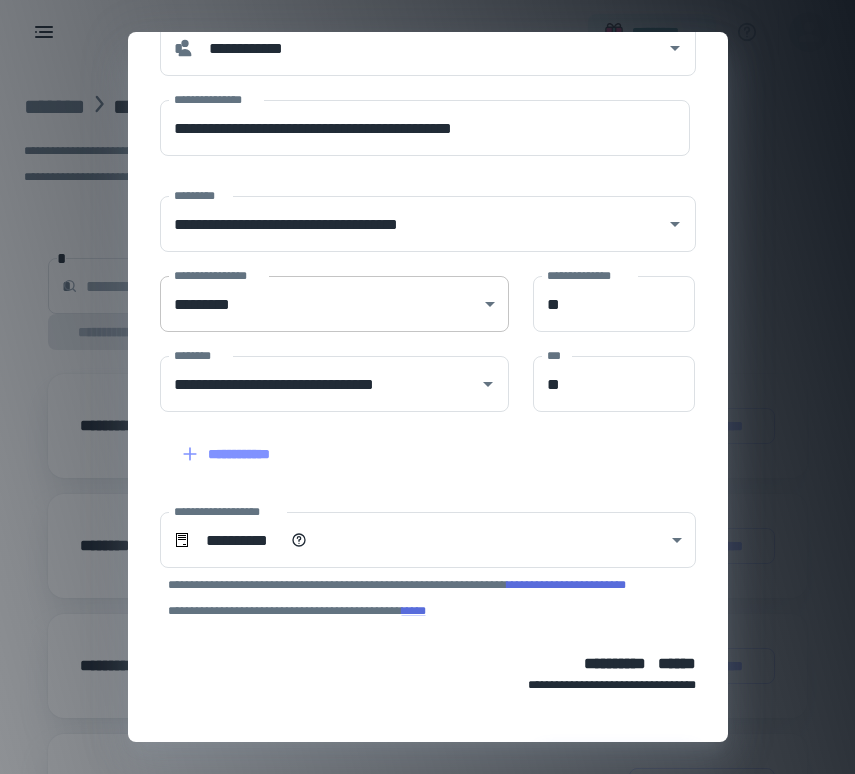 scroll, scrollTop: 123, scrollLeft: 0, axis: vertical 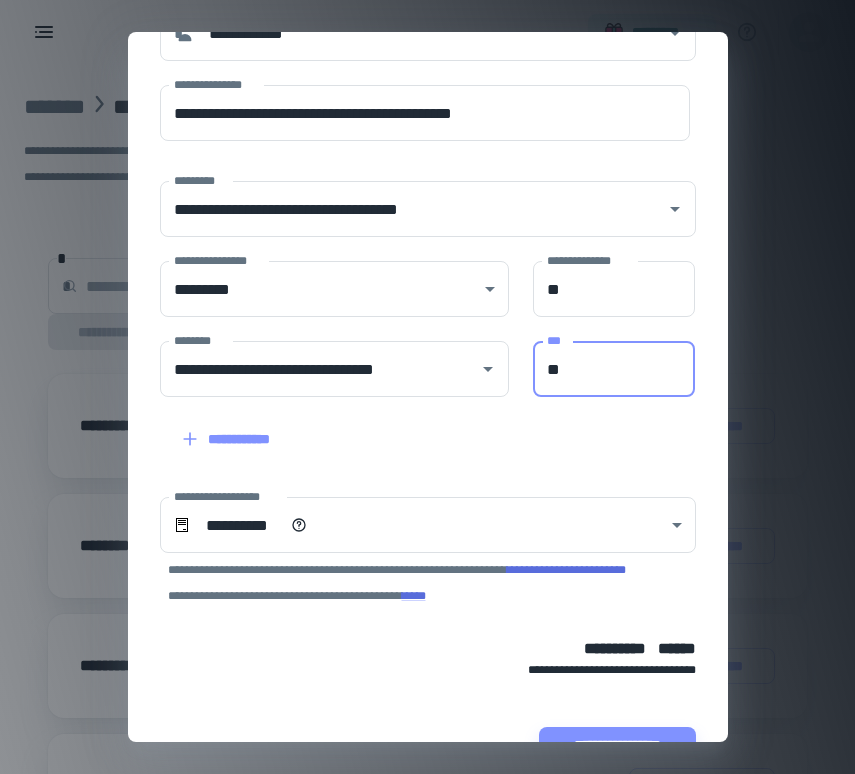 click on "**" at bounding box center [614, 369] 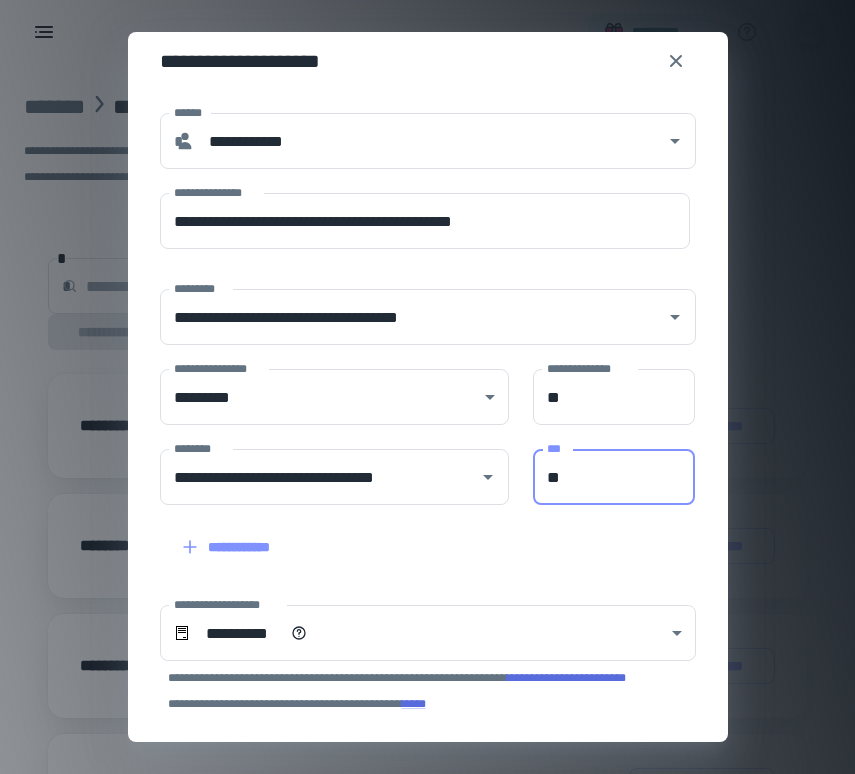 scroll, scrollTop: 0, scrollLeft: 0, axis: both 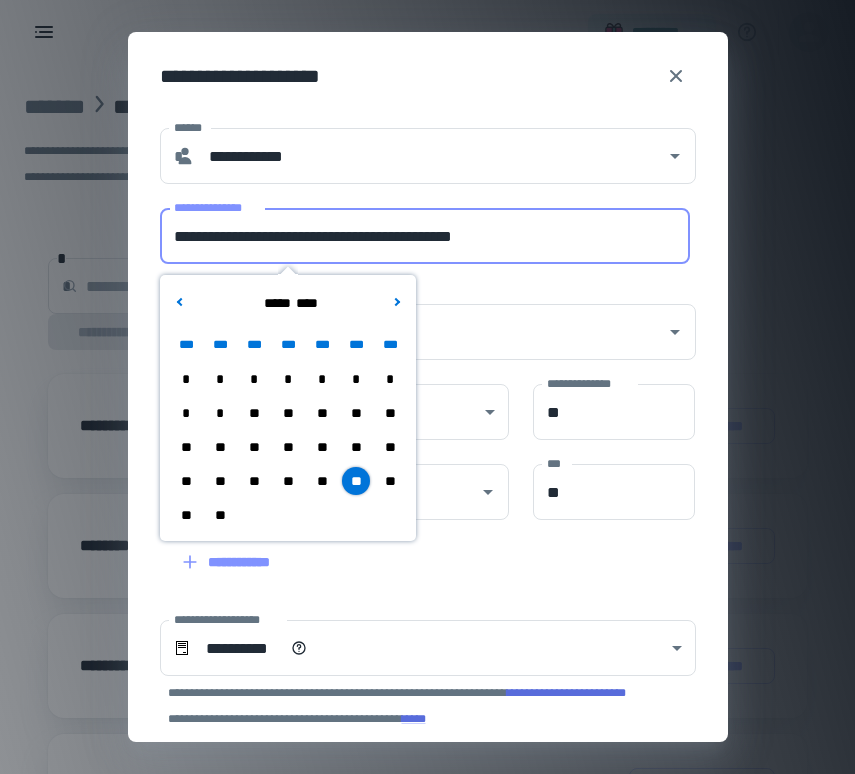 drag, startPoint x: 579, startPoint y: 257, endPoint x: 452, endPoint y: 232, distance: 129.43724 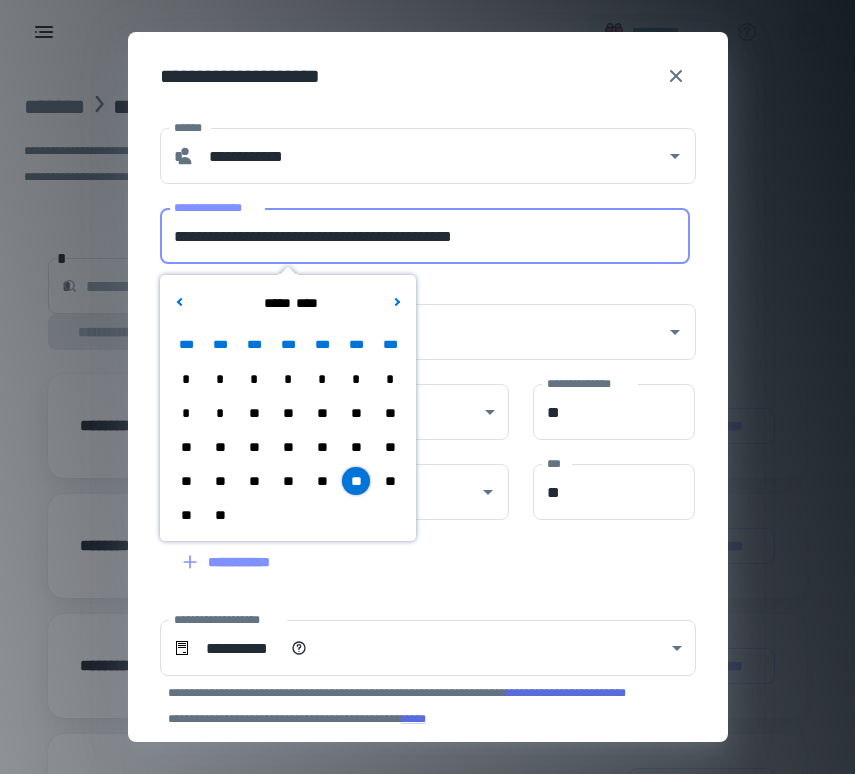 click on "**********" at bounding box center [425, 236] 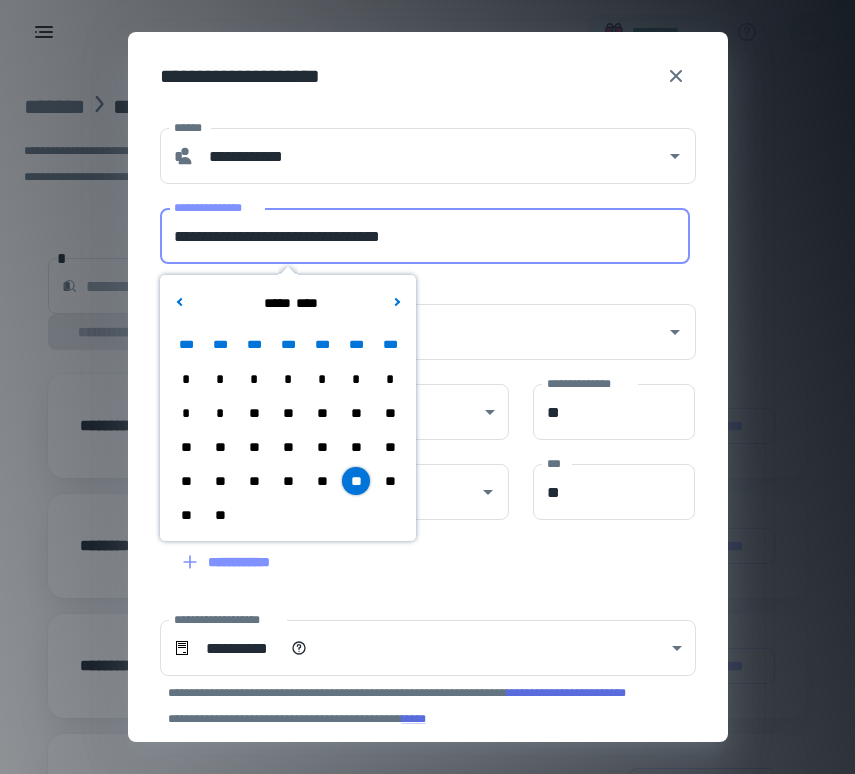 type on "**********" 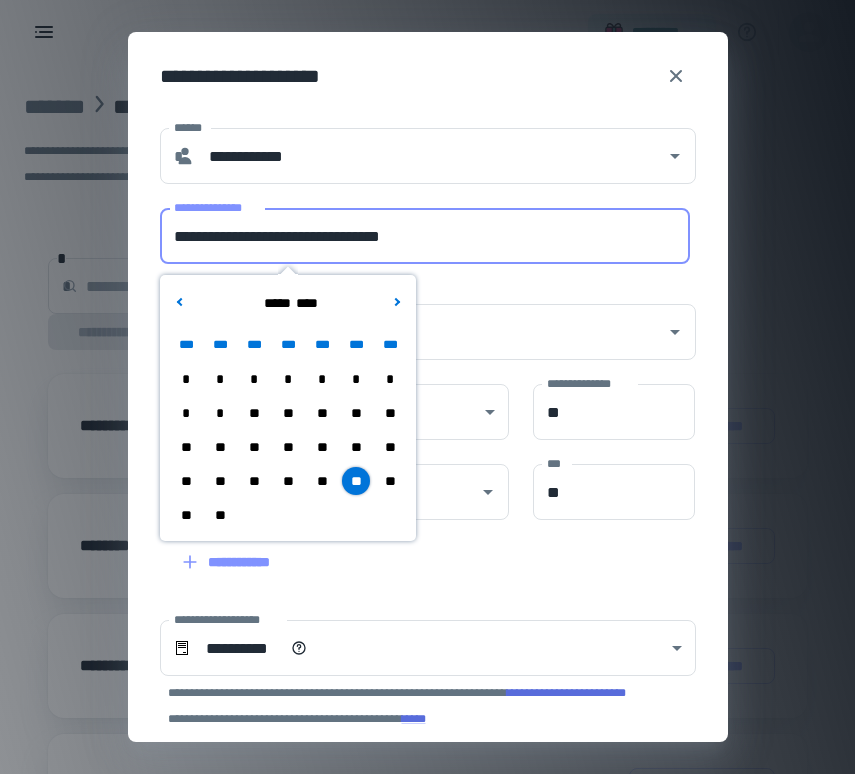 click on "**********" at bounding box center (416, 550) 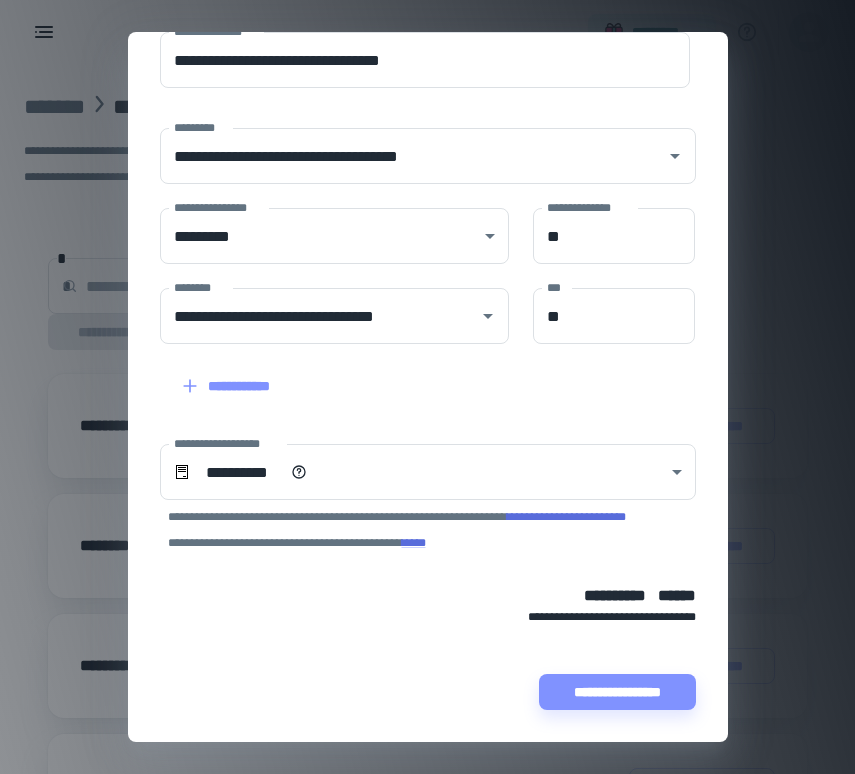 scroll, scrollTop: 176, scrollLeft: 0, axis: vertical 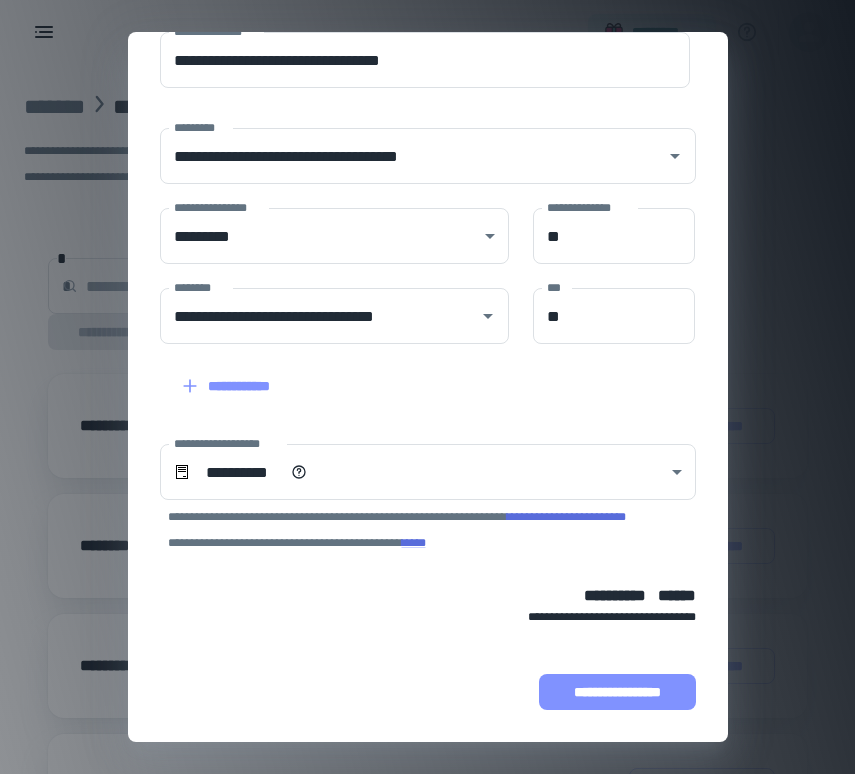 click on "**********" at bounding box center (617, 692) 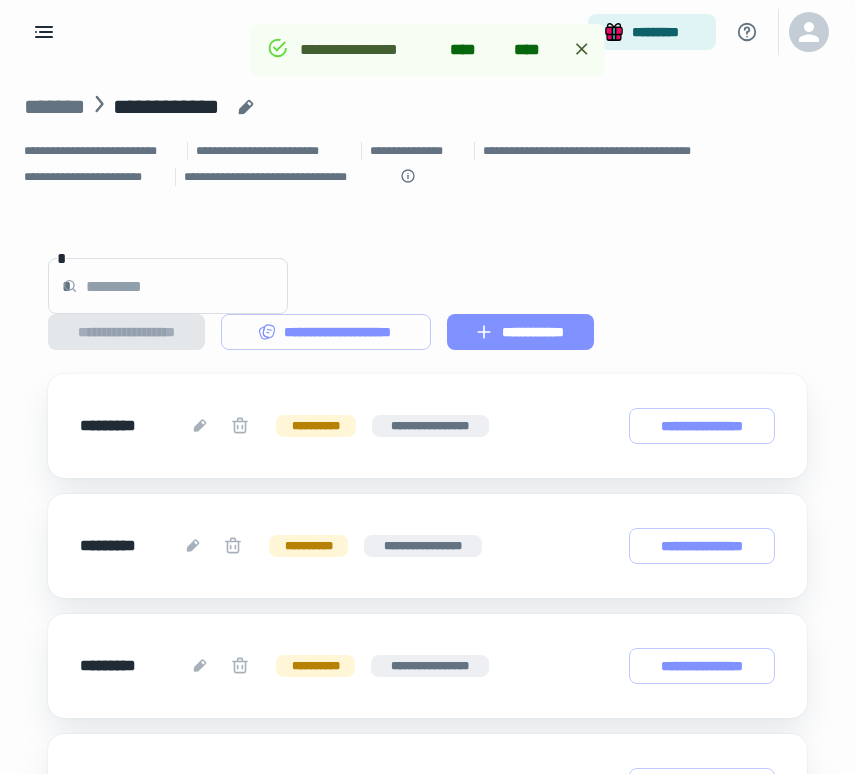 click on "**********" at bounding box center [520, 332] 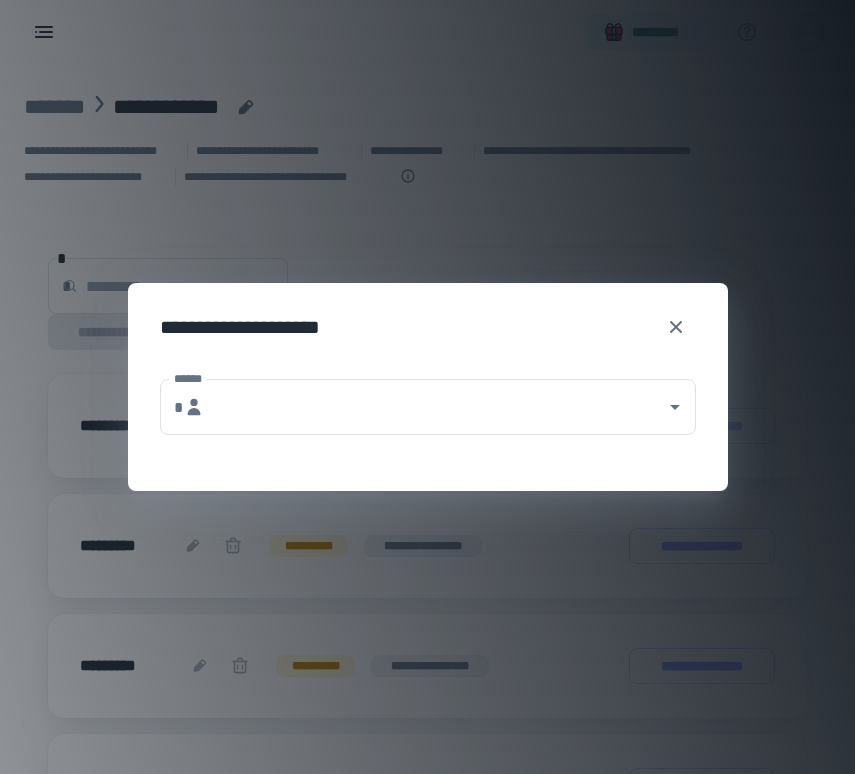 type on "**********" 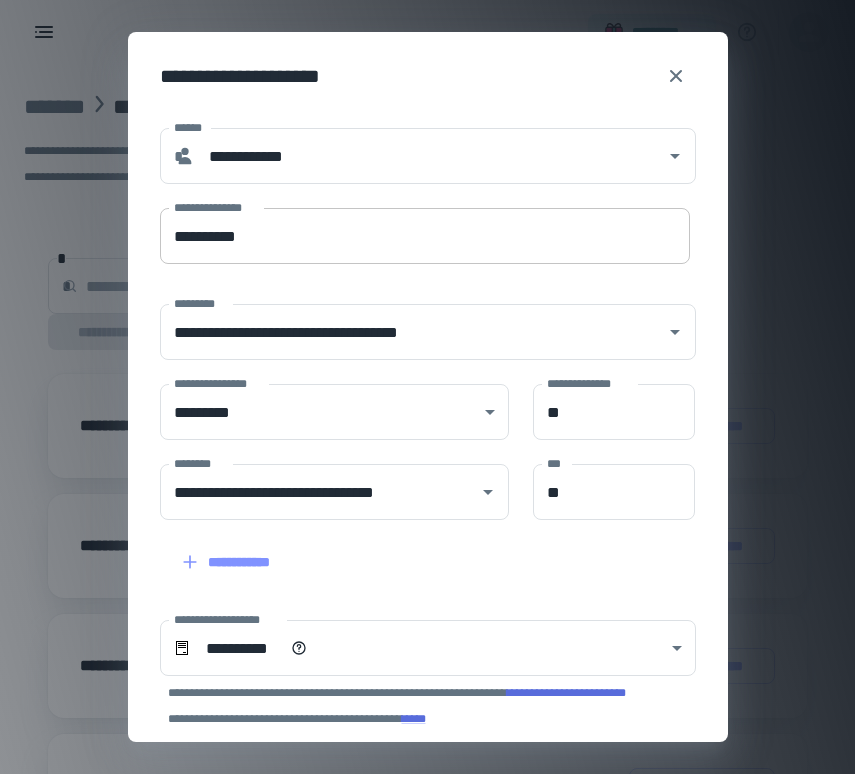 click on "**********" at bounding box center (425, 236) 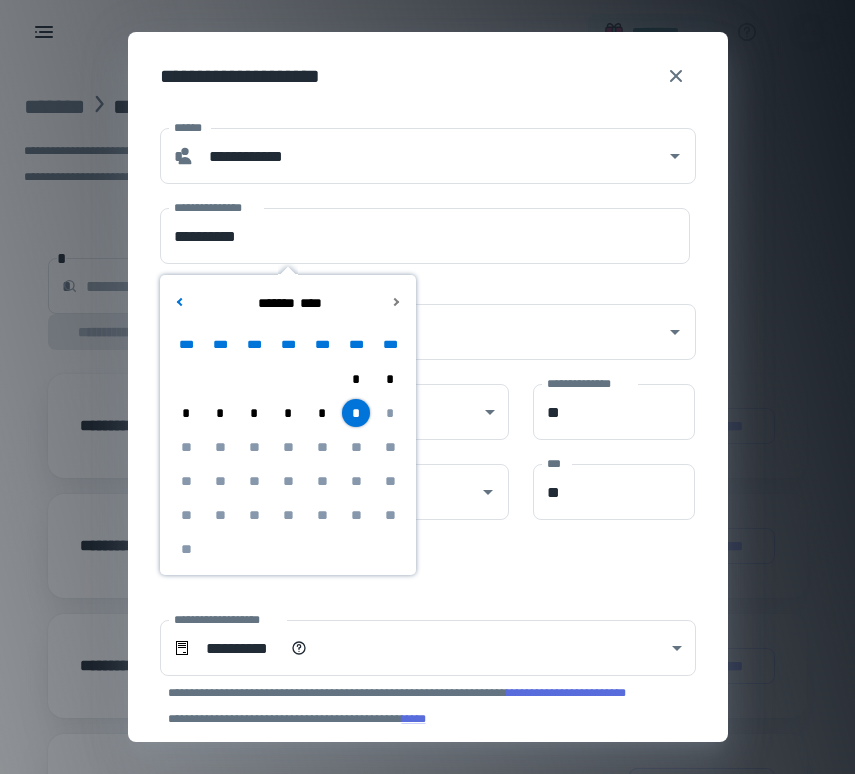 click on "*" at bounding box center (288, 413) 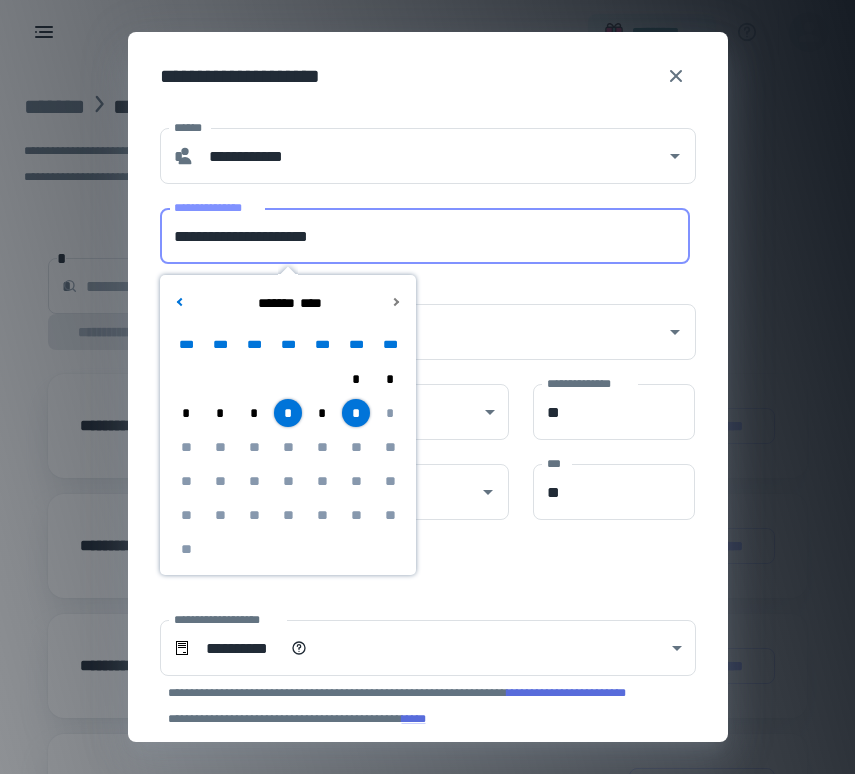 drag, startPoint x: 270, startPoint y: 243, endPoint x: 152, endPoint y: 244, distance: 118.004234 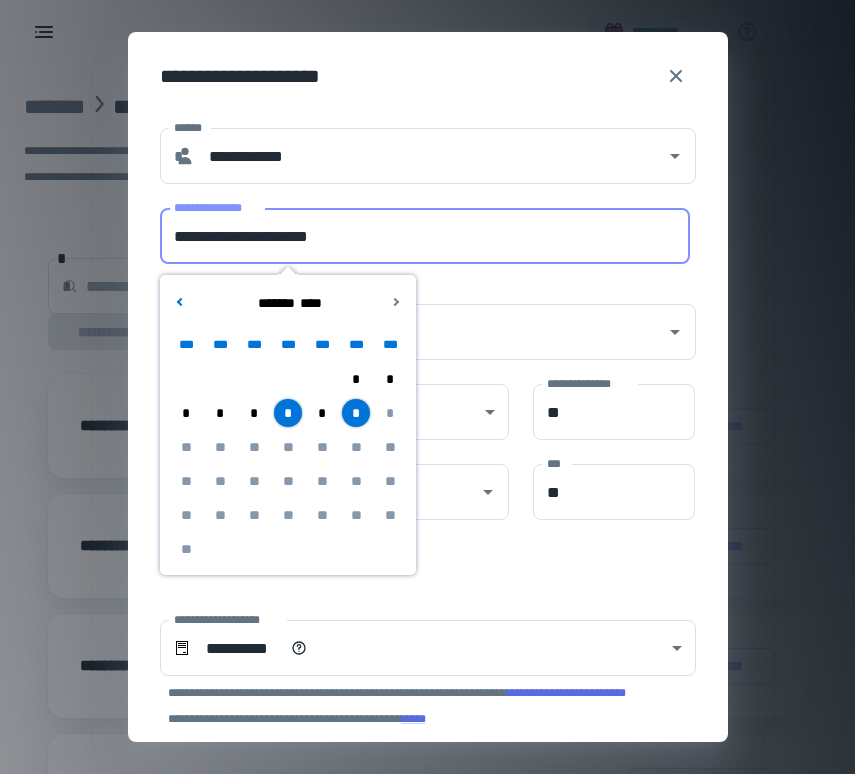 drag, startPoint x: 275, startPoint y: 235, endPoint x: 173, endPoint y: 236, distance: 102.0049 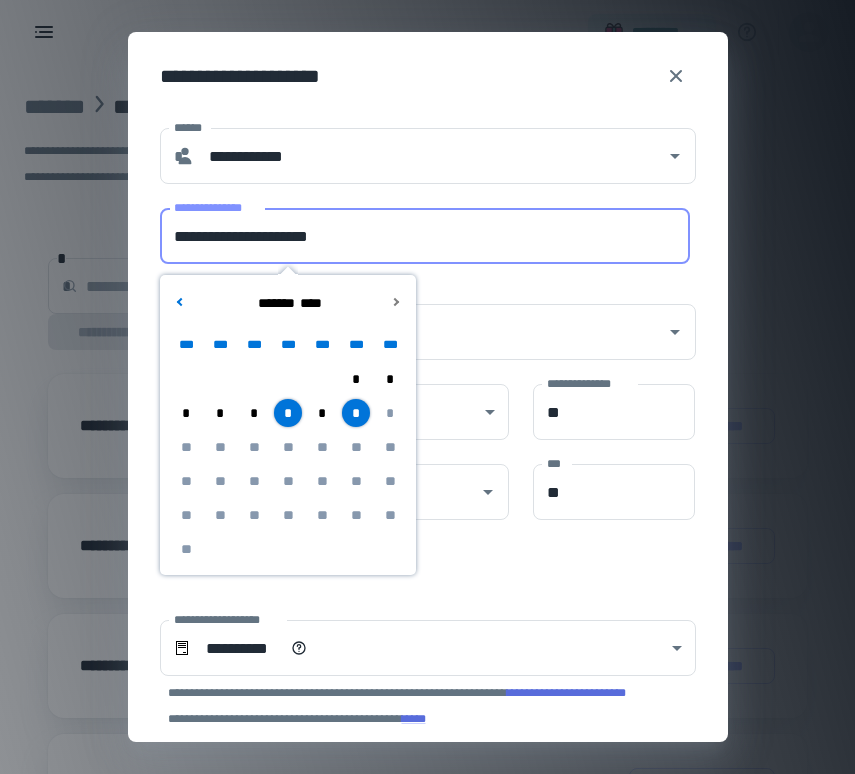 click on "**********" at bounding box center [425, 236] 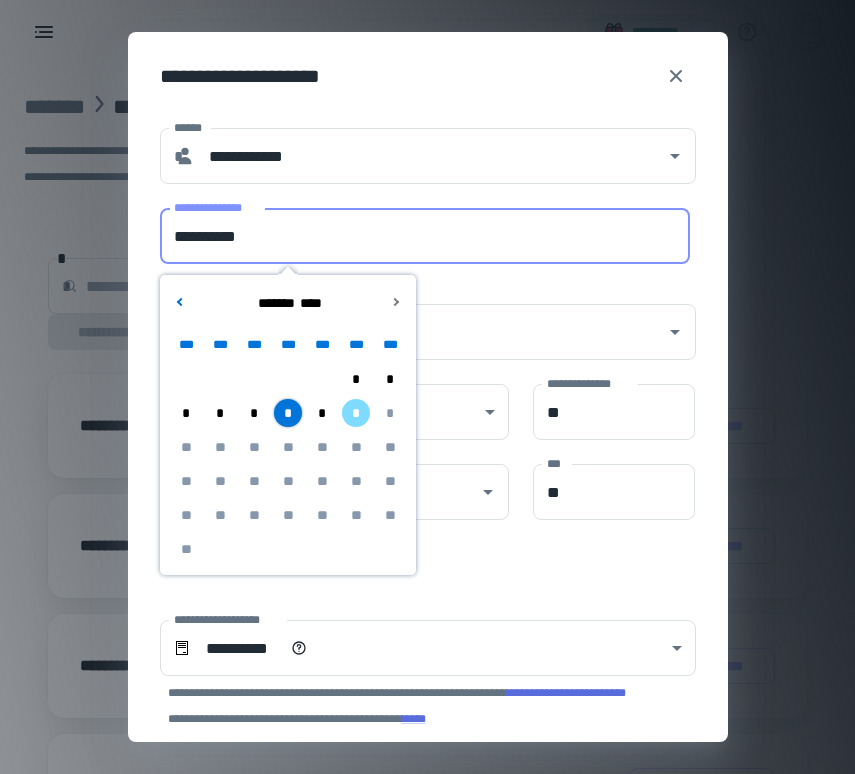 type on "**********" 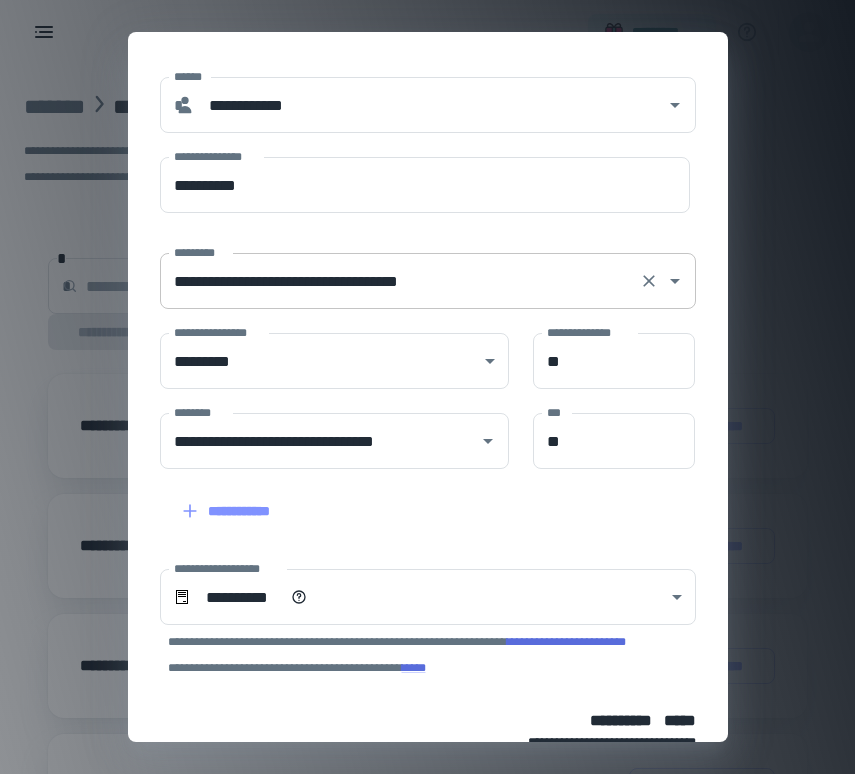 scroll, scrollTop: 65, scrollLeft: 0, axis: vertical 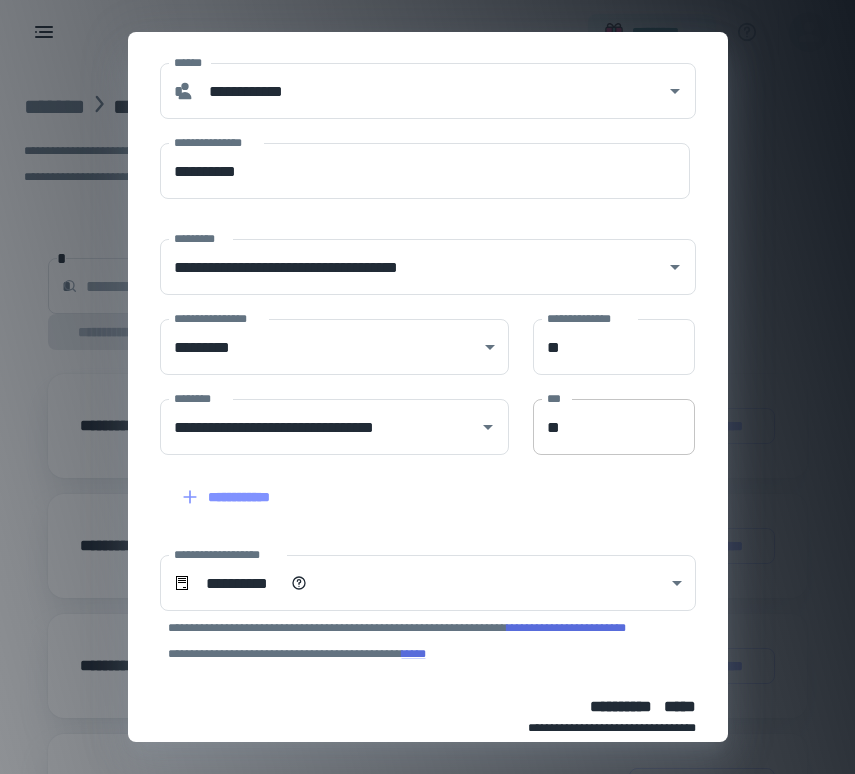 click on "**" at bounding box center (614, 427) 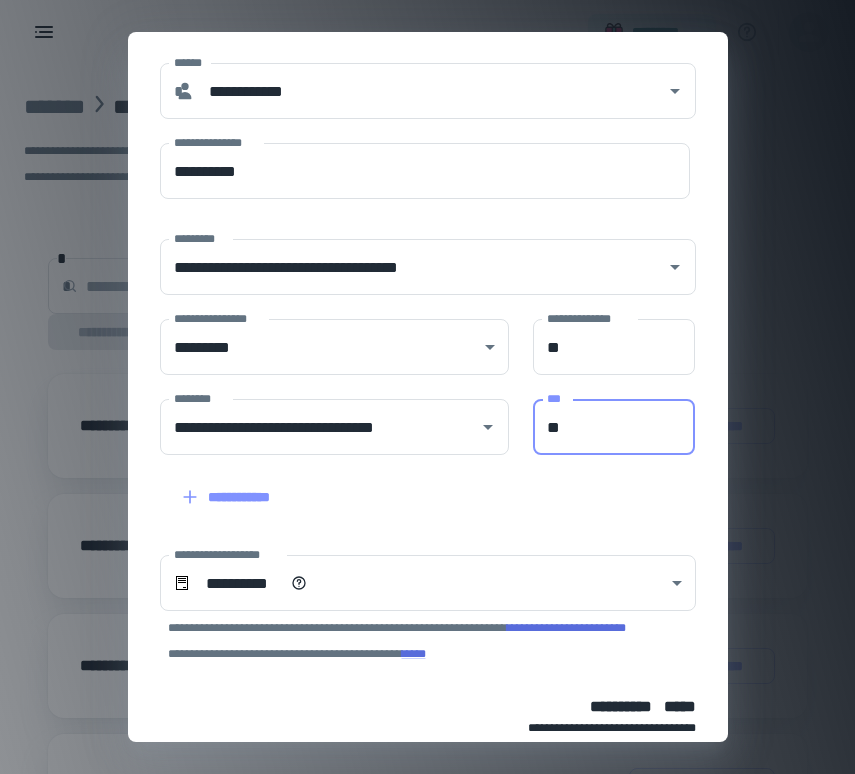 click on "**" at bounding box center [614, 427] 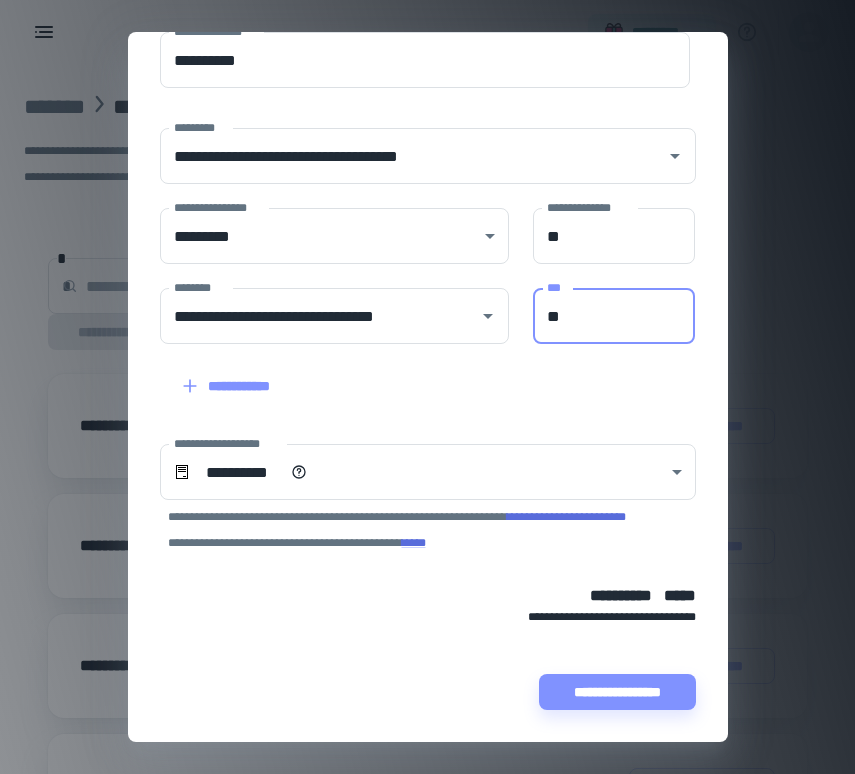 scroll, scrollTop: 176, scrollLeft: 0, axis: vertical 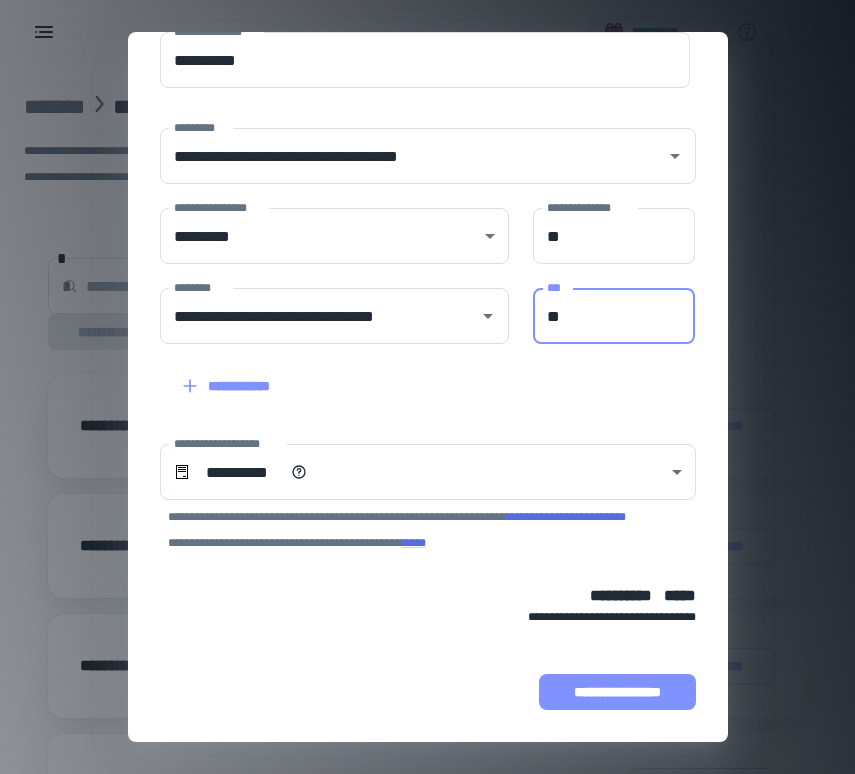 type on "**" 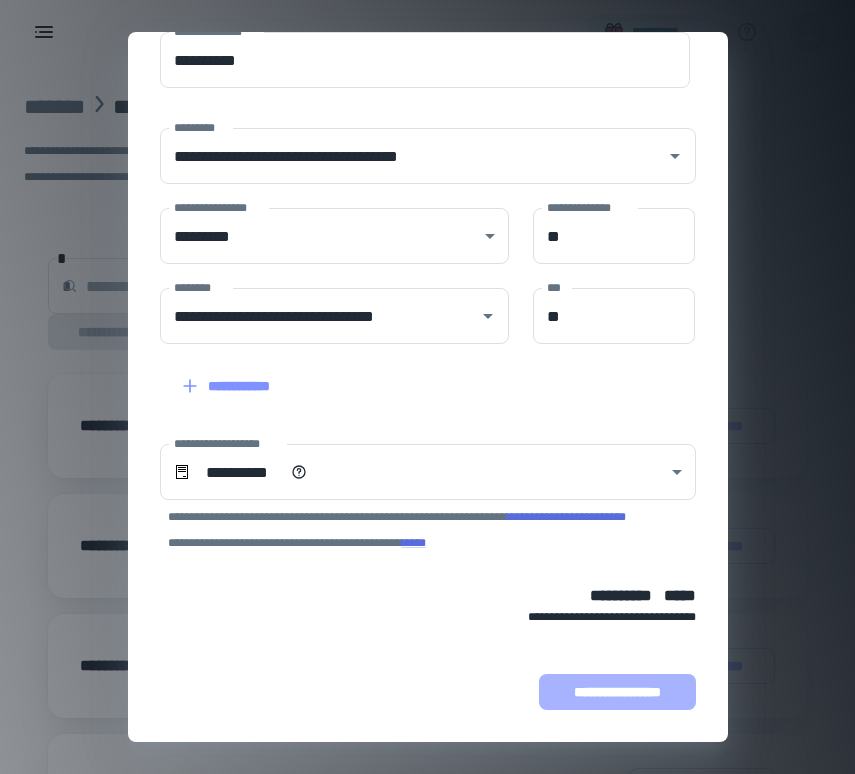 click on "**********" at bounding box center [617, 692] 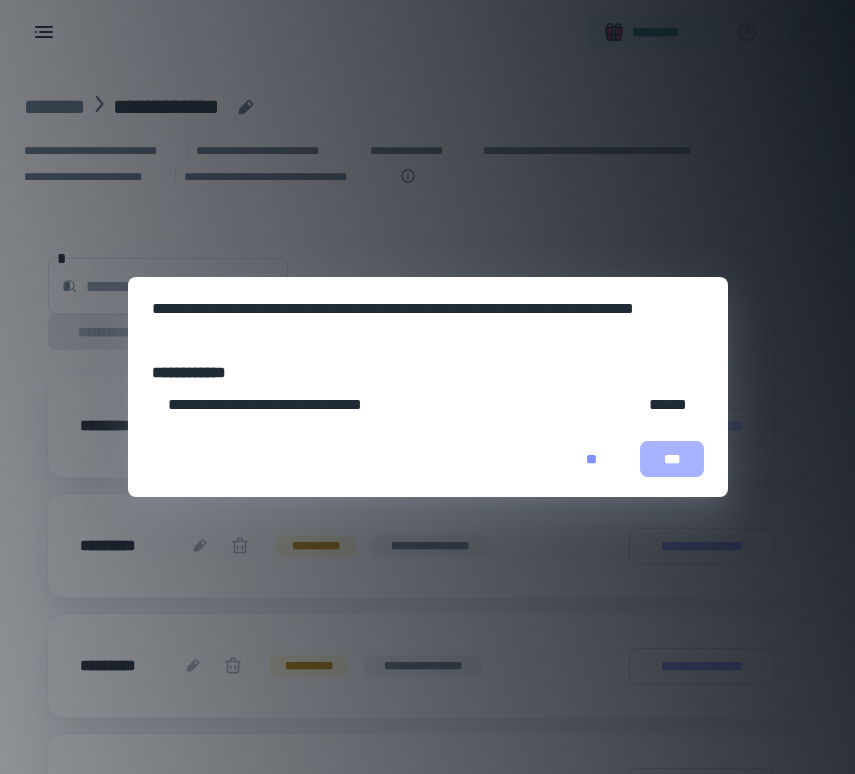 click on "***" at bounding box center (672, 459) 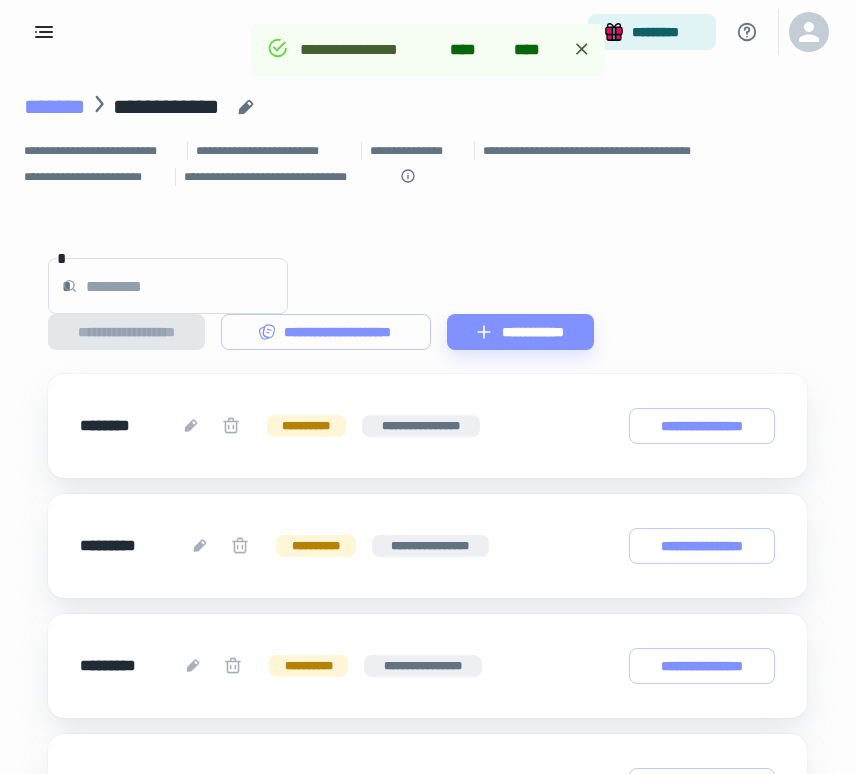 click on "*******" at bounding box center [54, 107] 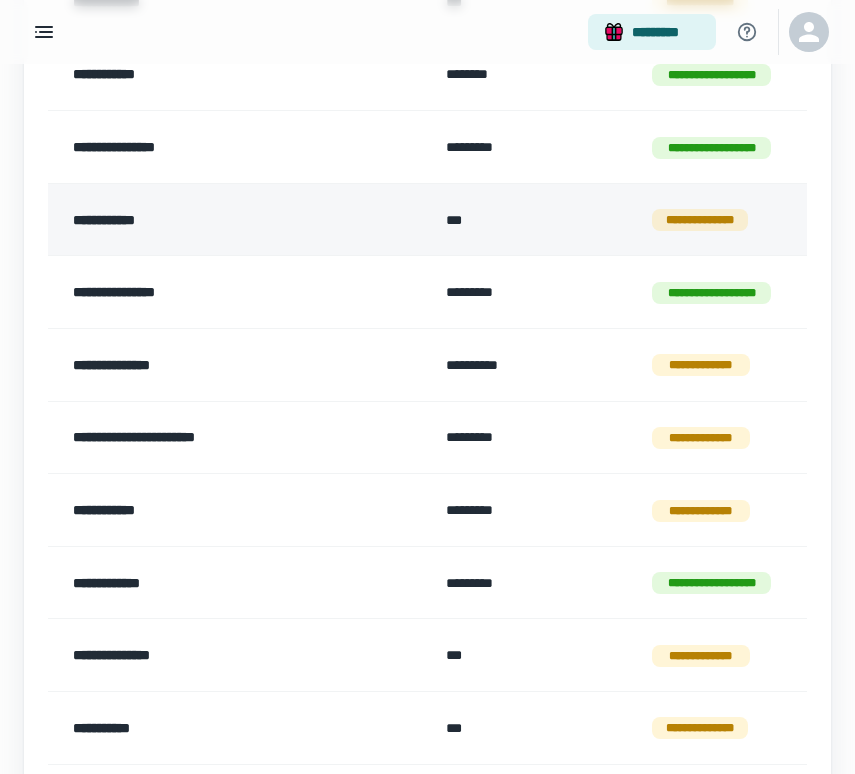scroll, scrollTop: 735, scrollLeft: 0, axis: vertical 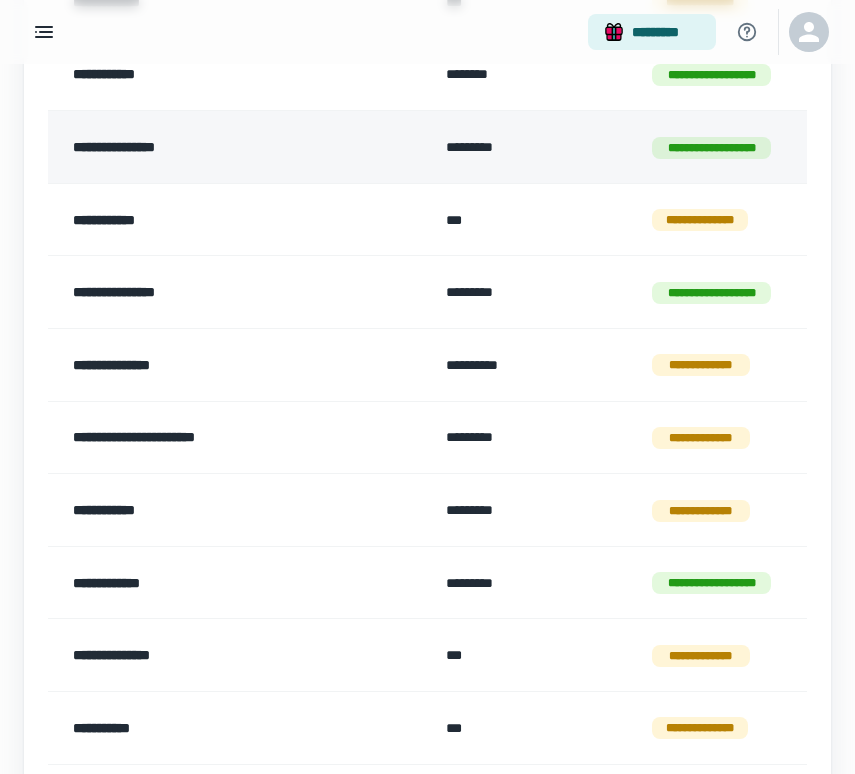 click on "**********" at bounding box center [217, 147] 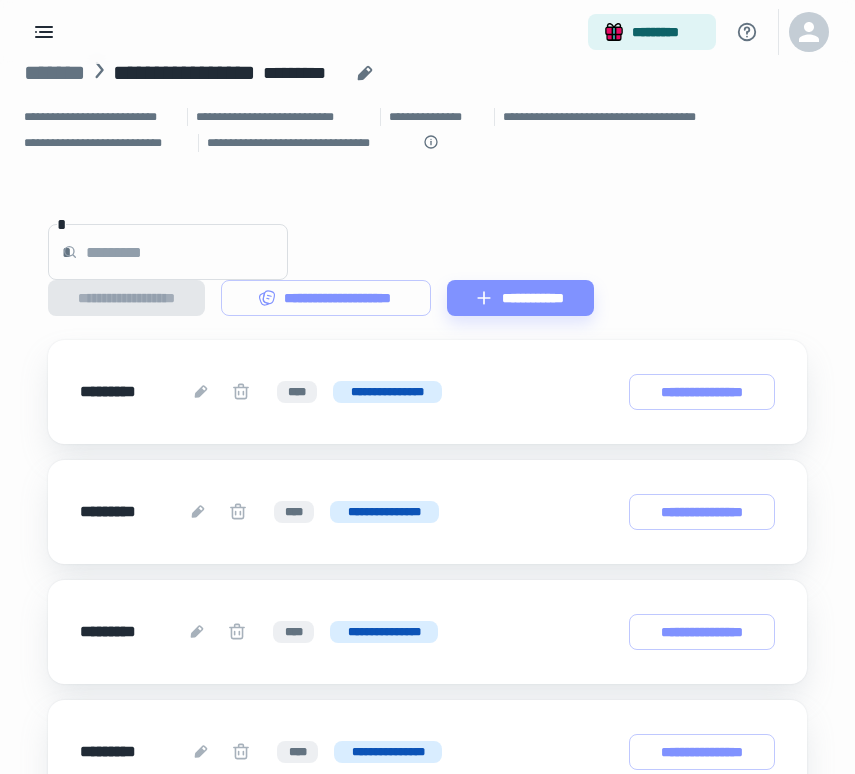scroll, scrollTop: 35, scrollLeft: 0, axis: vertical 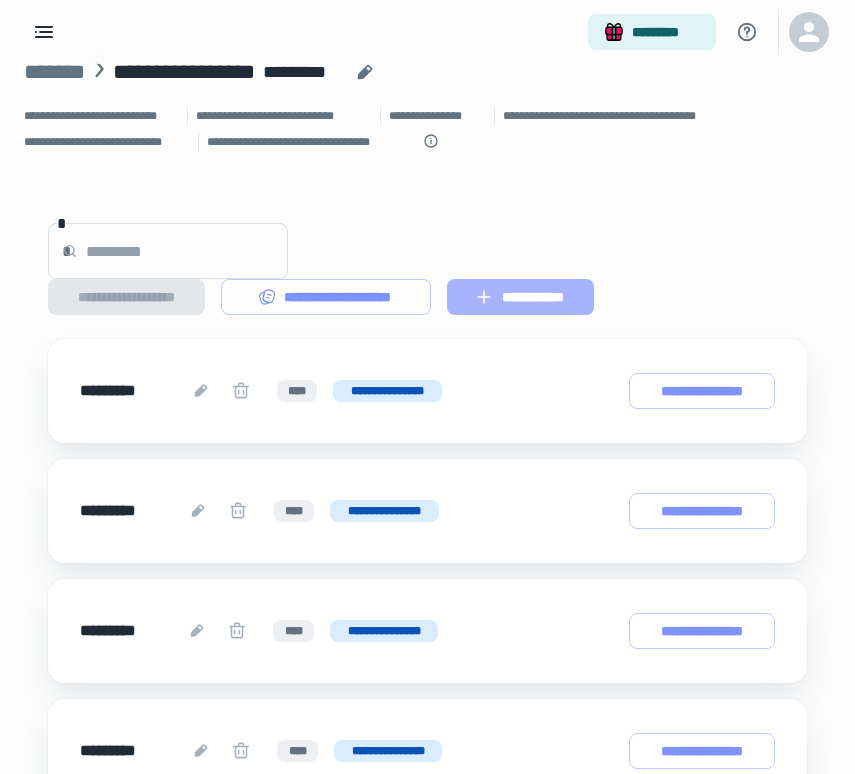 click on "**********" at bounding box center (520, 297) 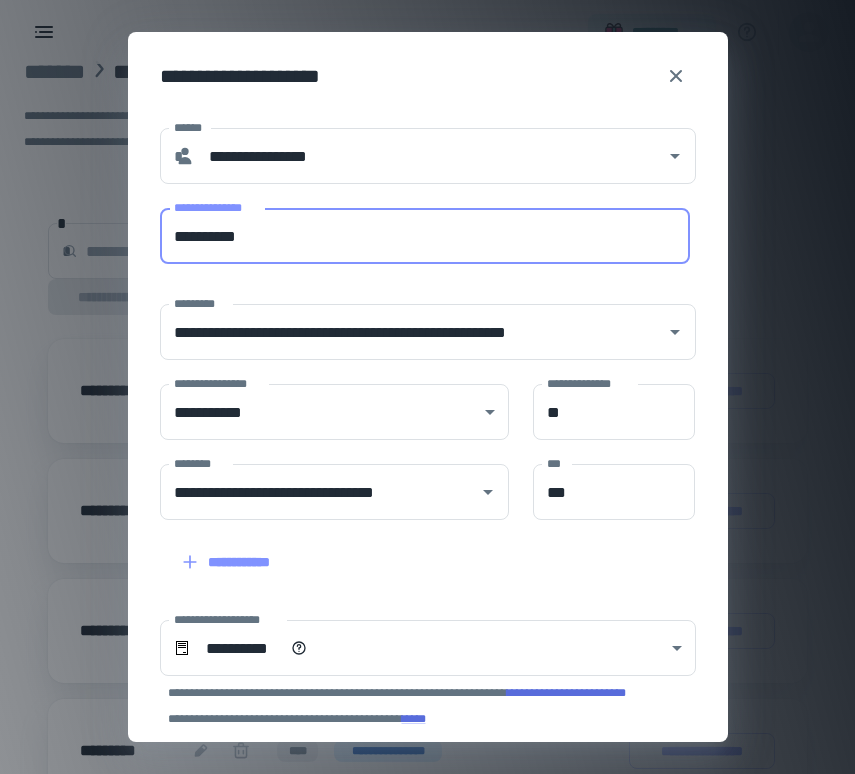 click on "**********" at bounding box center [425, 236] 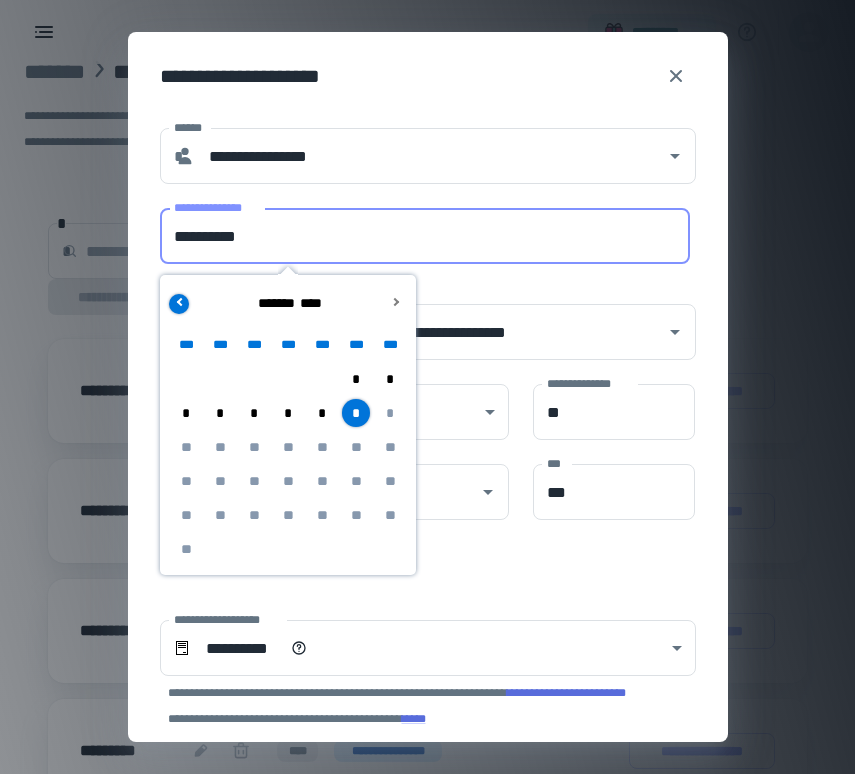 click at bounding box center [179, 304] 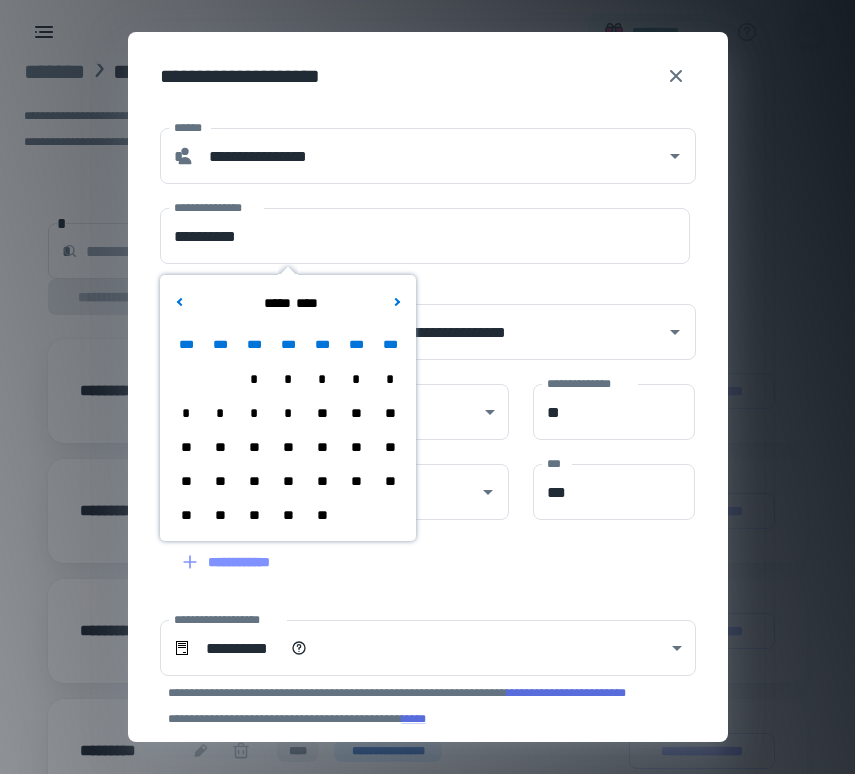 click on "**" at bounding box center (254, 481) 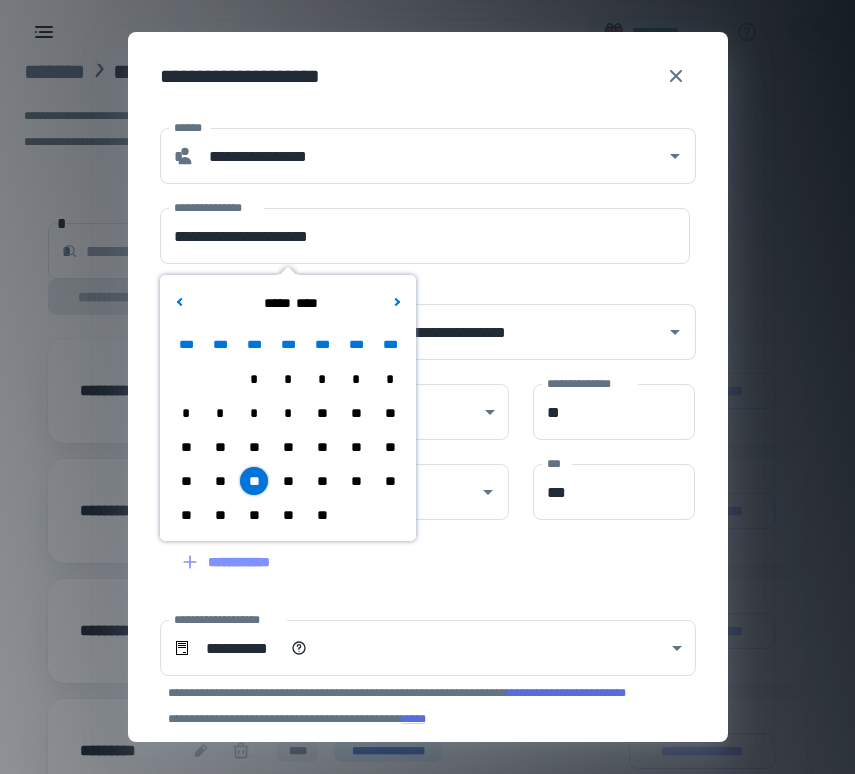 click on "**** * ****" at bounding box center (288, 303) 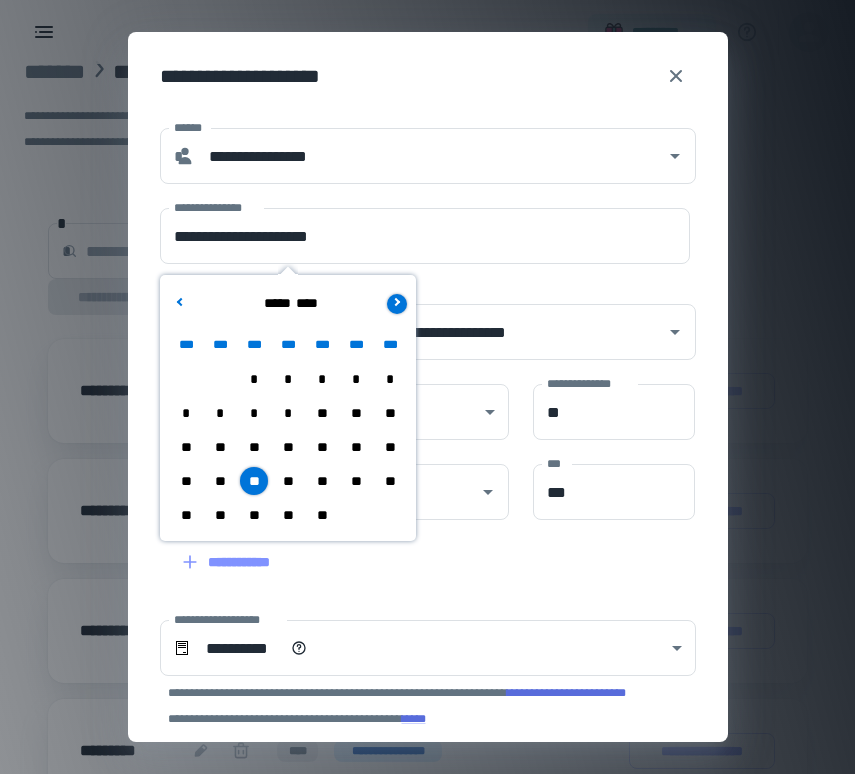 click at bounding box center (395, 301) 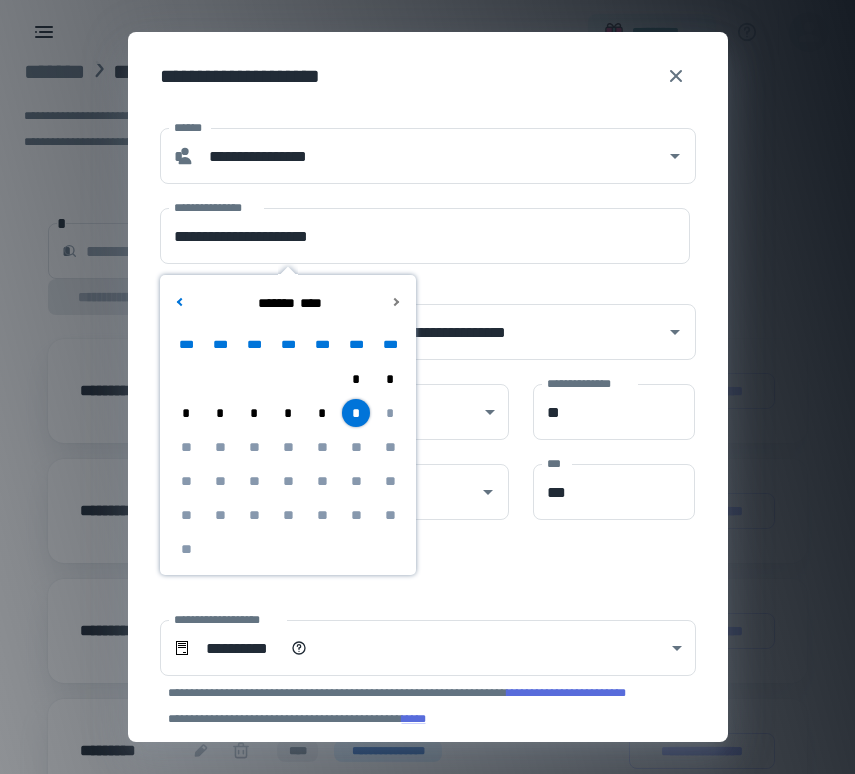 click on "*" at bounding box center (356, 379) 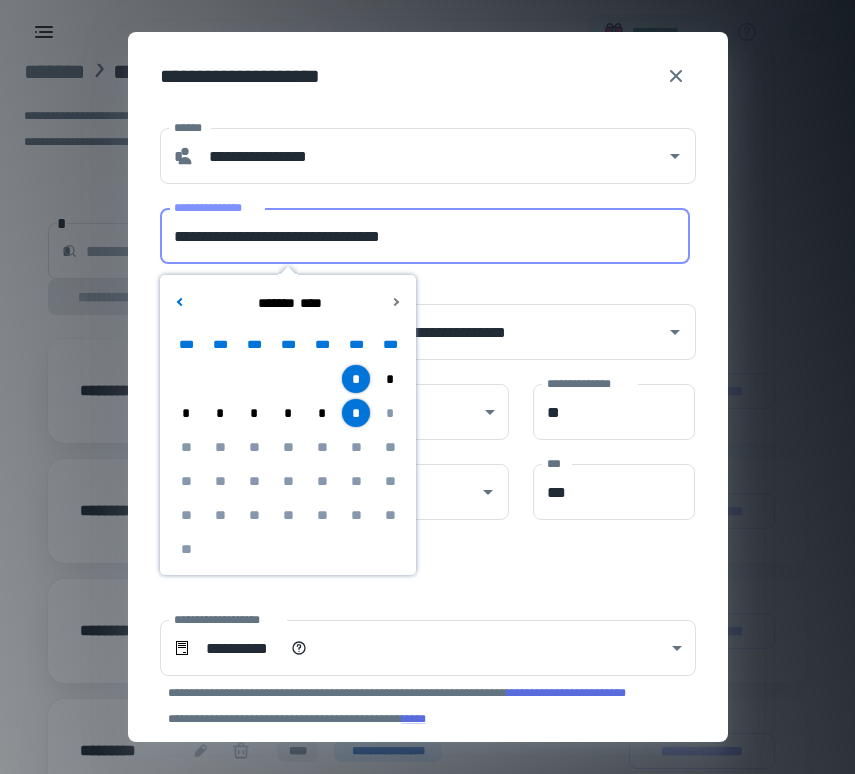 click on "**********" at bounding box center [425, 236] 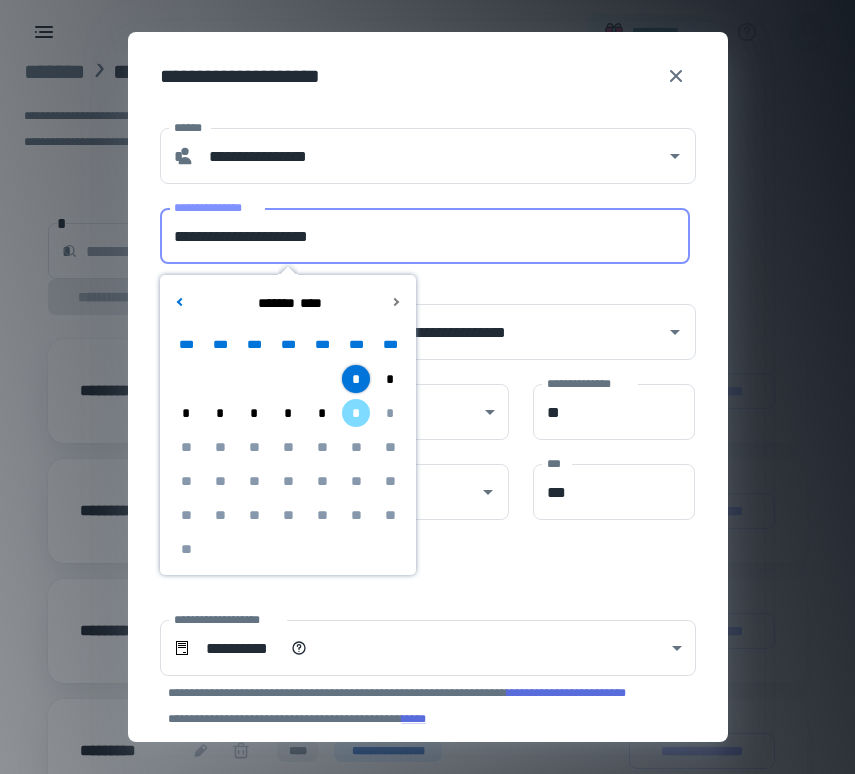 type on "**********" 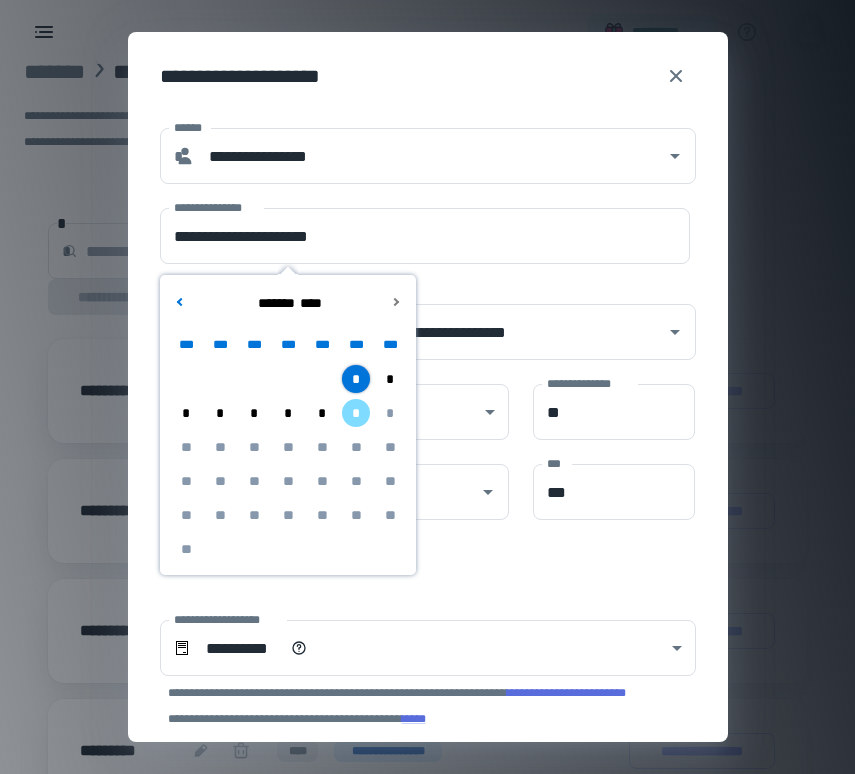 click on "**********" at bounding box center (416, 320) 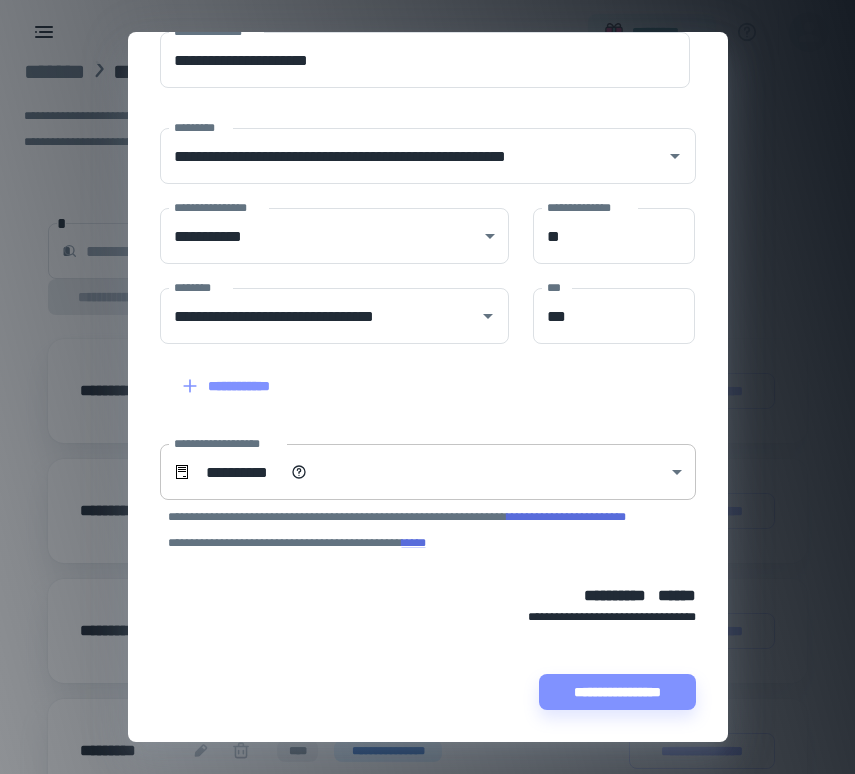 scroll, scrollTop: 176, scrollLeft: 0, axis: vertical 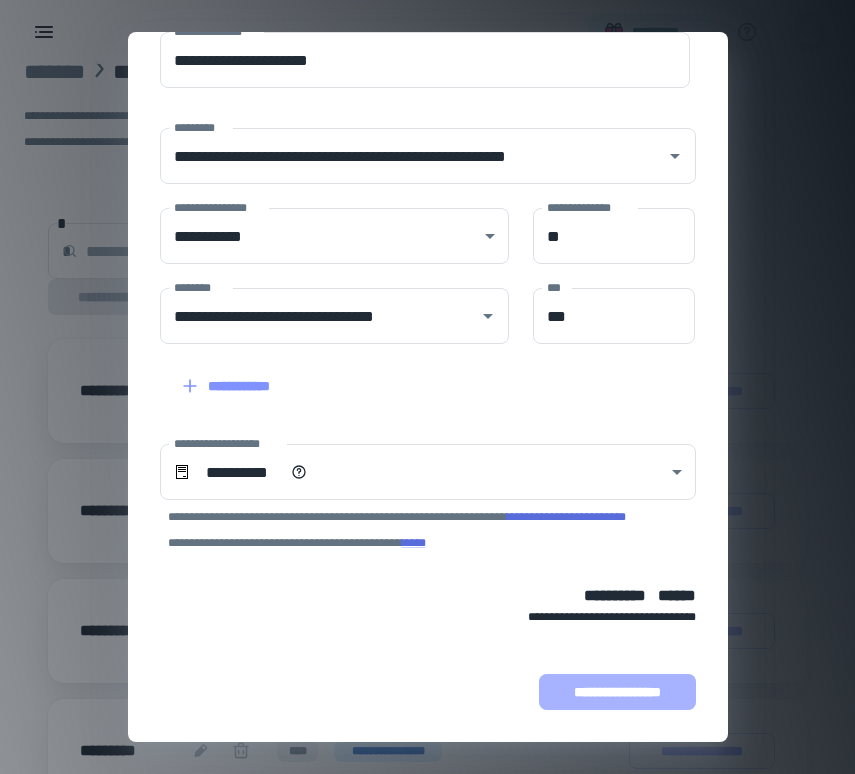 click on "**********" at bounding box center [617, 692] 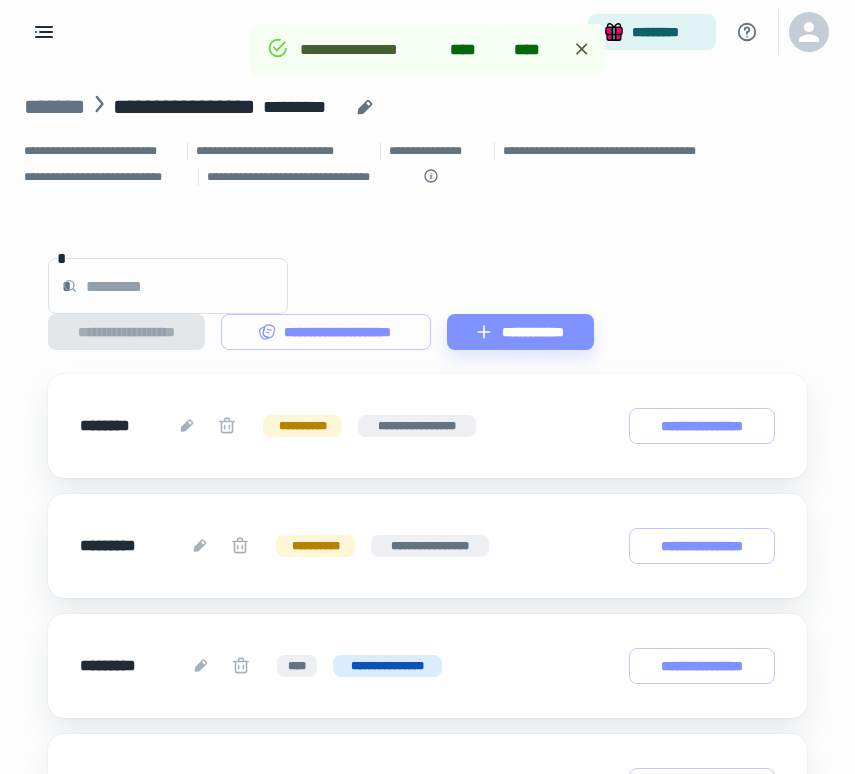 scroll, scrollTop: 0, scrollLeft: 0, axis: both 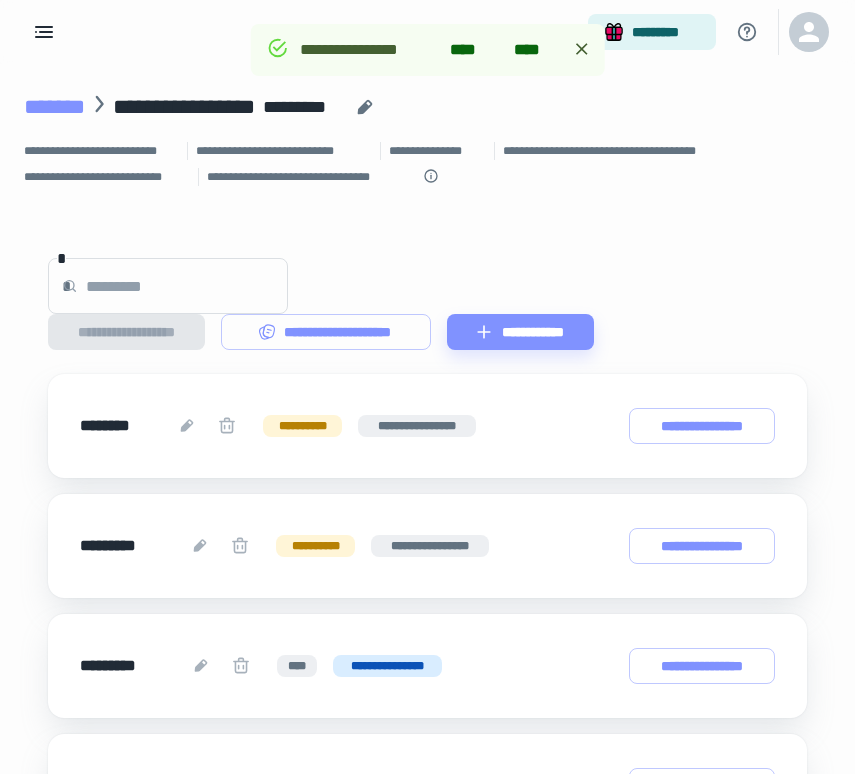 click on "*******" at bounding box center [54, 107] 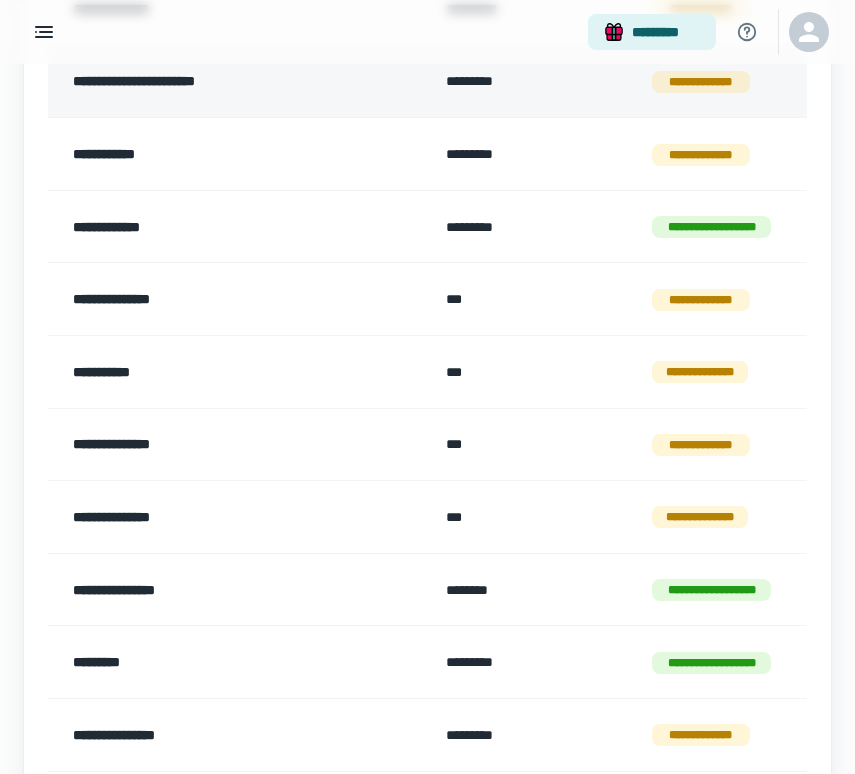 scroll, scrollTop: 1095, scrollLeft: 0, axis: vertical 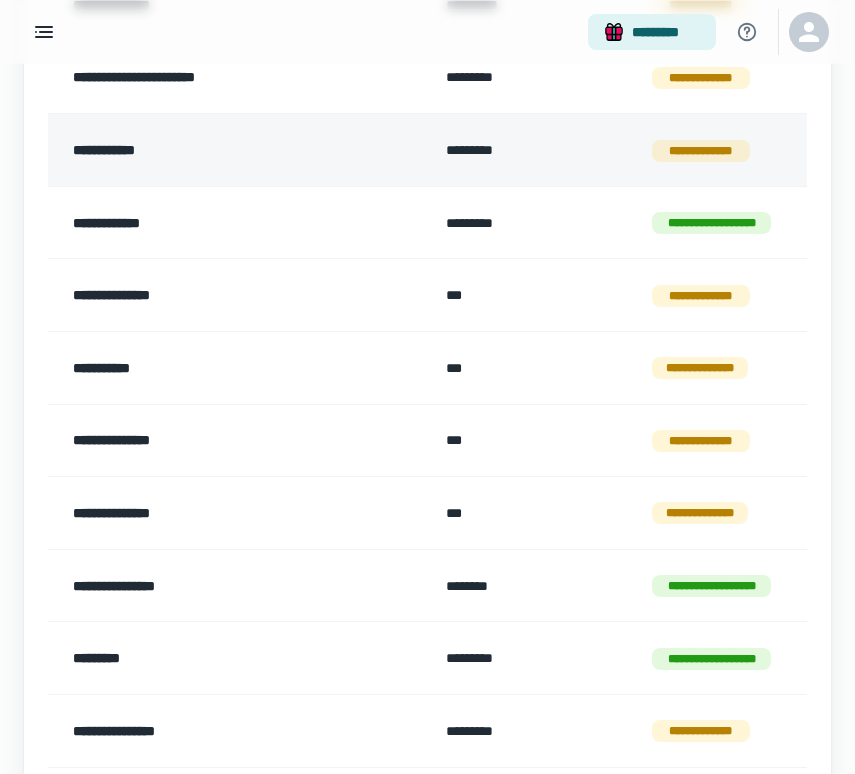 click on "**********" at bounding box center (217, 150) 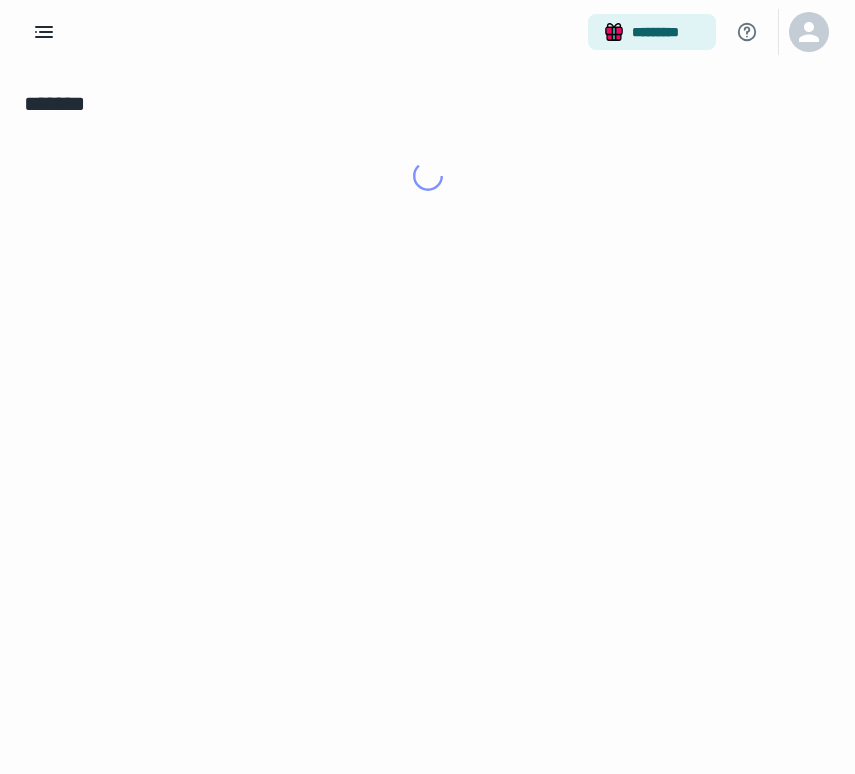 scroll, scrollTop: 0, scrollLeft: 0, axis: both 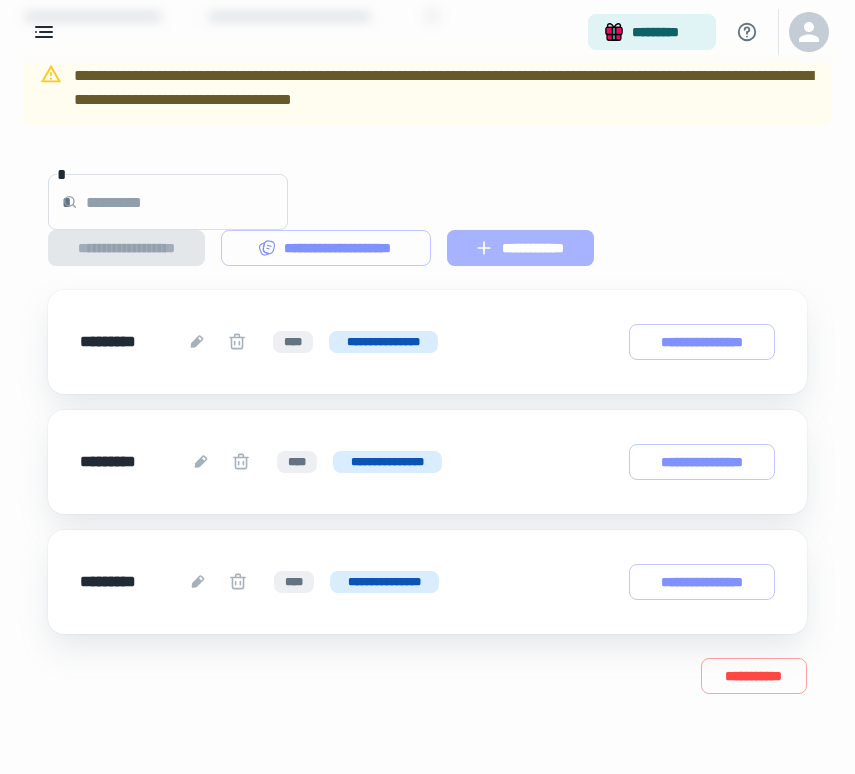 click on "**********" at bounding box center [520, 248] 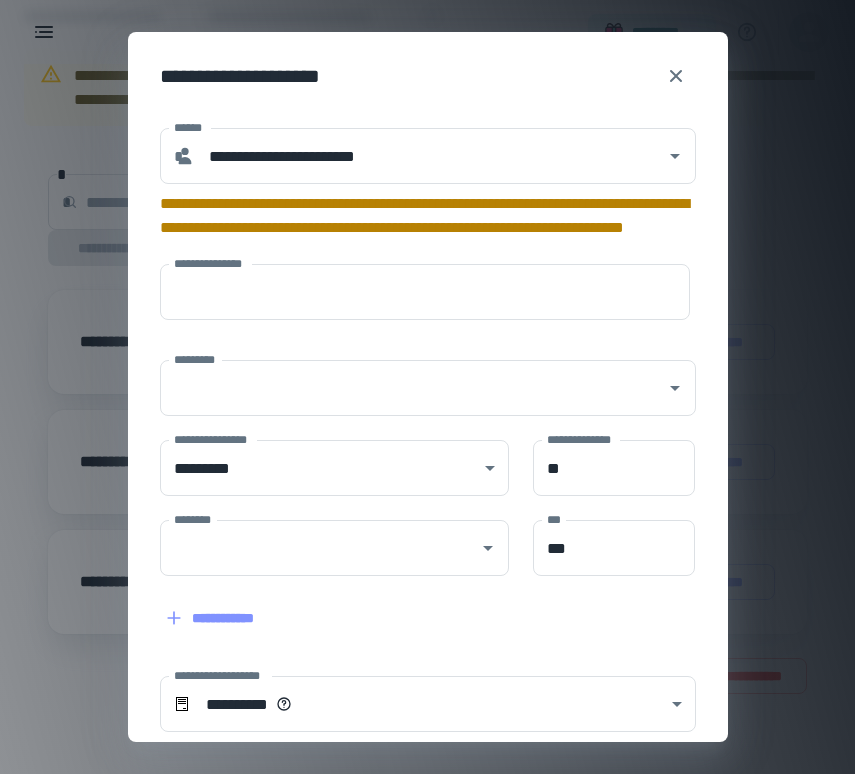 type on "**********" 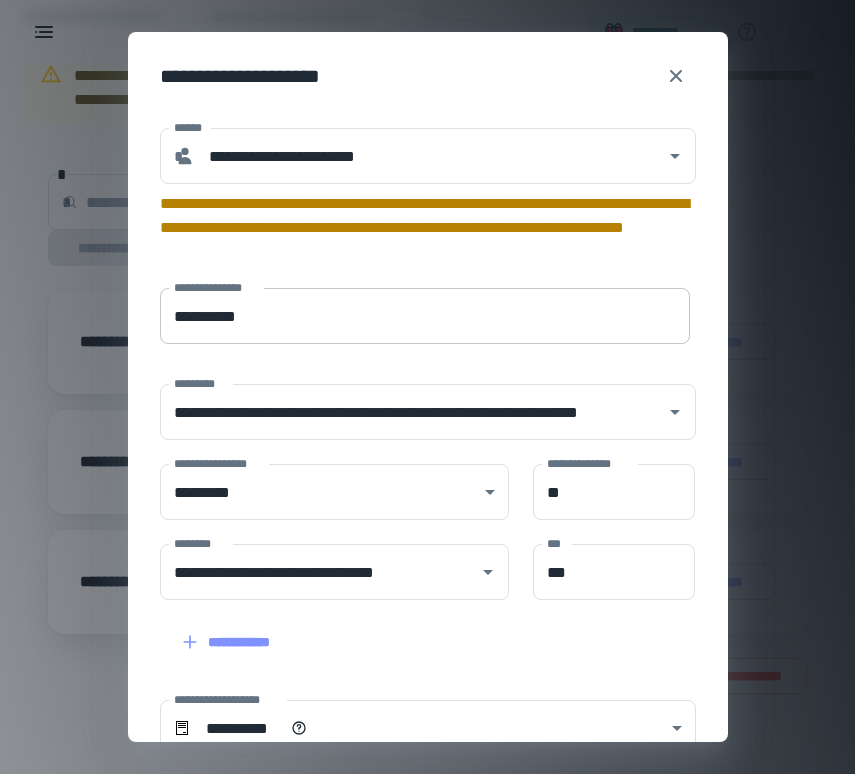 click on "**********" at bounding box center [425, 316] 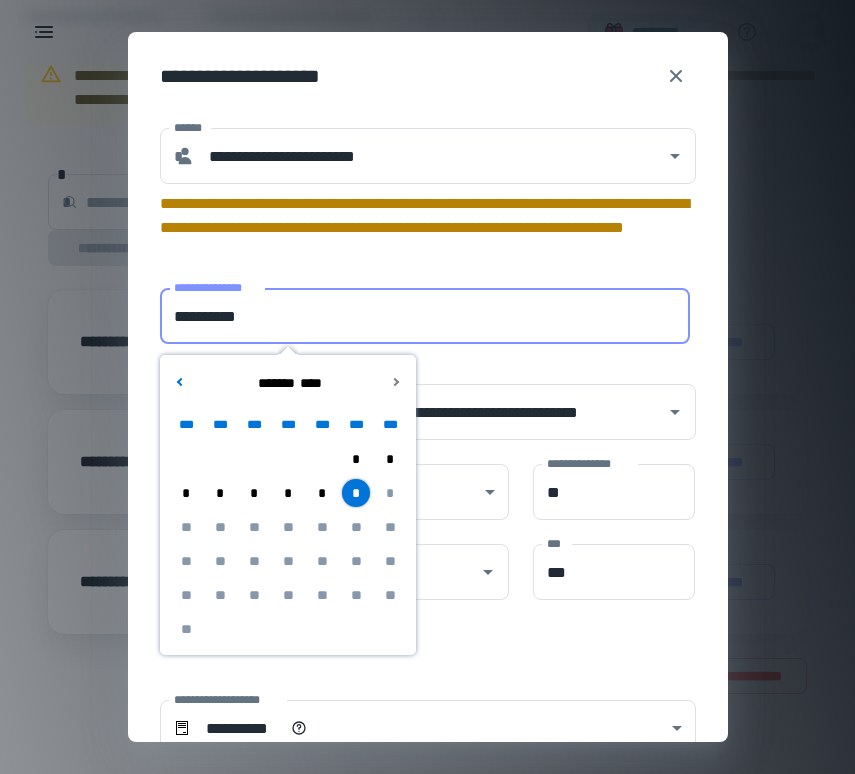 click on "*" at bounding box center (254, 493) 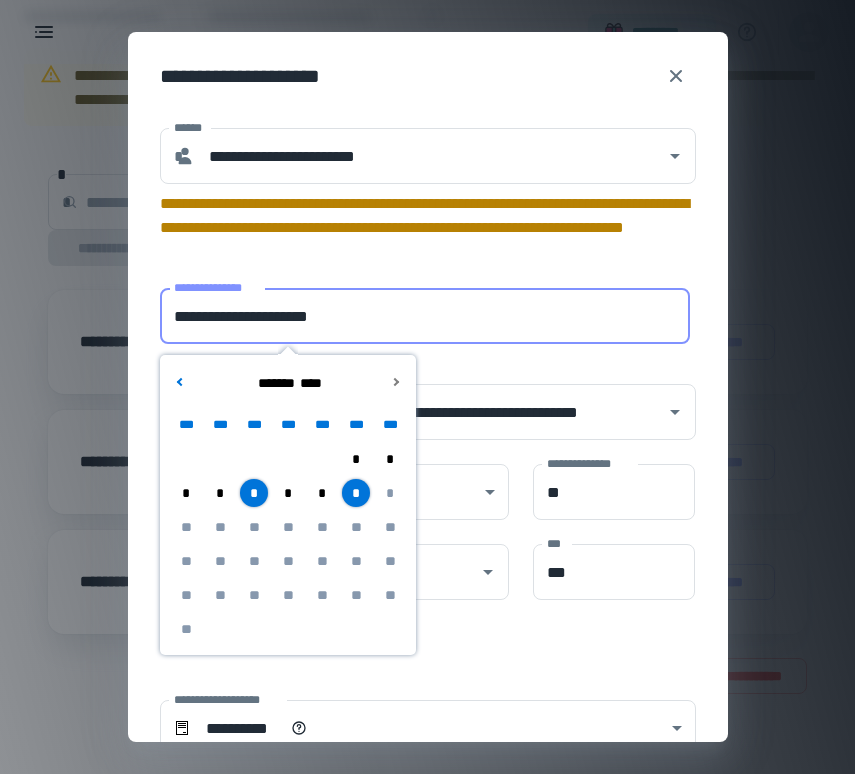 click on "**********" at bounding box center (425, 316) 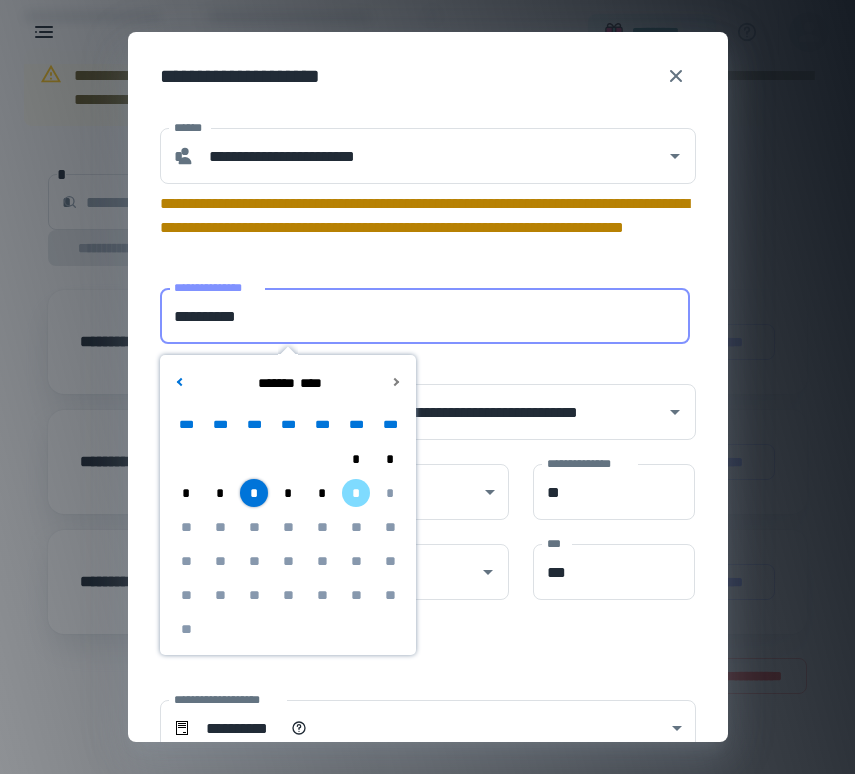 type on "**********" 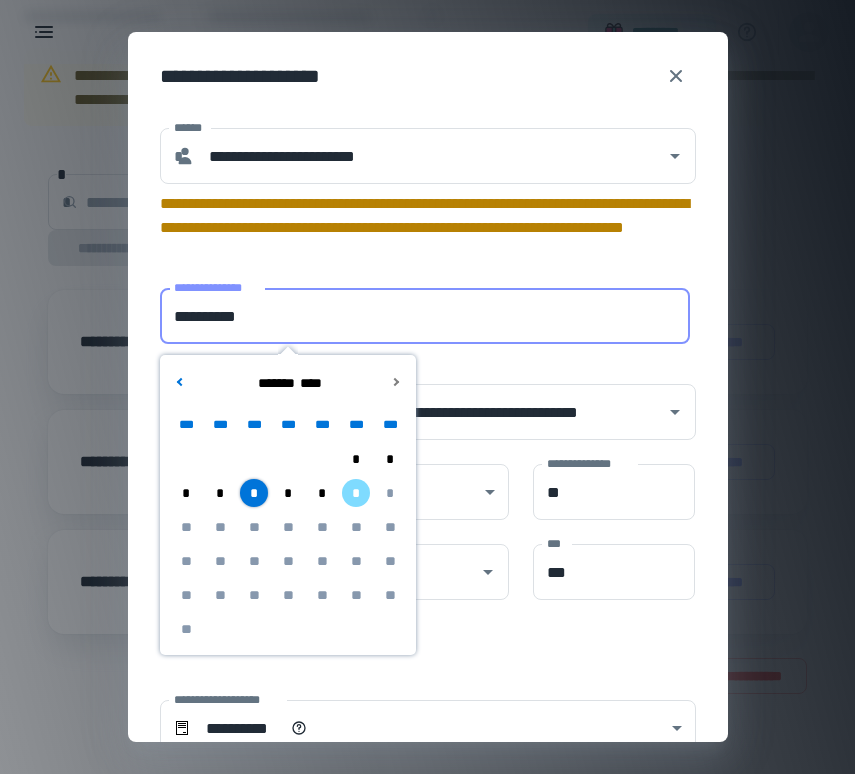 click on "**********" at bounding box center [428, 502] 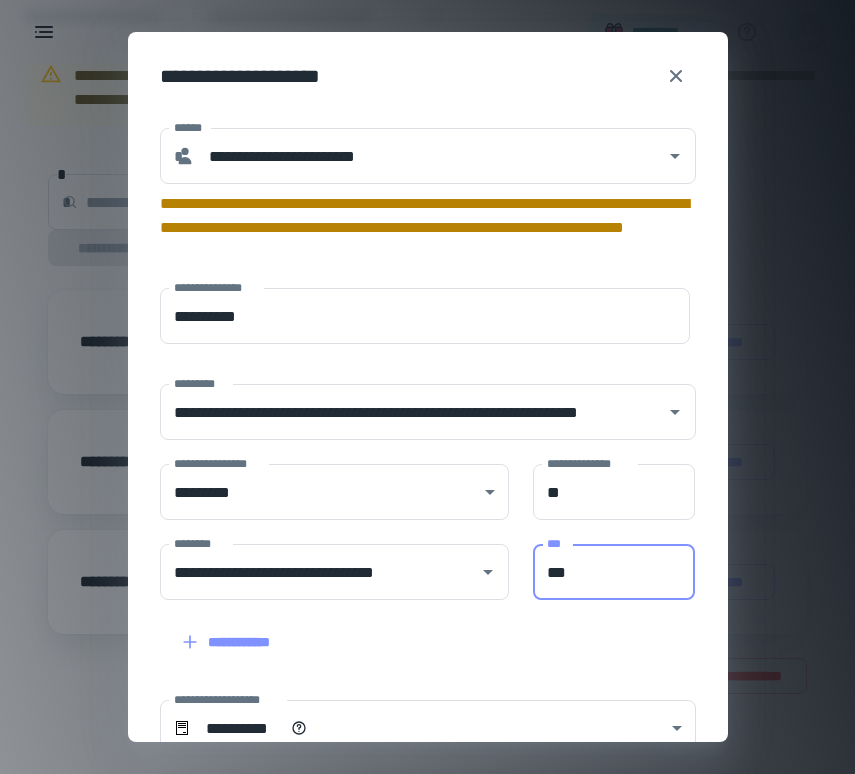 click on "***" at bounding box center (614, 572) 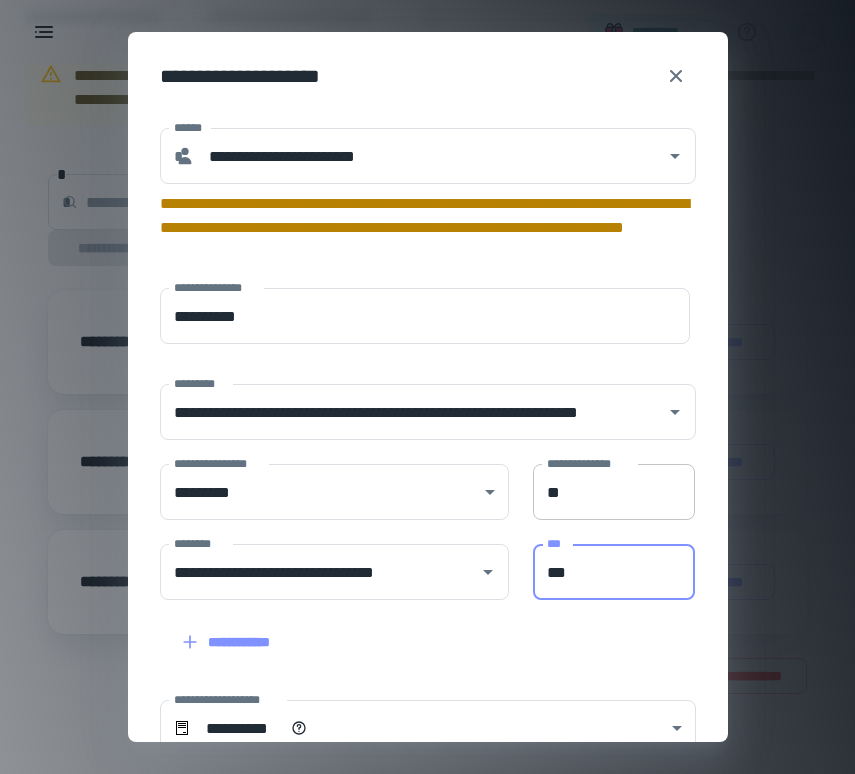click on "**" at bounding box center [614, 492] 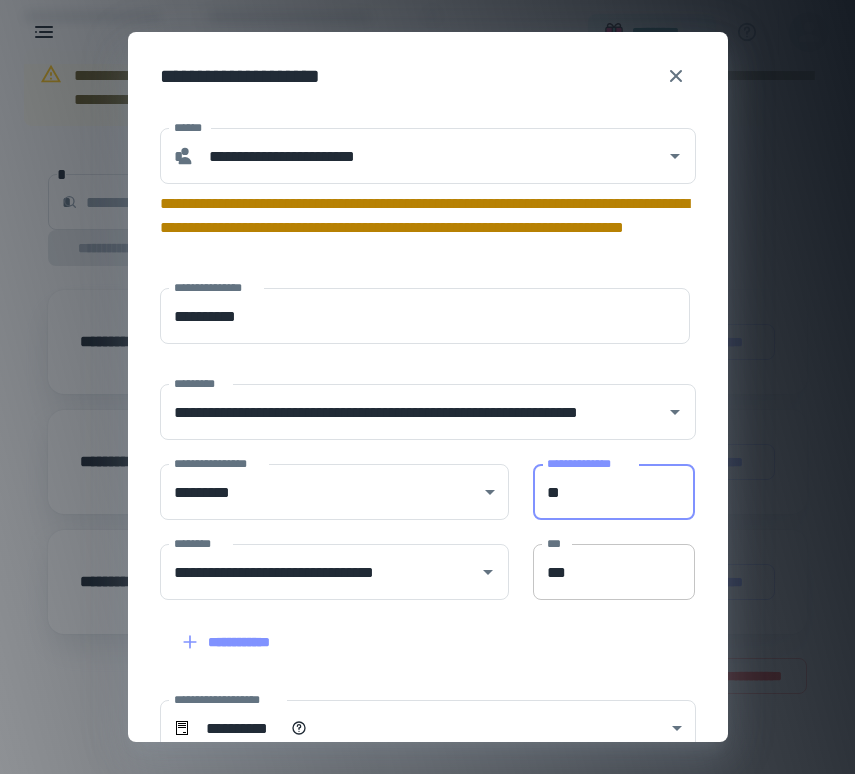 type on "**" 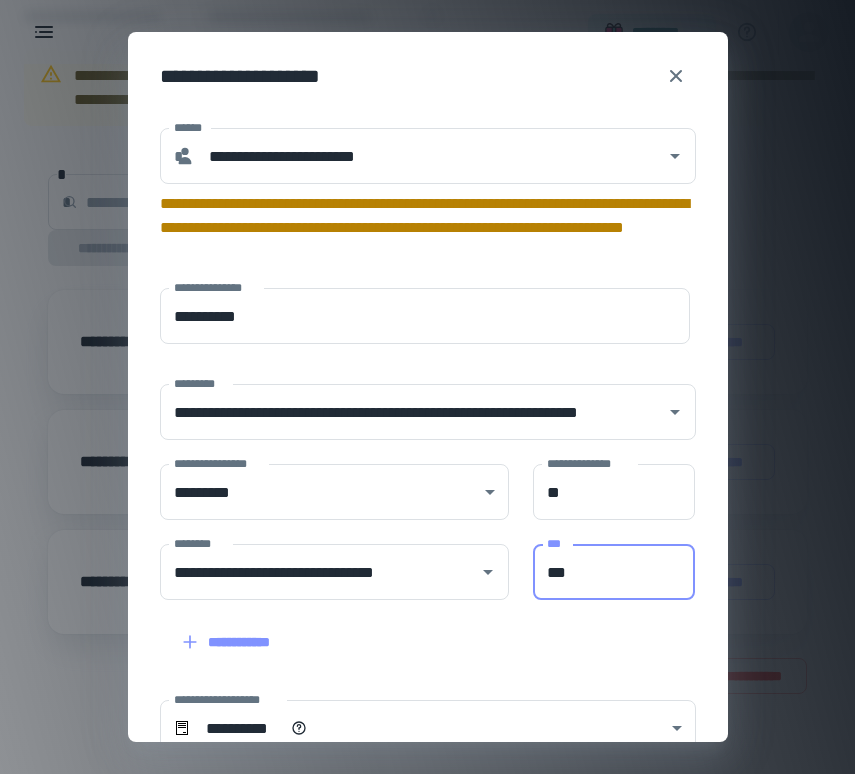 type on "***" 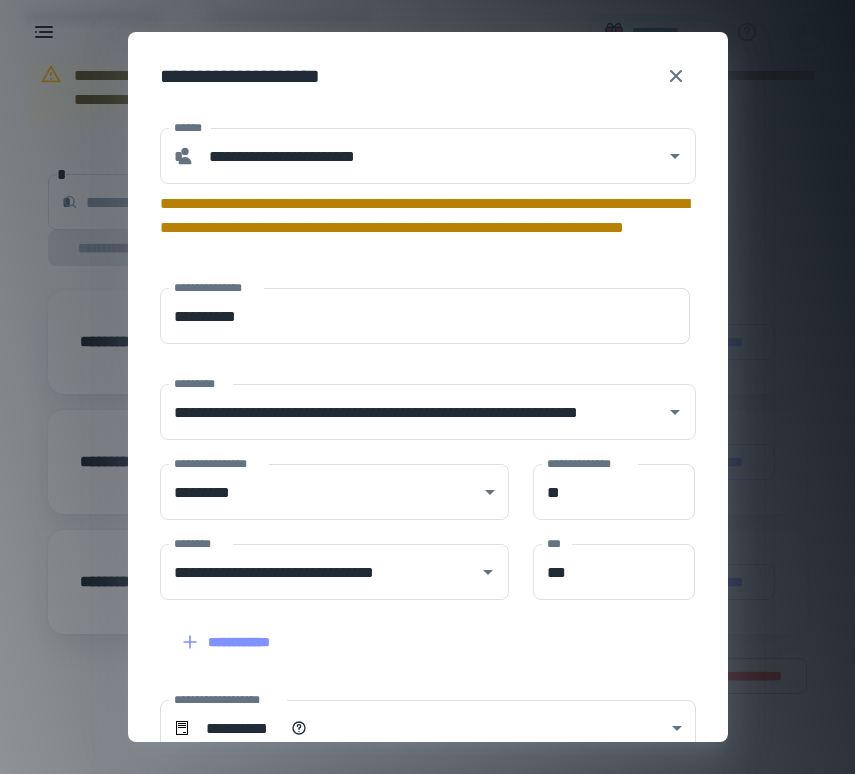 click on "**********" at bounding box center (416, 630) 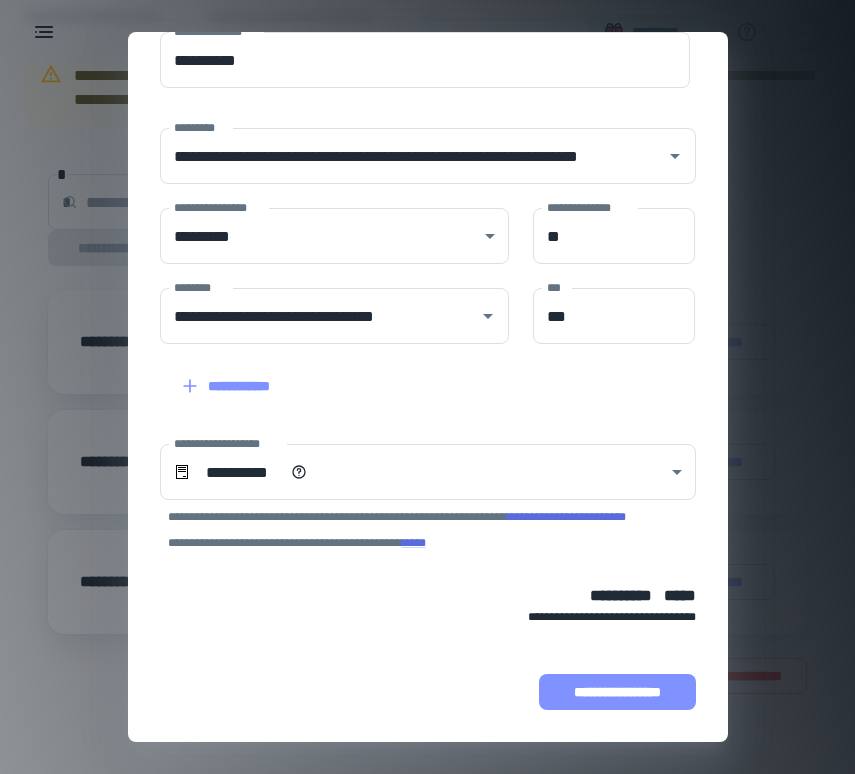 scroll, scrollTop: 256, scrollLeft: 0, axis: vertical 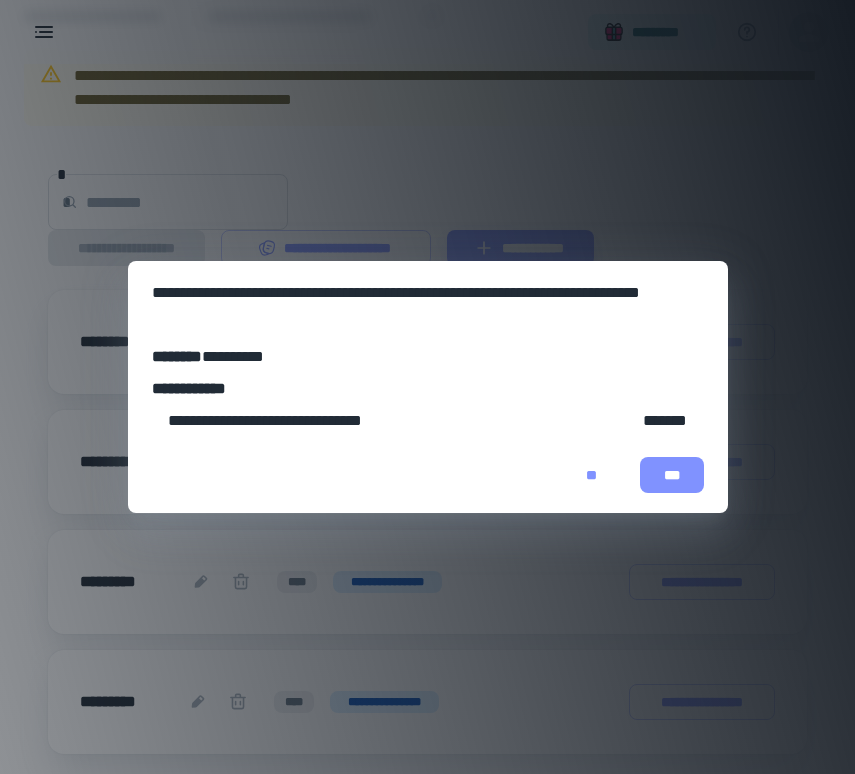 click on "***" at bounding box center (672, 475) 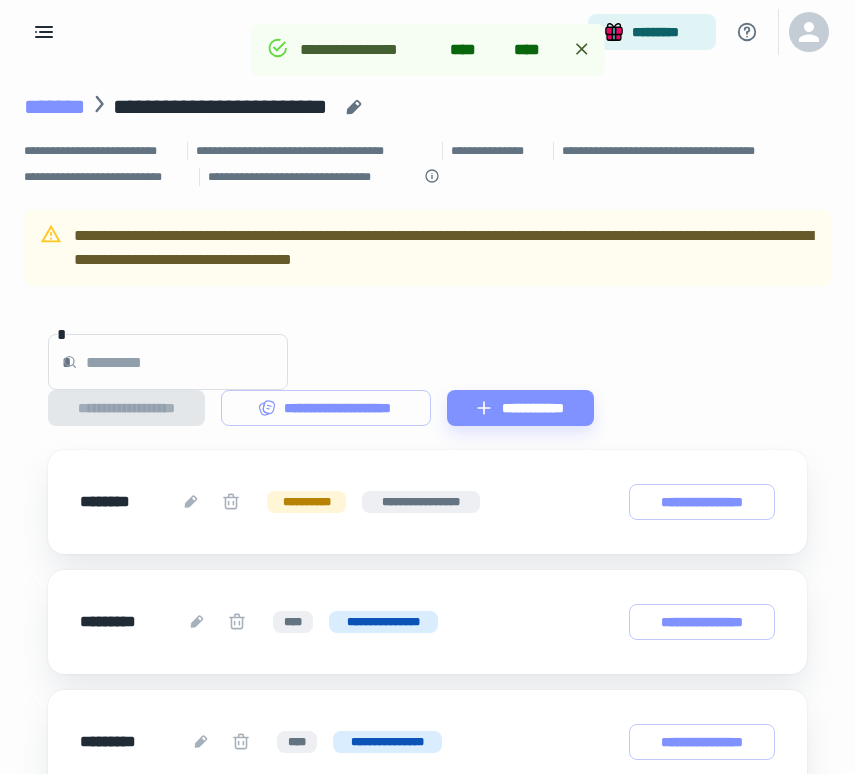 scroll, scrollTop: 0, scrollLeft: 0, axis: both 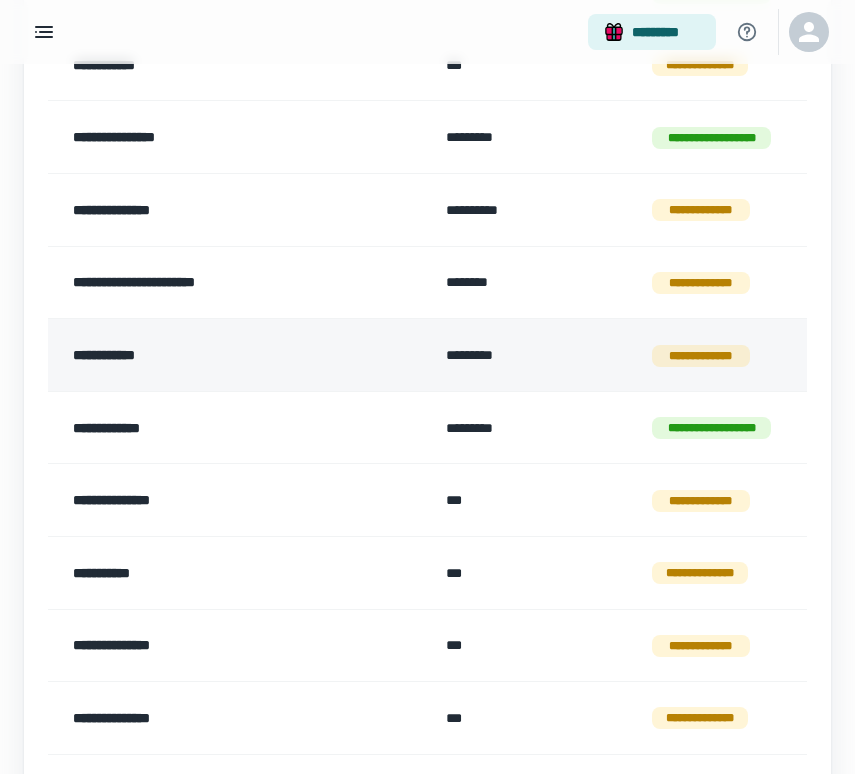 click on "**********" at bounding box center (217, 355) 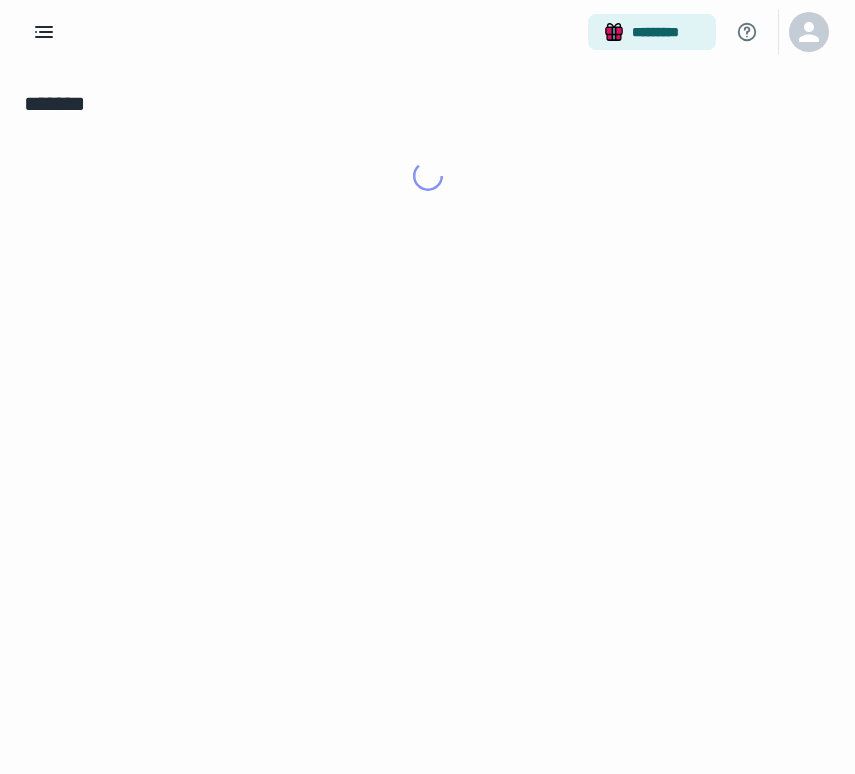 scroll, scrollTop: 0, scrollLeft: 0, axis: both 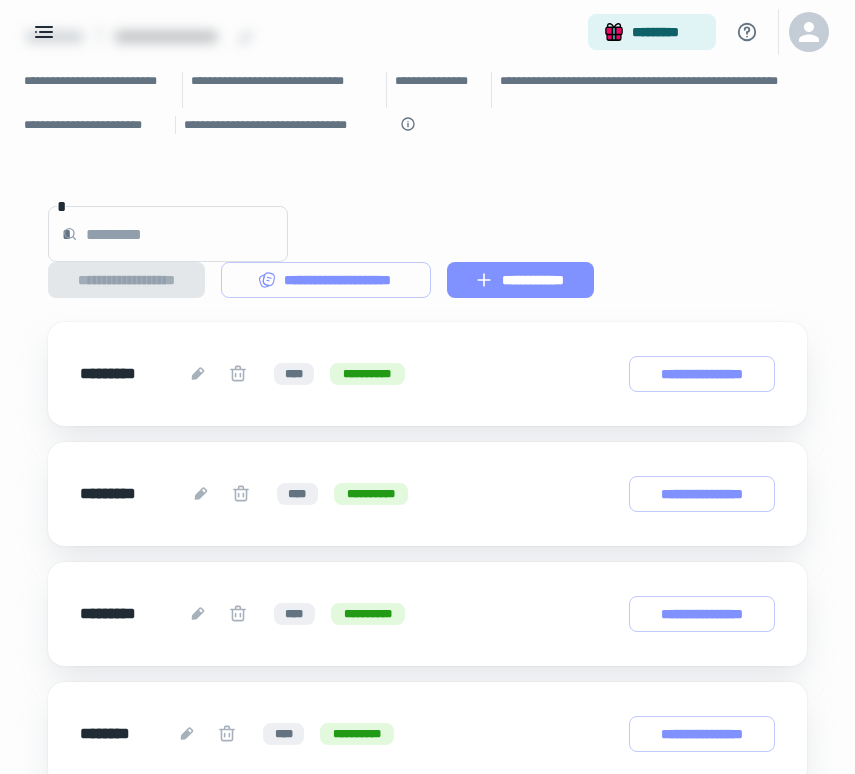 click on "**********" at bounding box center (520, 280) 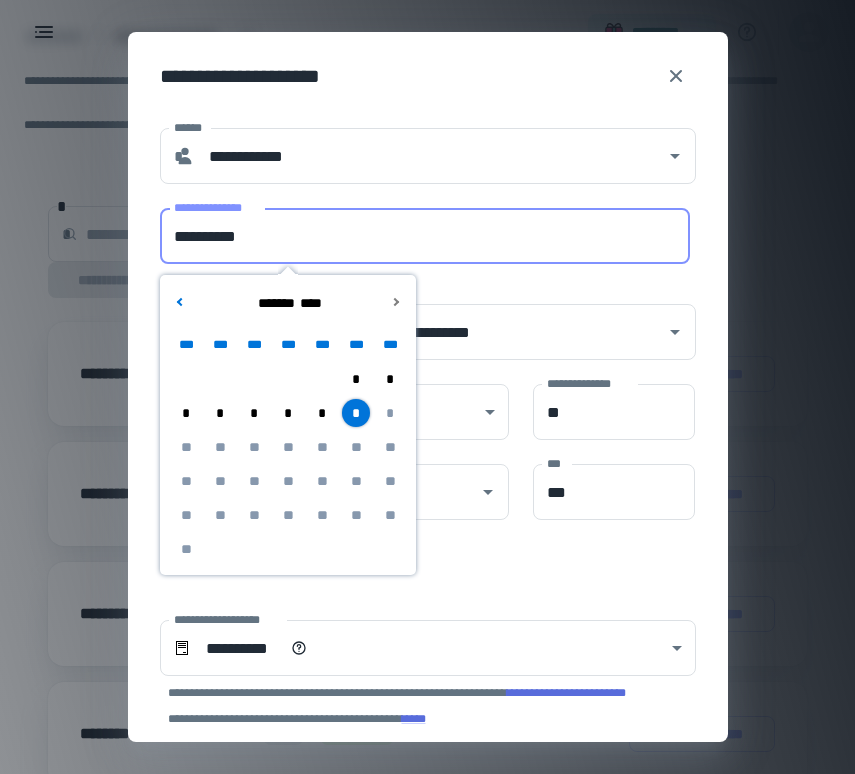 click on "**********" at bounding box center (425, 236) 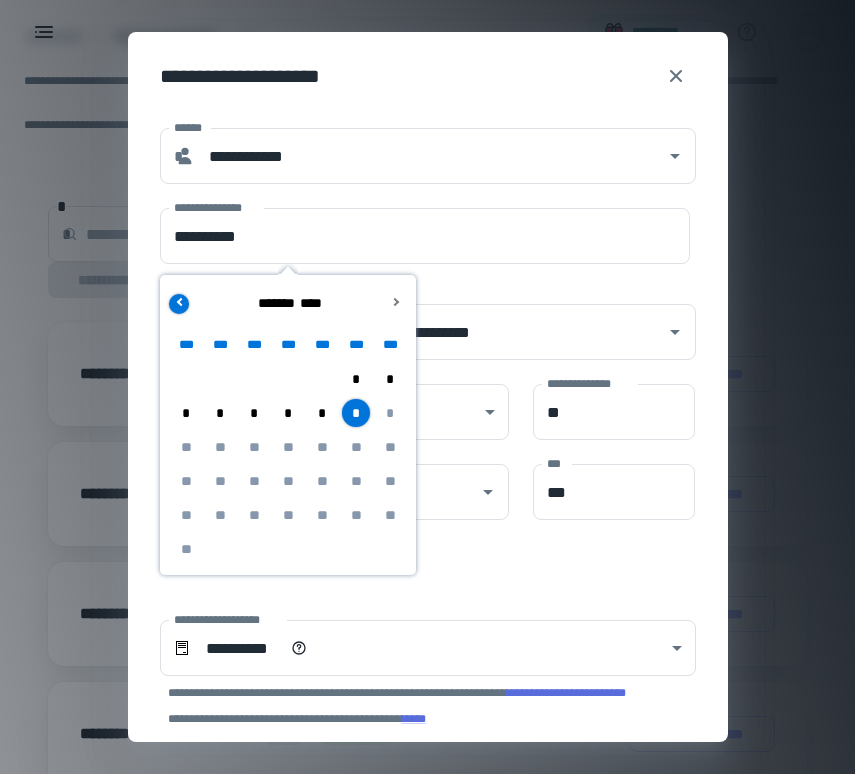 click at bounding box center (179, 304) 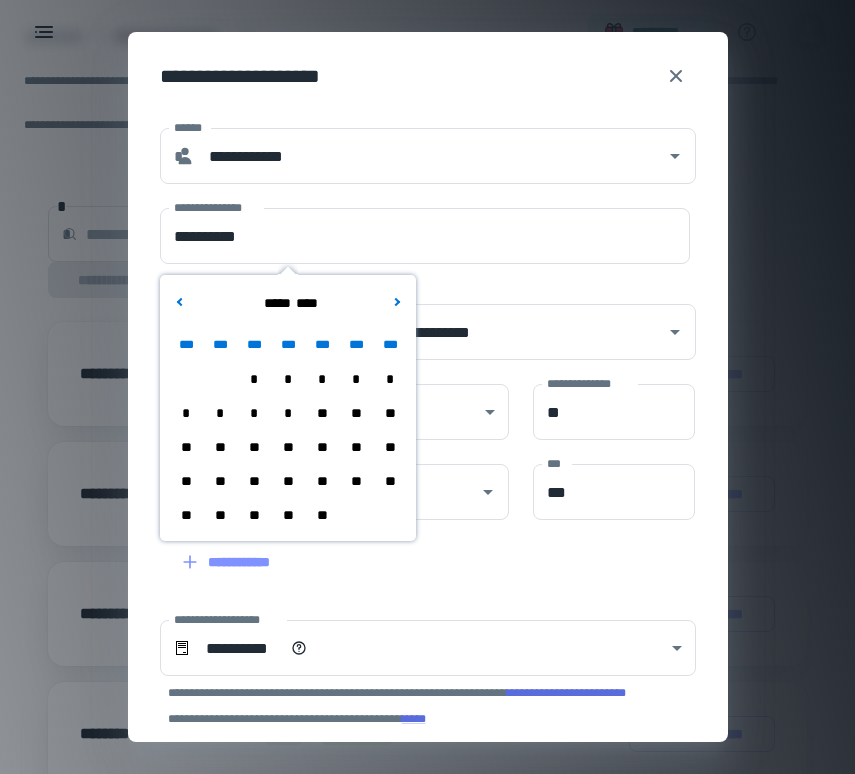 click on "**" at bounding box center [254, 515] 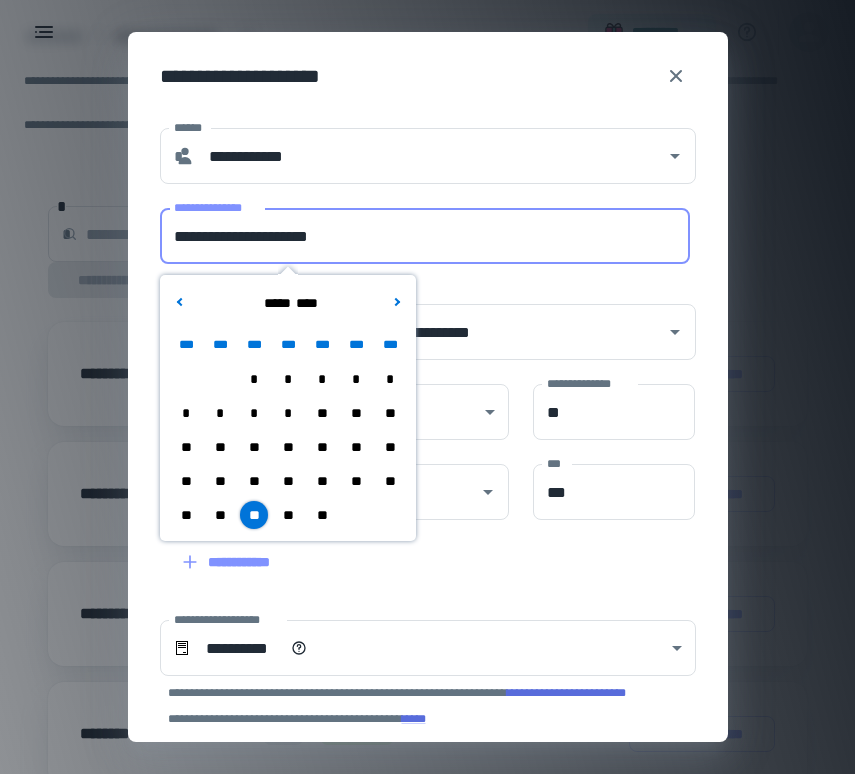 click on "**********" at bounding box center [425, 236] 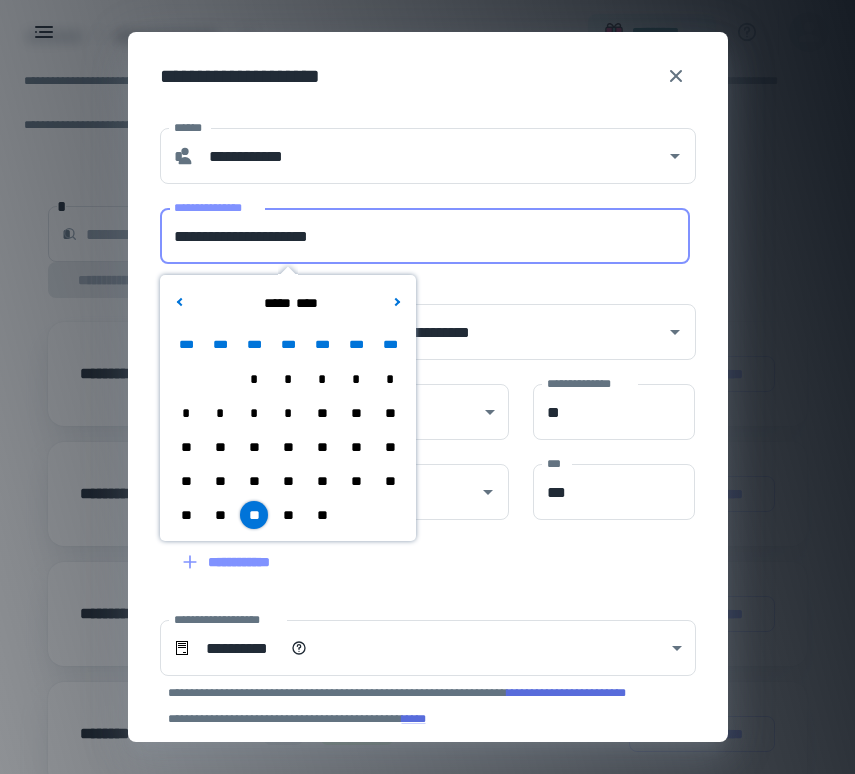 drag, startPoint x: 273, startPoint y: 235, endPoint x: 179, endPoint y: 223, distance: 94.76286 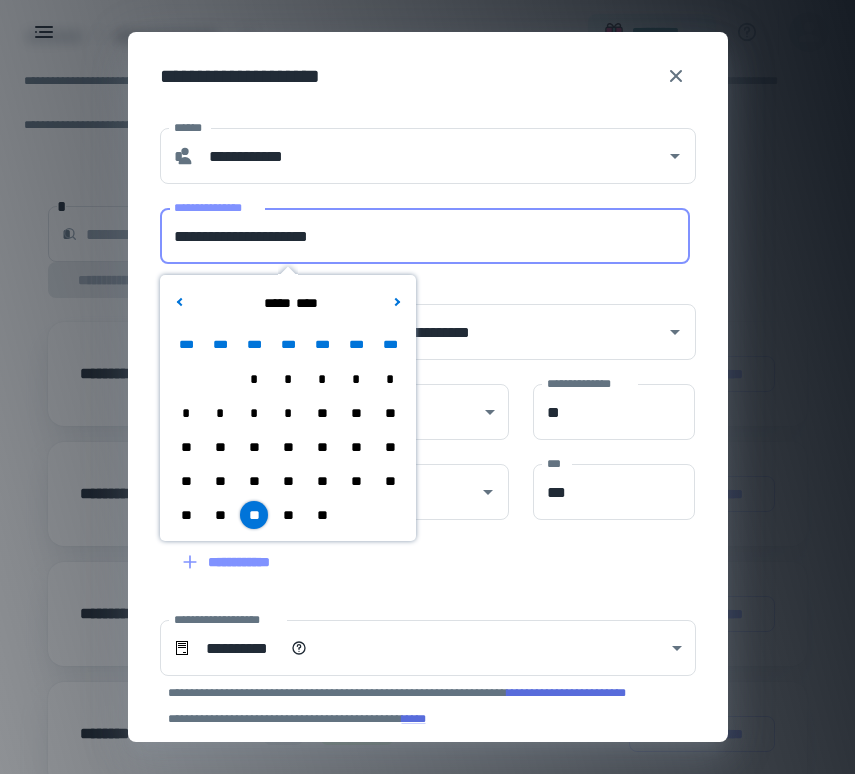 click on "**********" at bounding box center [425, 236] 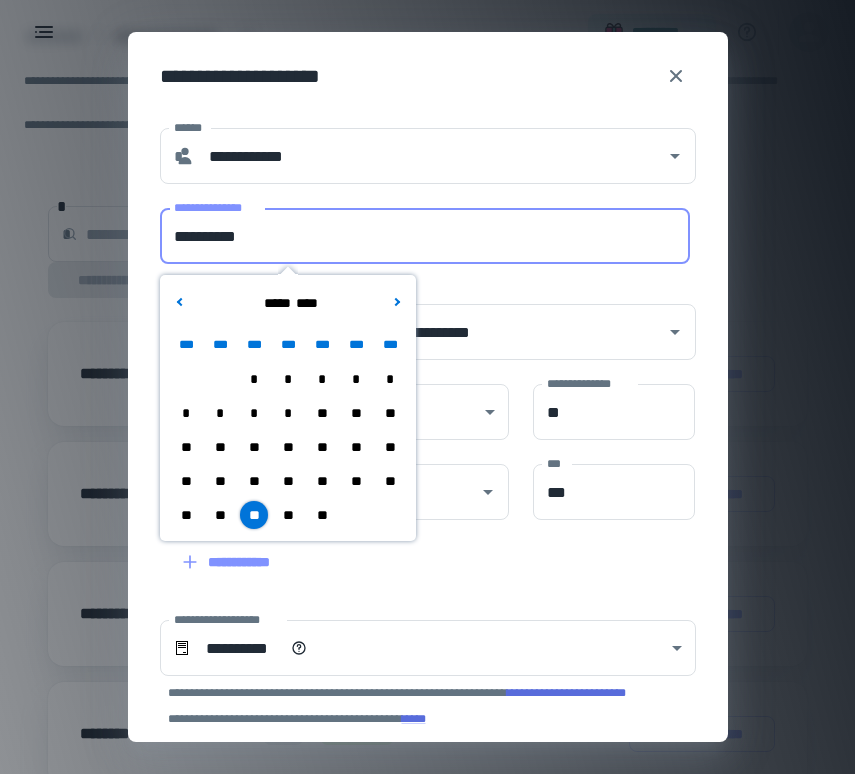 type on "**********" 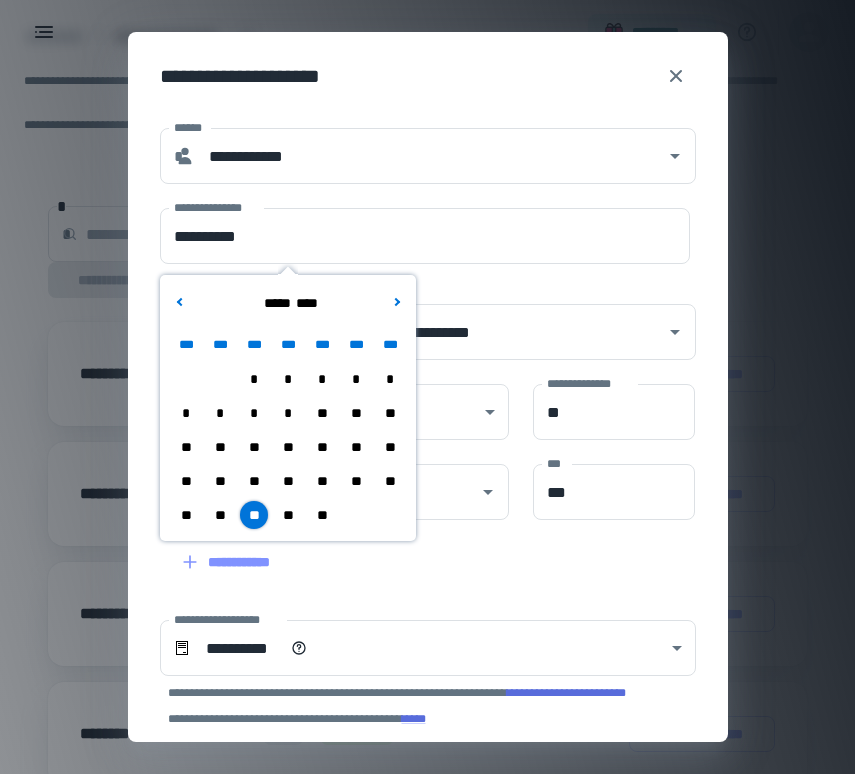 click on "**********" at bounding box center [416, 320] 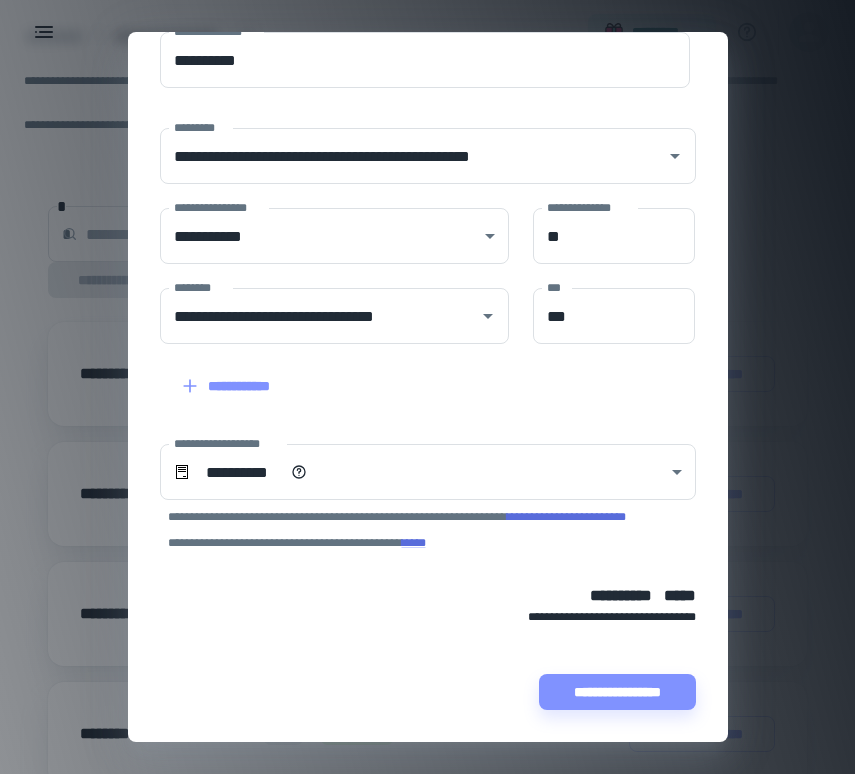 scroll, scrollTop: 176, scrollLeft: 0, axis: vertical 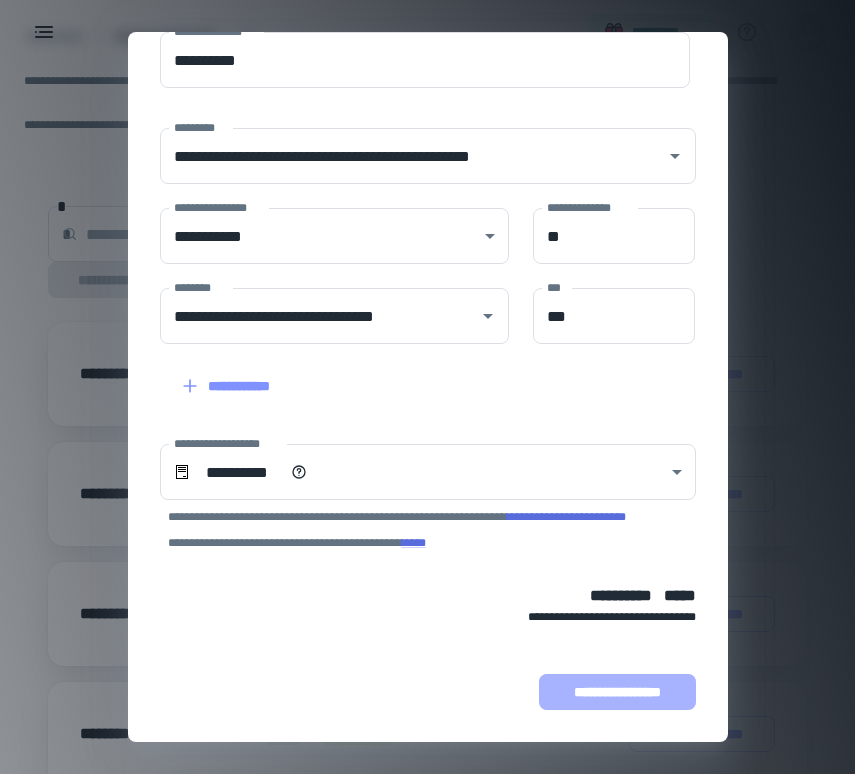 click on "**********" at bounding box center (617, 692) 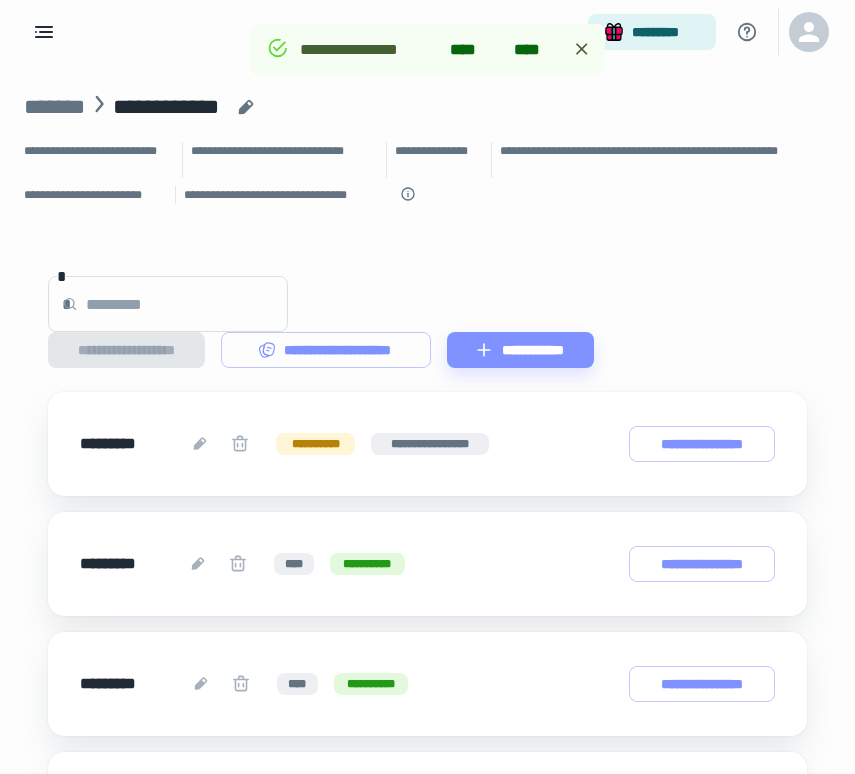 scroll, scrollTop: 0, scrollLeft: 0, axis: both 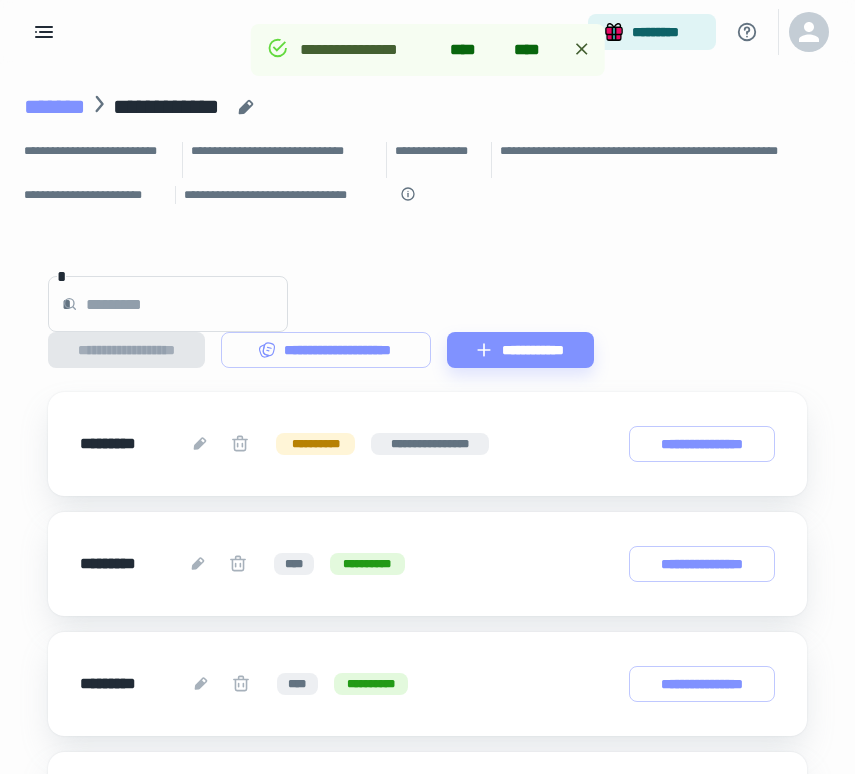 click on "*******" at bounding box center (54, 107) 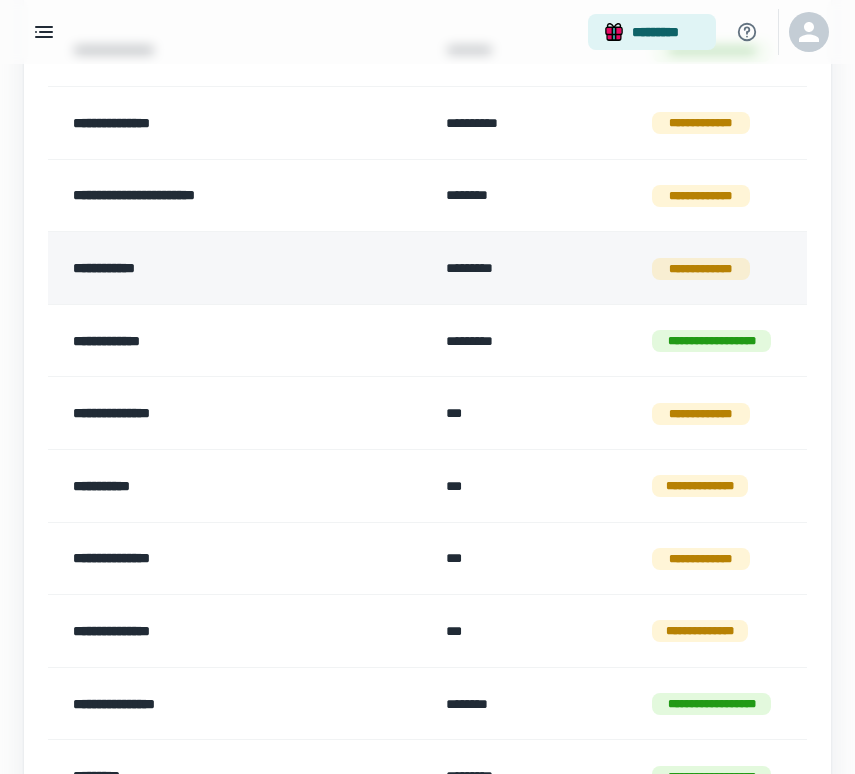 scroll, scrollTop: 999, scrollLeft: 0, axis: vertical 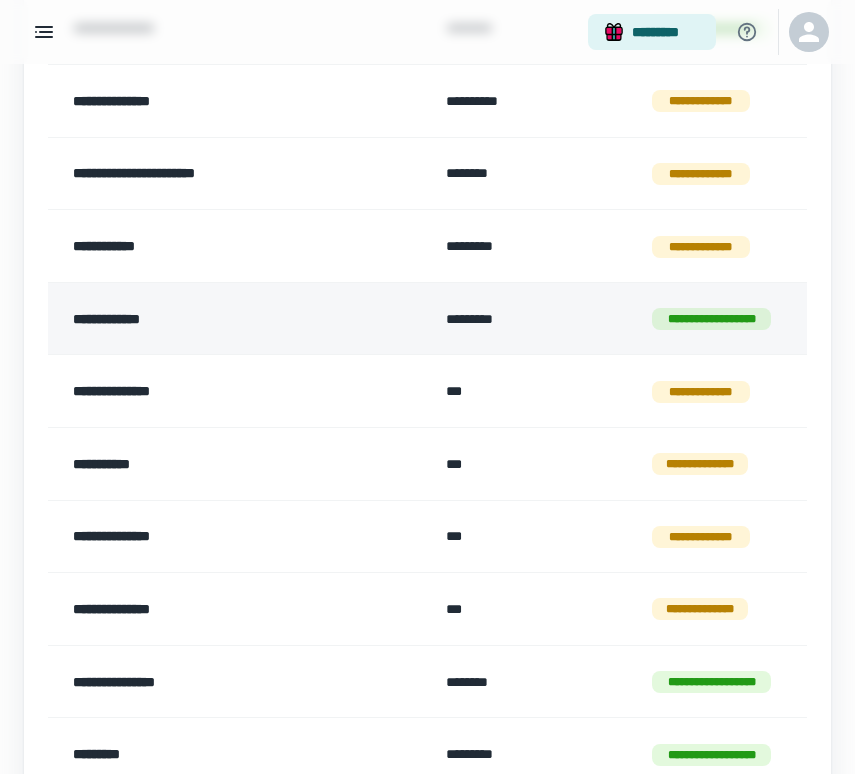 click on "**********" at bounding box center (217, 319) 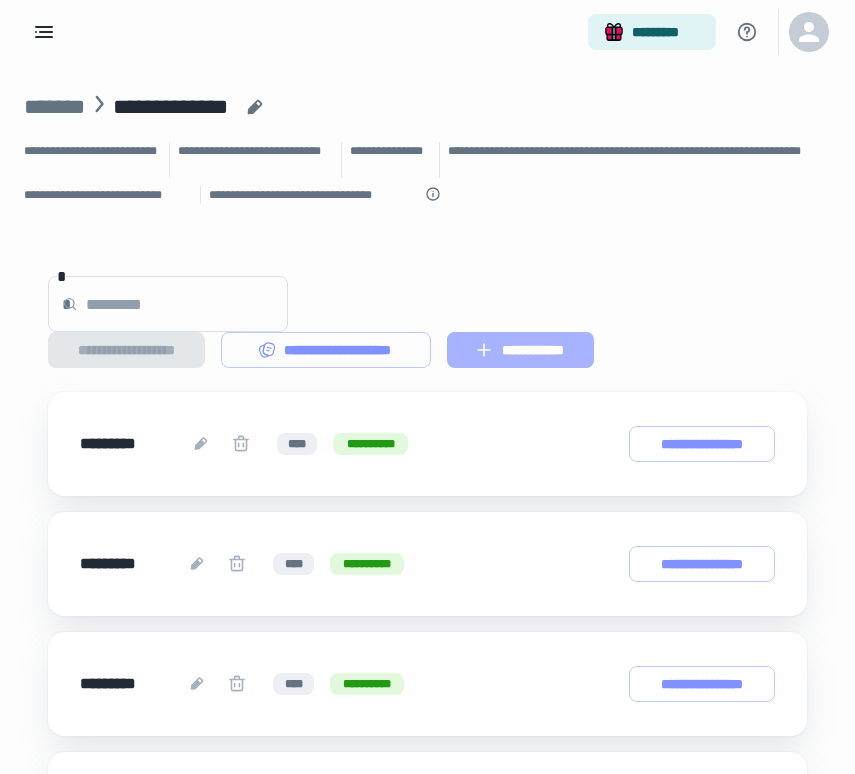 click on "**********" at bounding box center [520, 350] 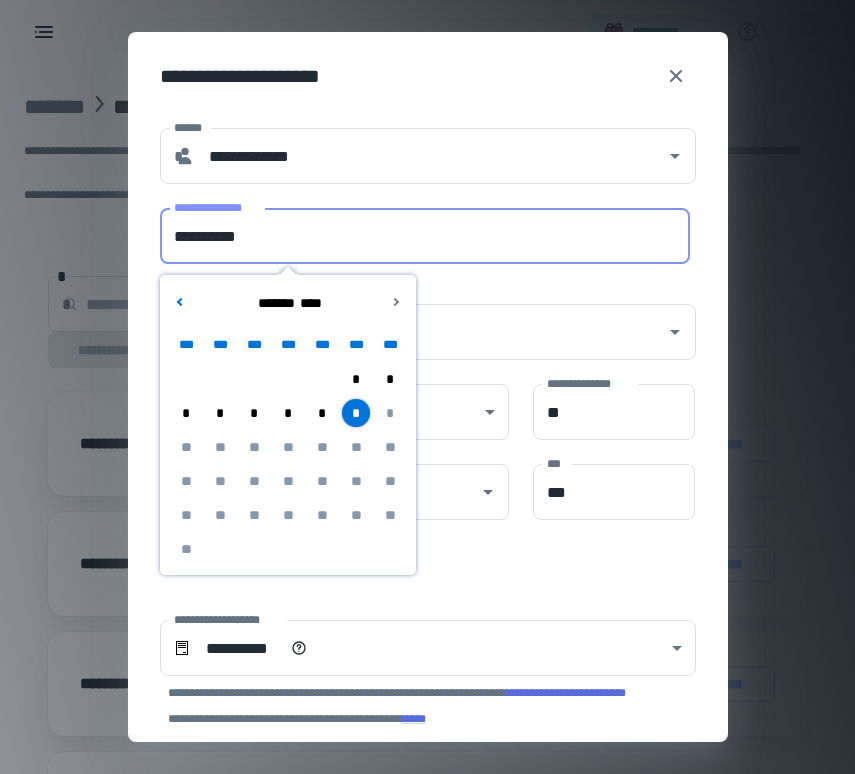click on "**********" at bounding box center (425, 236) 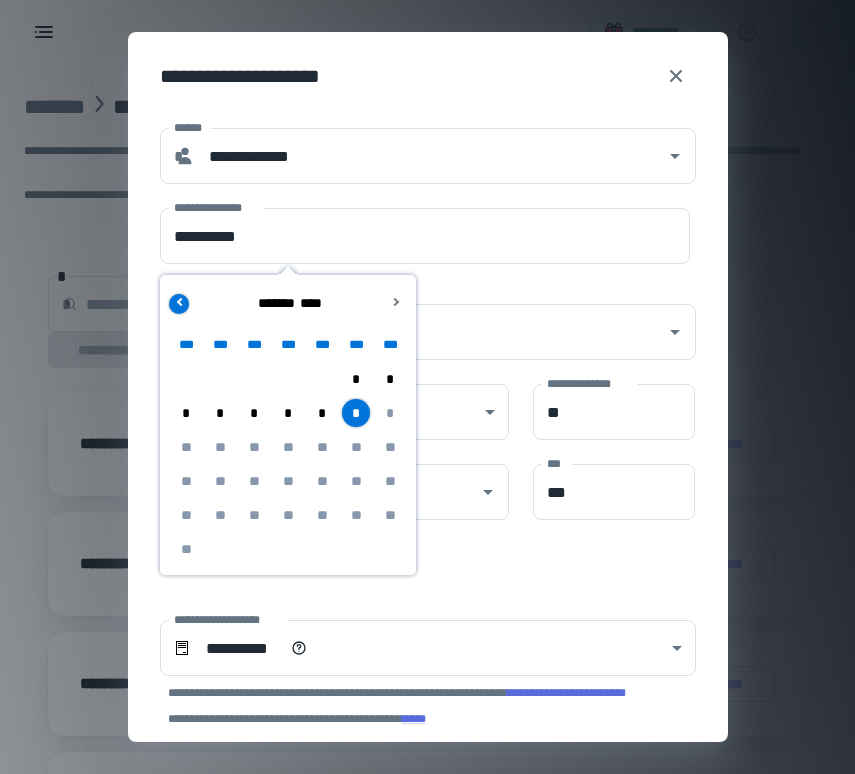 click at bounding box center (179, 304) 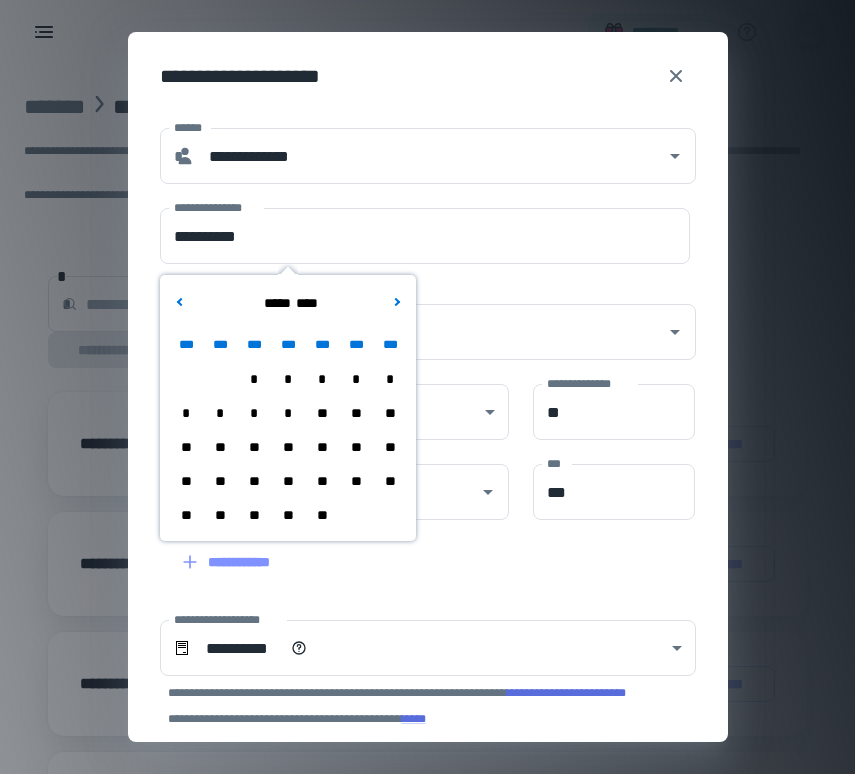 click on "**" at bounding box center [356, 413] 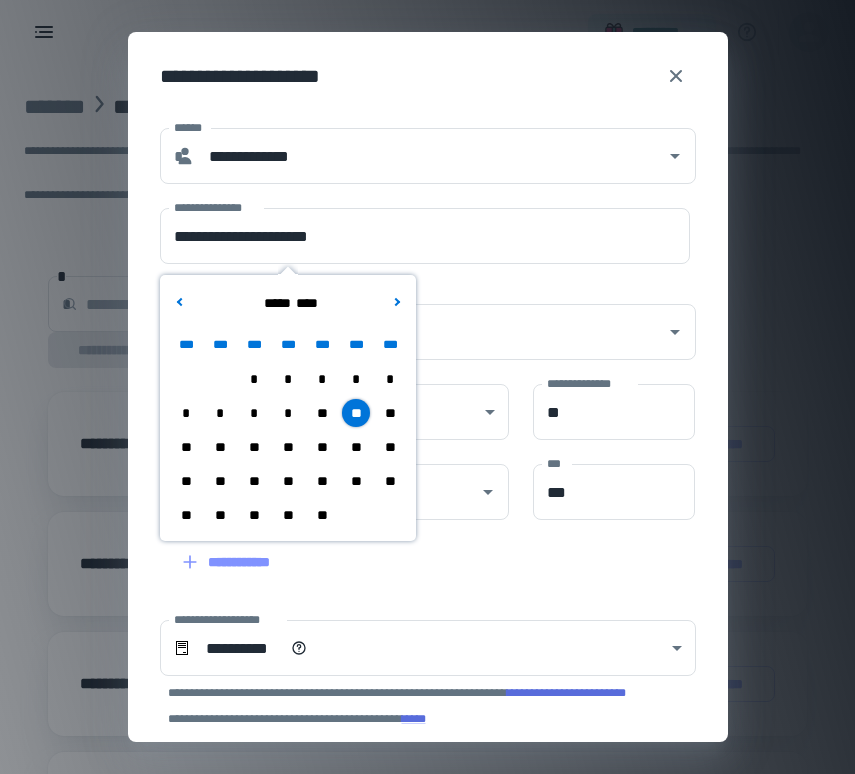click on "**" at bounding box center (356, 481) 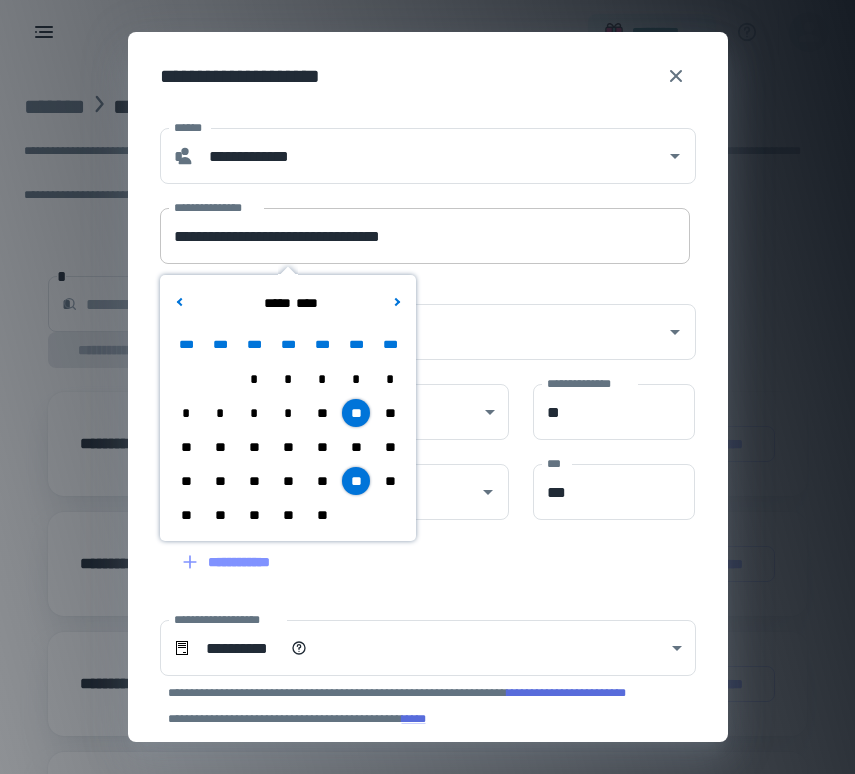 click on "**********" at bounding box center [425, 236] 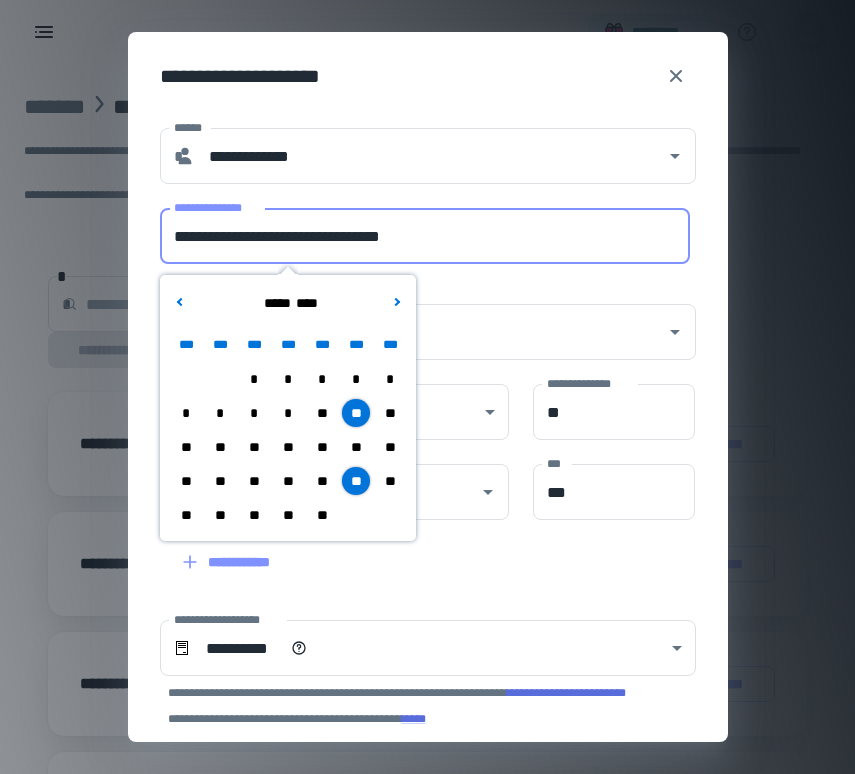 drag, startPoint x: 271, startPoint y: 238, endPoint x: 160, endPoint y: 234, distance: 111.07205 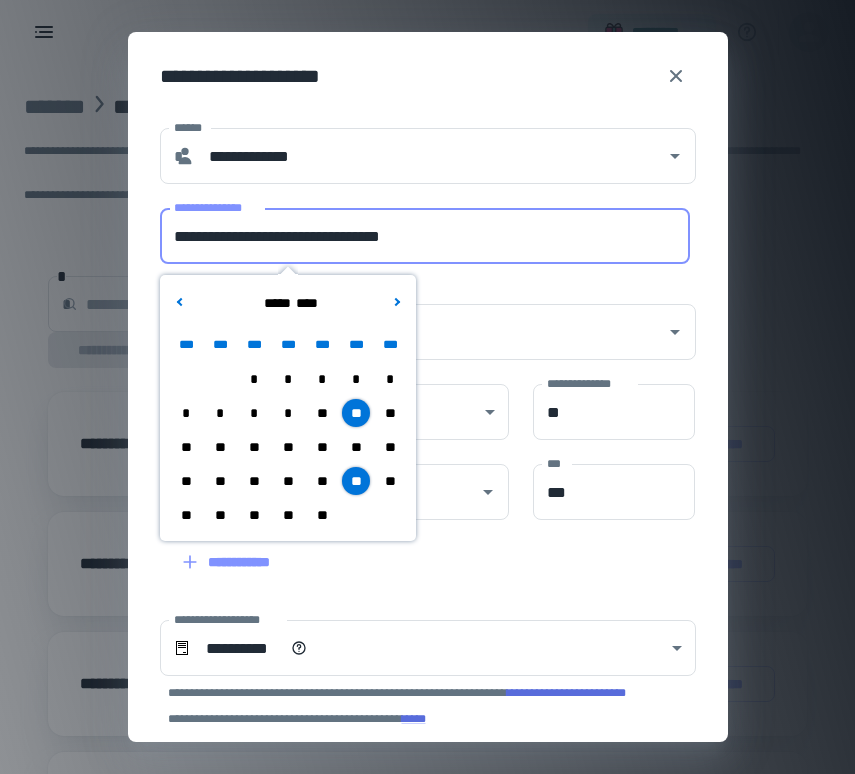click on "**********" at bounding box center [425, 236] 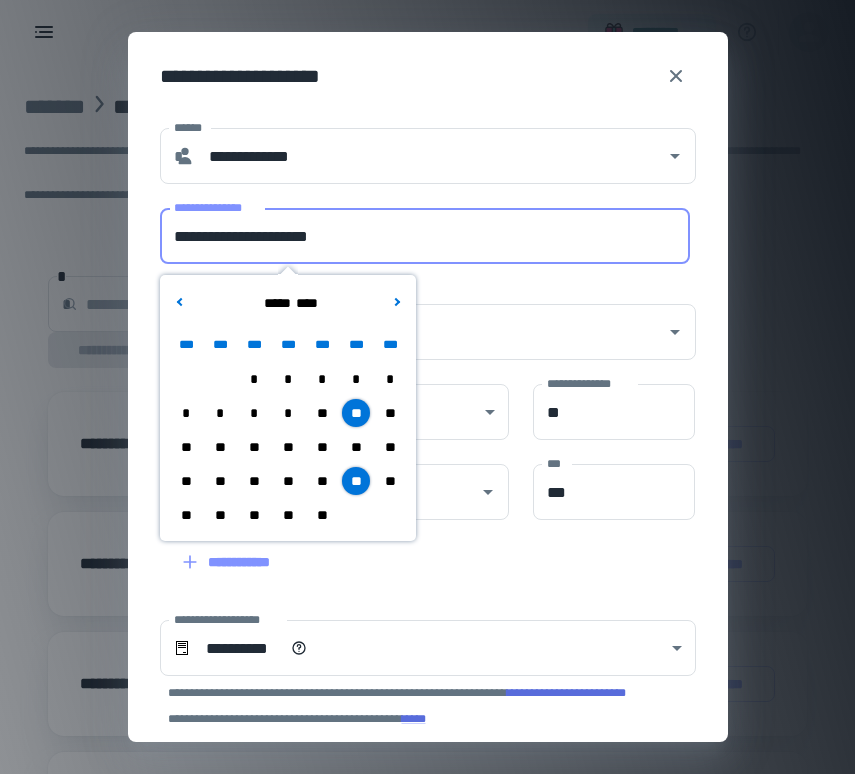 type on "**********" 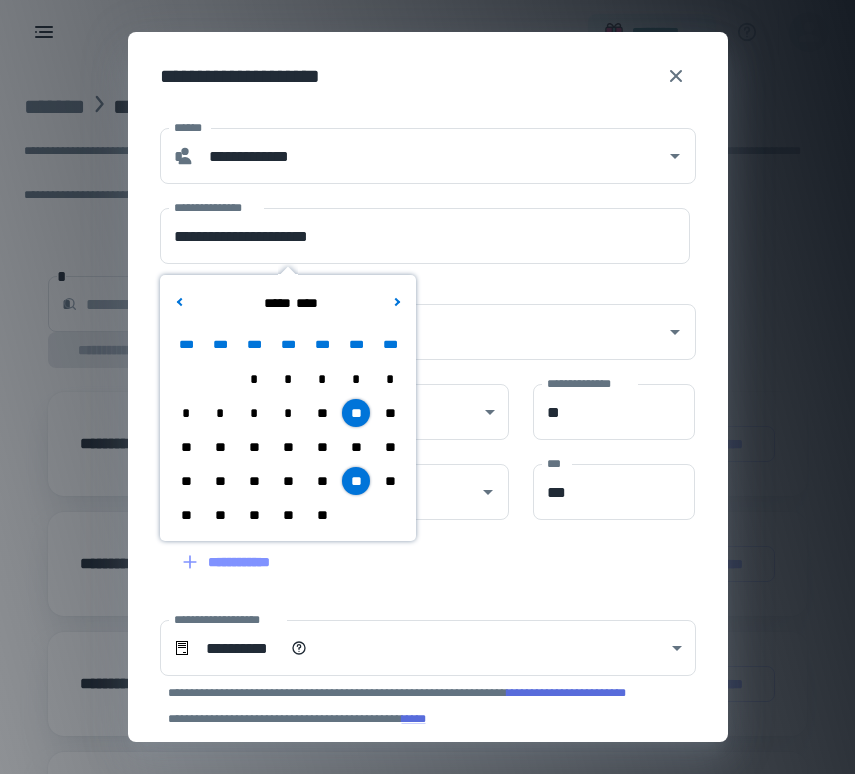 click on "**********" at bounding box center [428, 422] 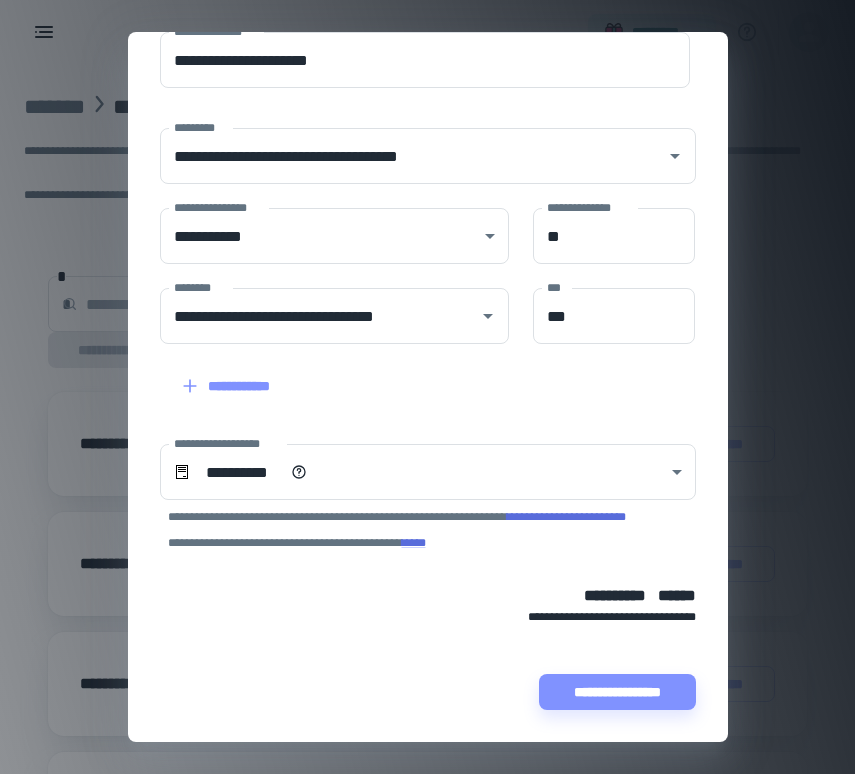 scroll, scrollTop: 176, scrollLeft: 0, axis: vertical 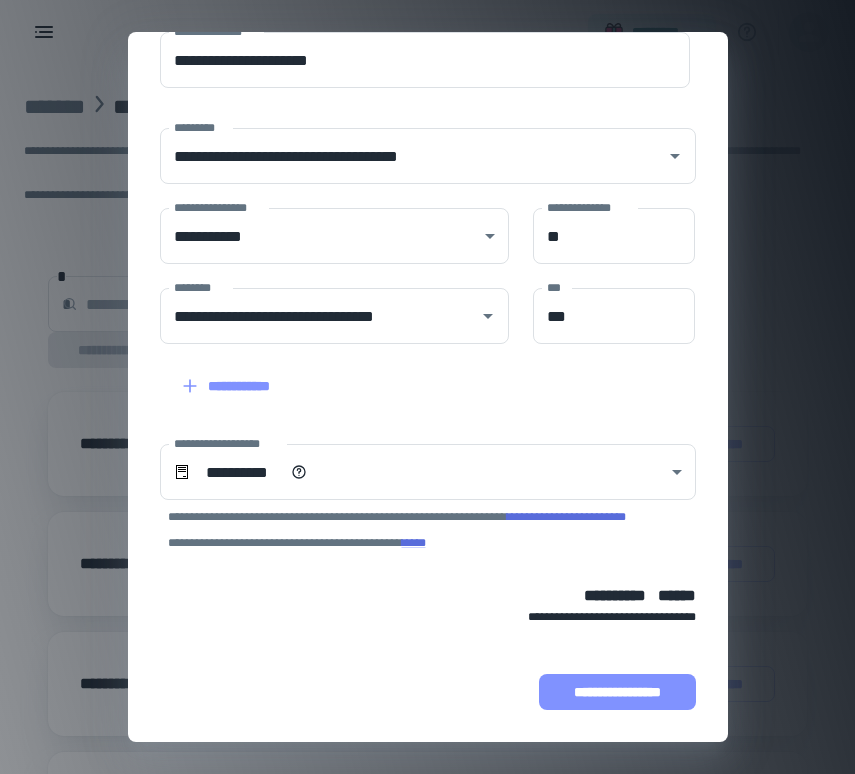 click on "**********" at bounding box center (617, 692) 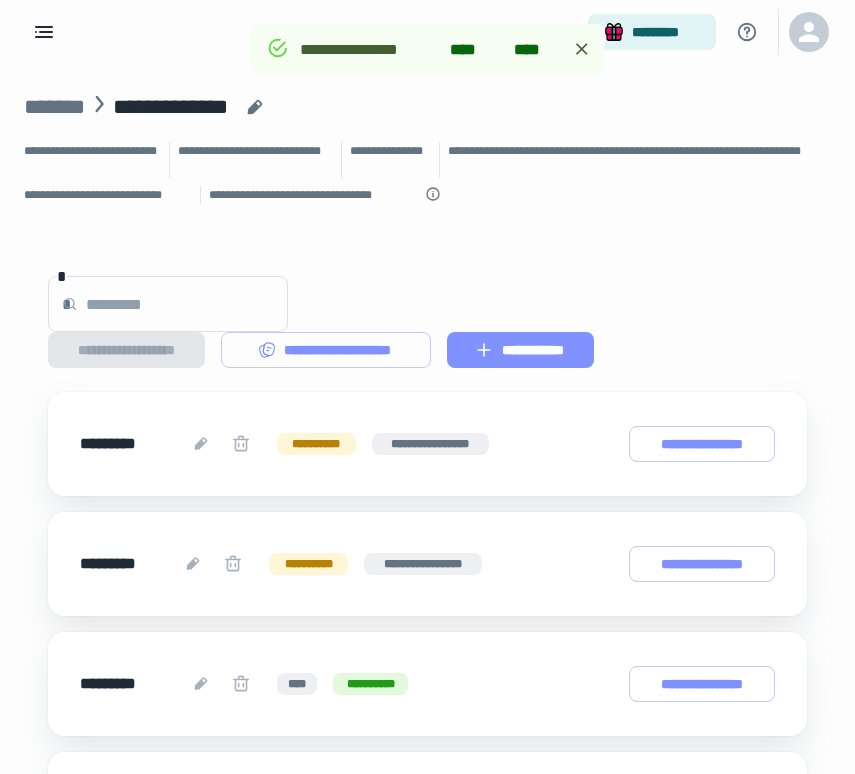 click on "**********" at bounding box center [520, 350] 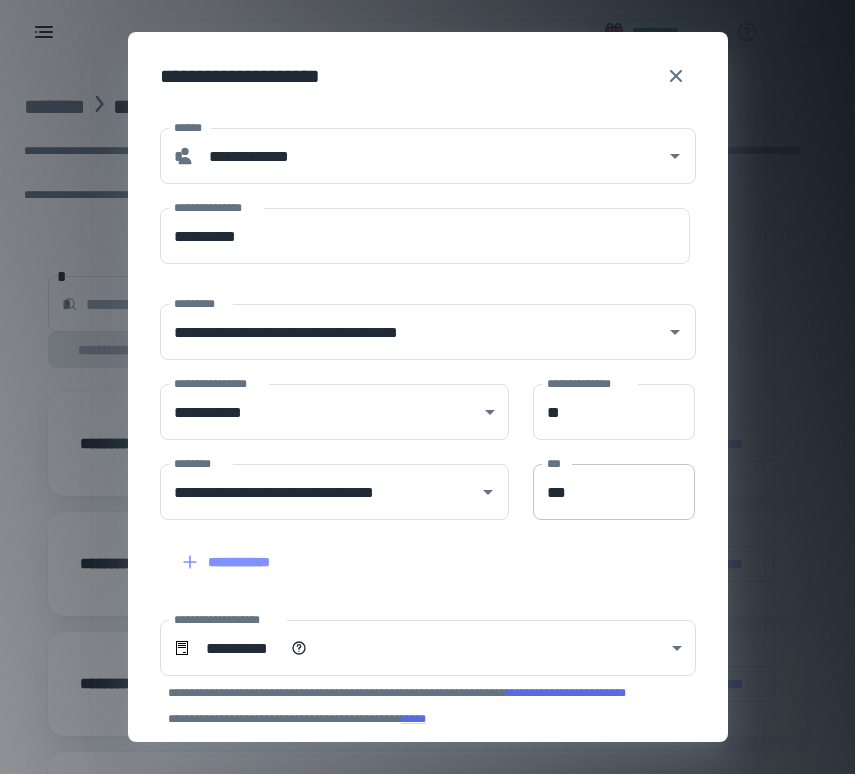 click on "***" at bounding box center [614, 492] 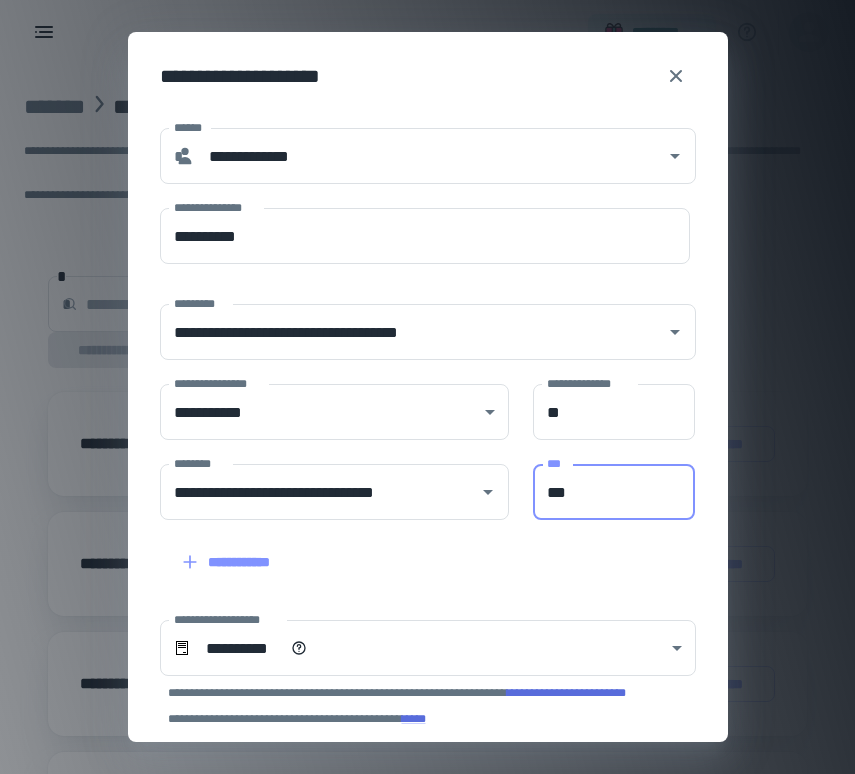 type on "***" 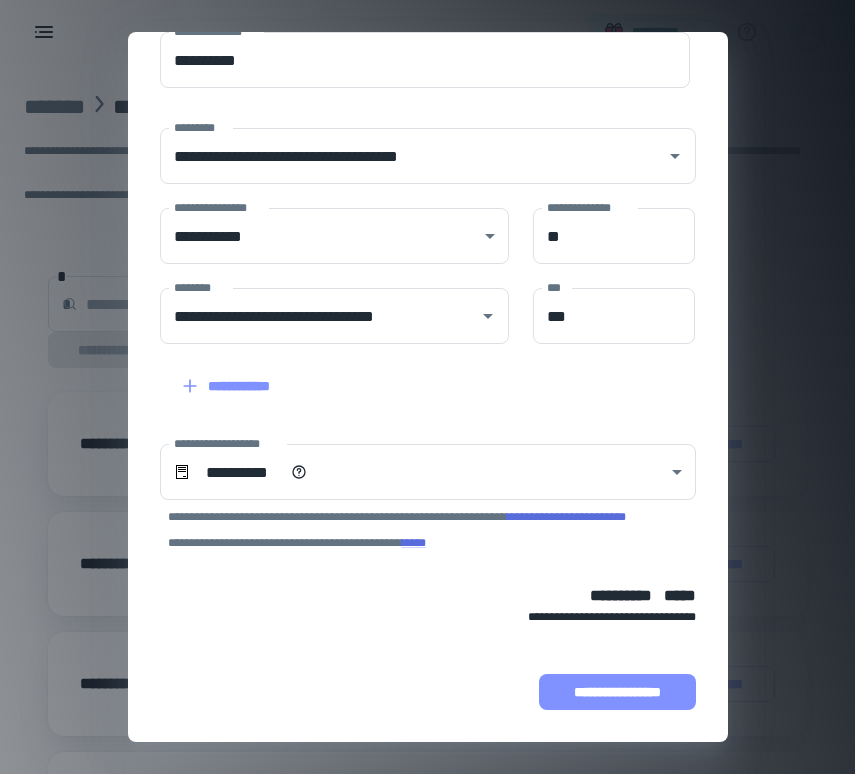 scroll, scrollTop: 176, scrollLeft: 0, axis: vertical 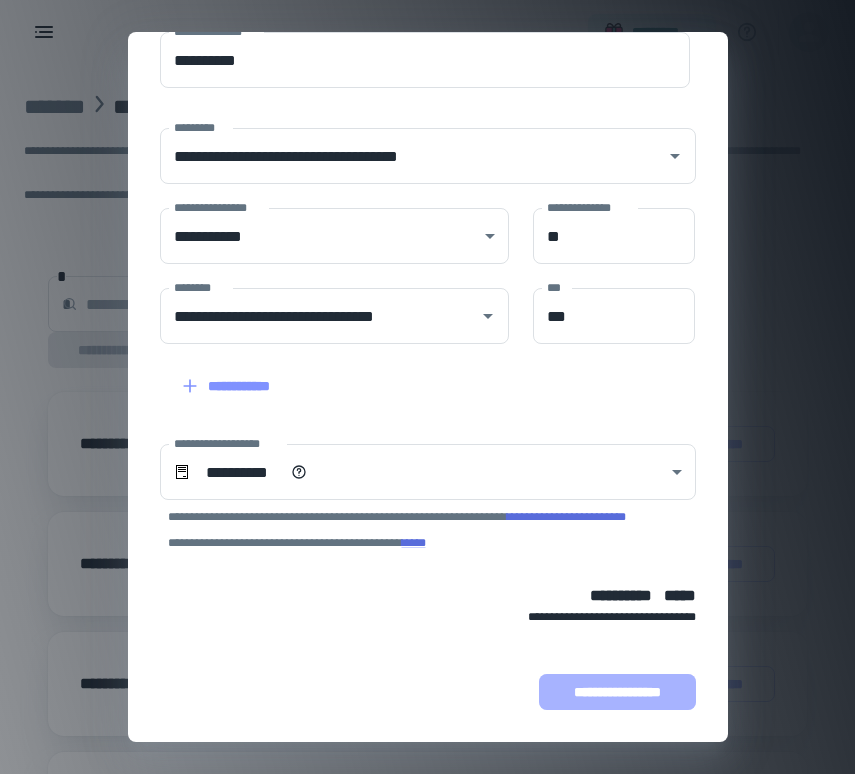 click on "**********" at bounding box center [617, 692] 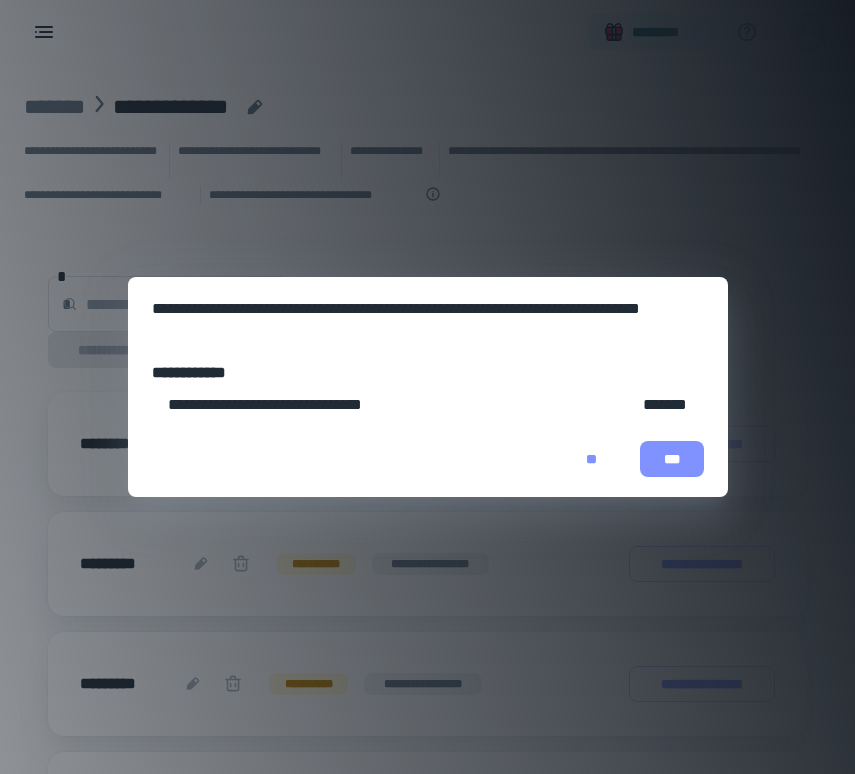 click on "***" at bounding box center [672, 459] 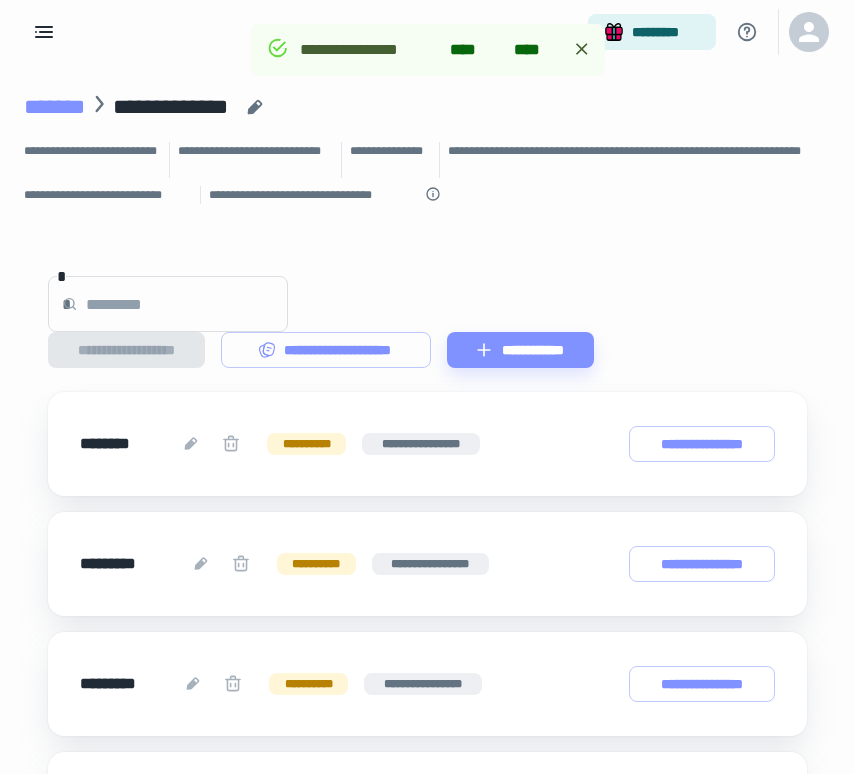 click on "*******" at bounding box center [54, 107] 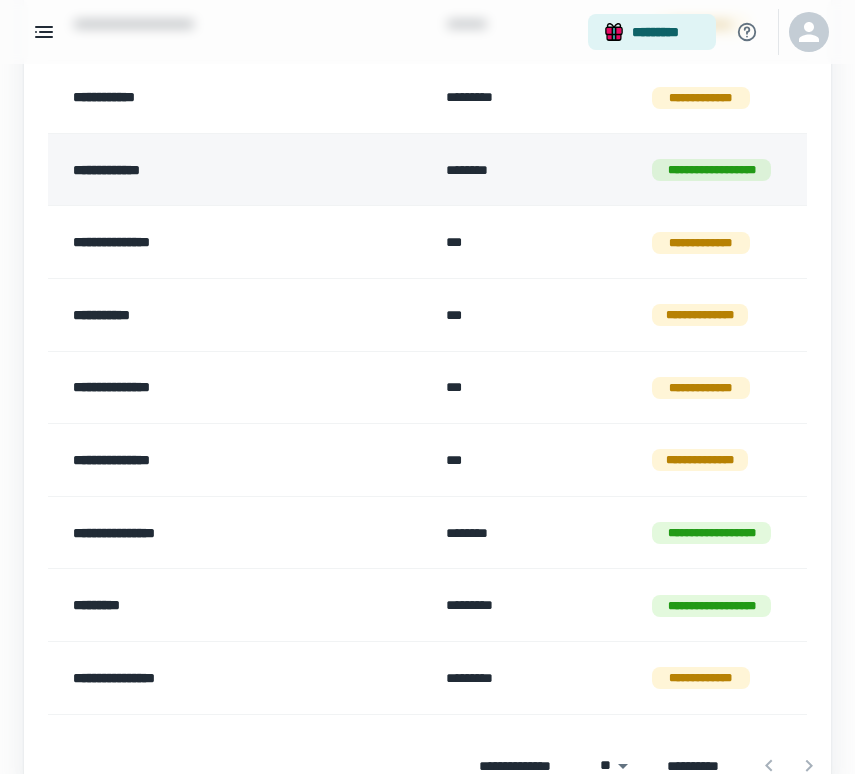 scroll, scrollTop: 1163, scrollLeft: 0, axis: vertical 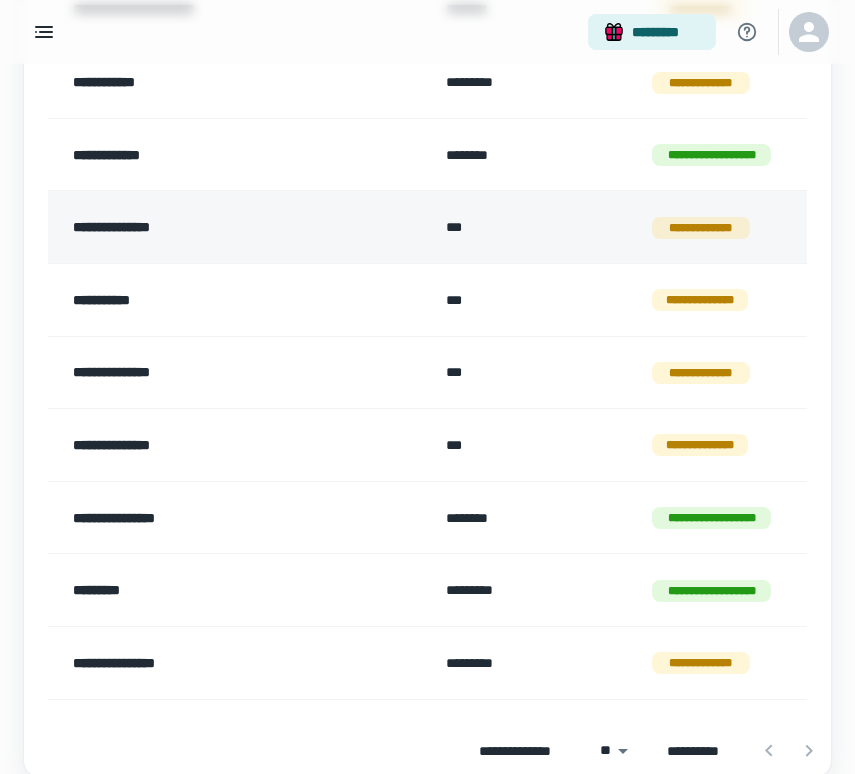 click on "**********" at bounding box center [217, 227] 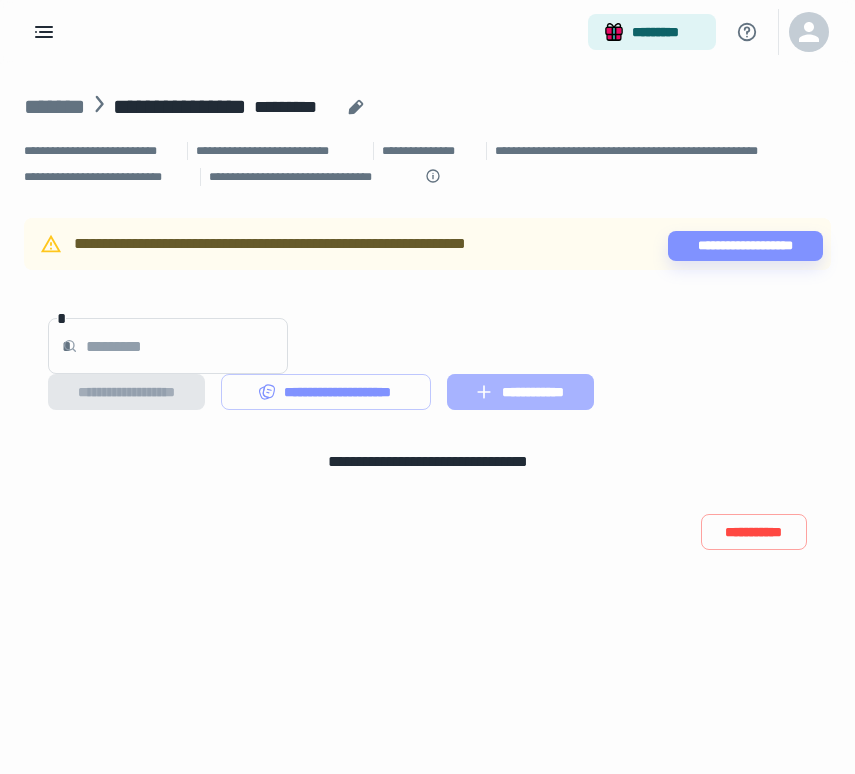 click on "**********" at bounding box center [520, 392] 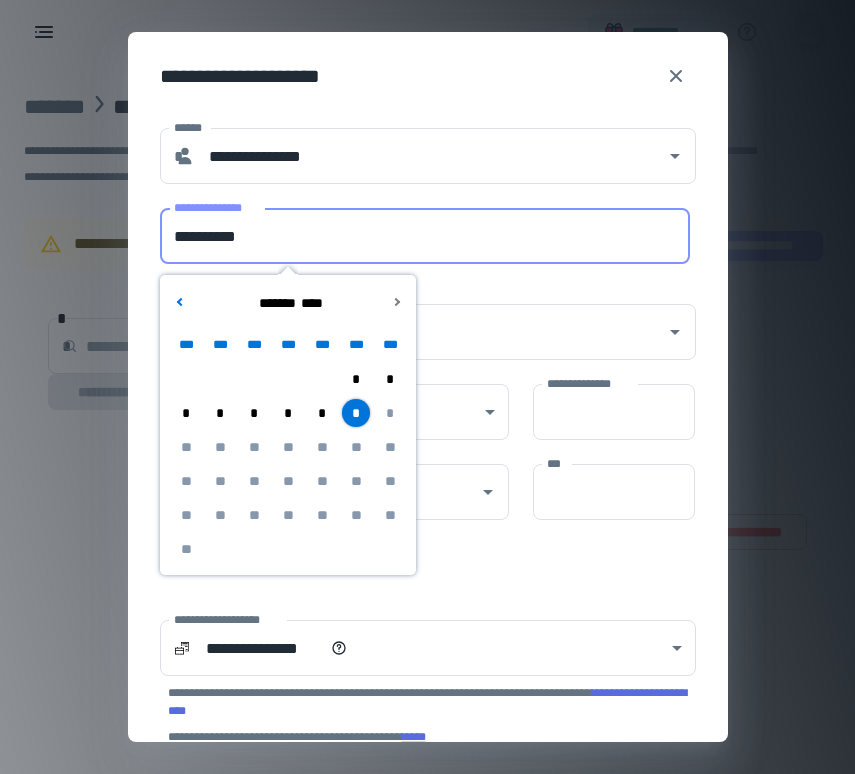 click on "**********" at bounding box center (425, 236) 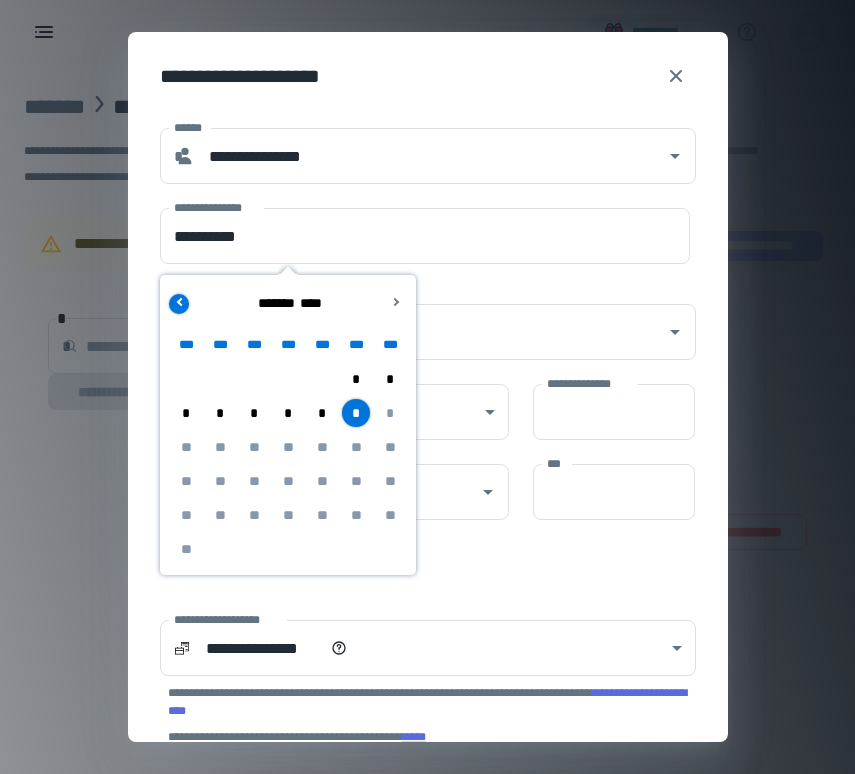 click at bounding box center (179, 304) 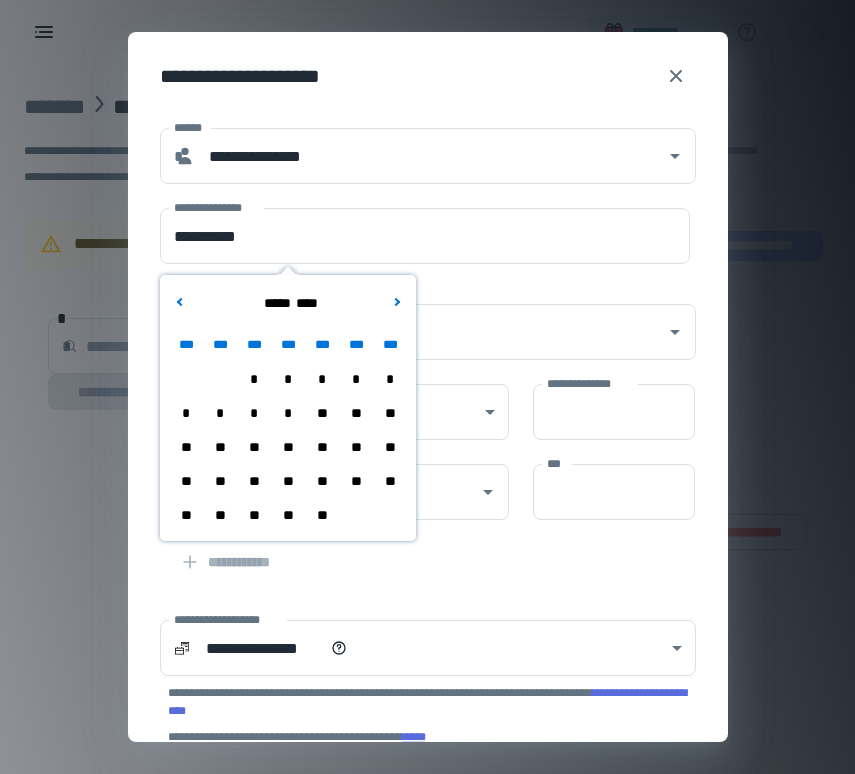 click on "*" at bounding box center [254, 413] 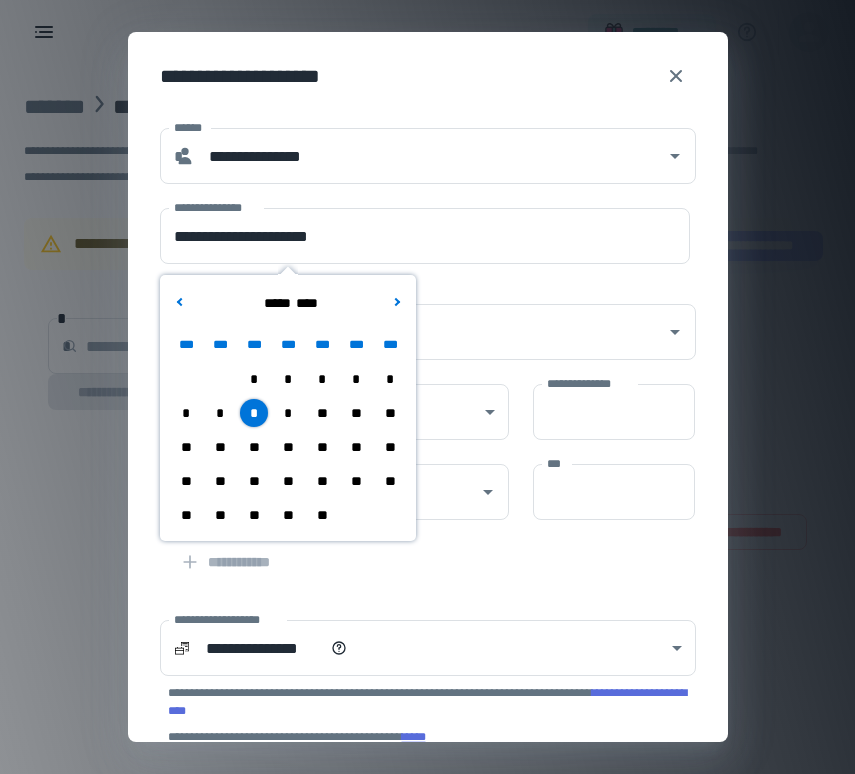 click on "*" at bounding box center [254, 413] 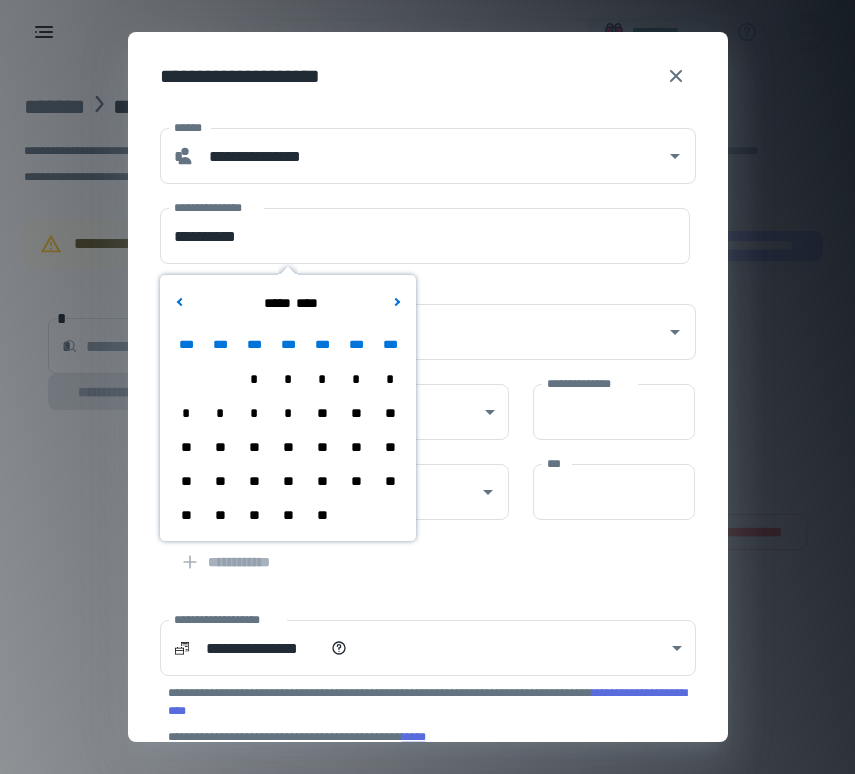 click on "*" at bounding box center [254, 413] 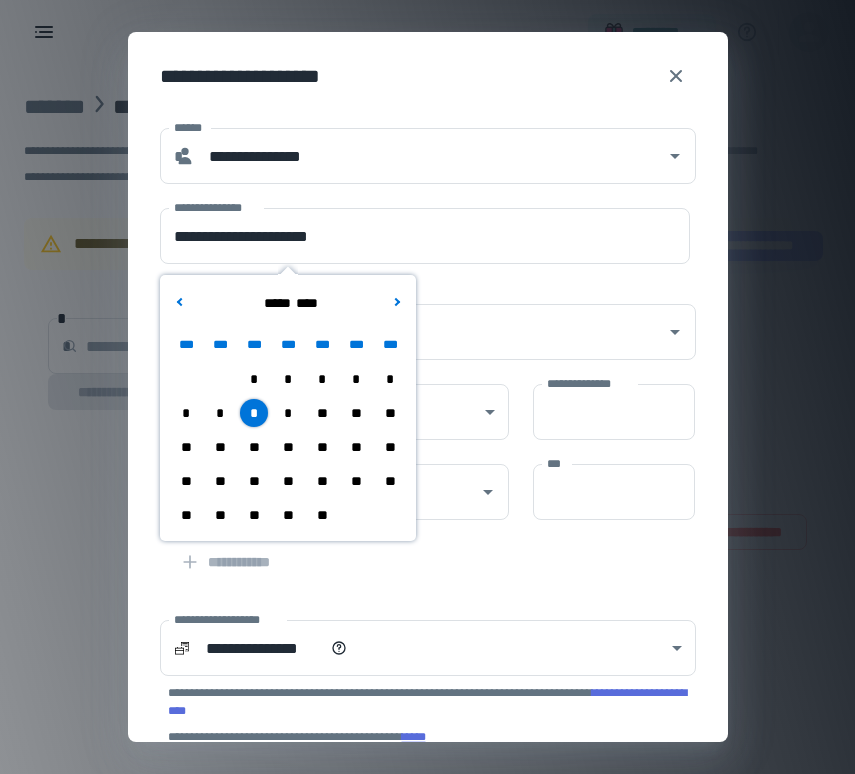 click on "**" at bounding box center (356, 447) 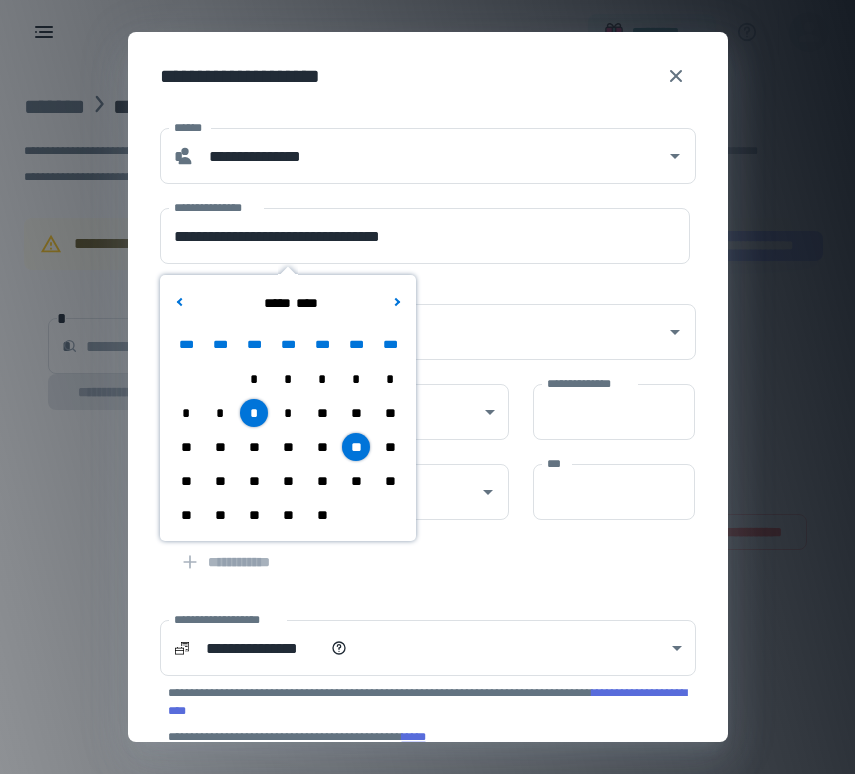 click on "**" at bounding box center (254, 515) 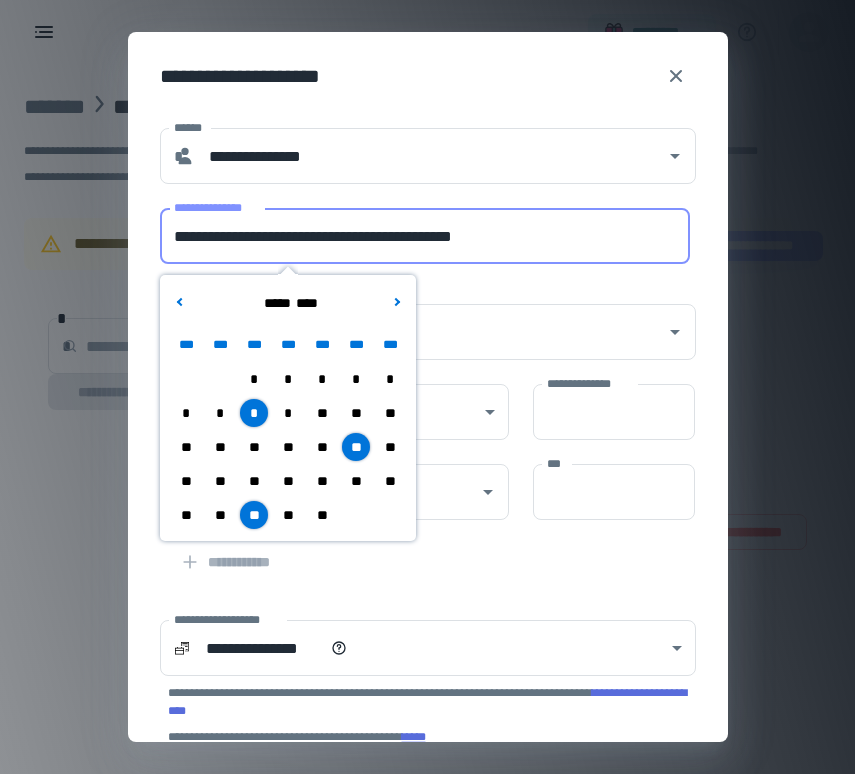 click on "**********" at bounding box center (425, 236) 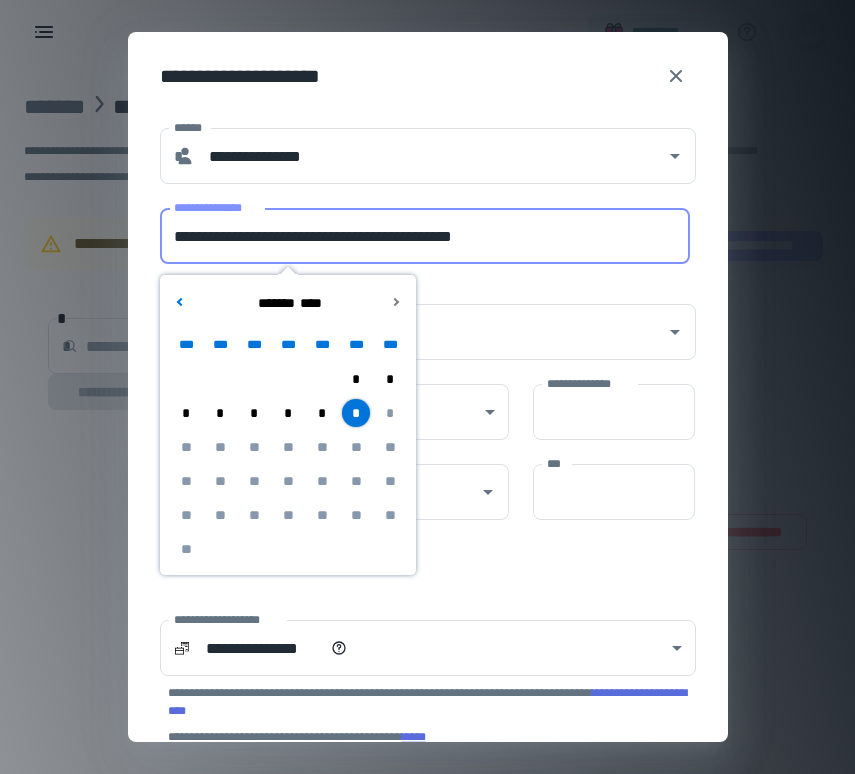 drag, startPoint x: 265, startPoint y: 241, endPoint x: 170, endPoint y: 239, distance: 95.02105 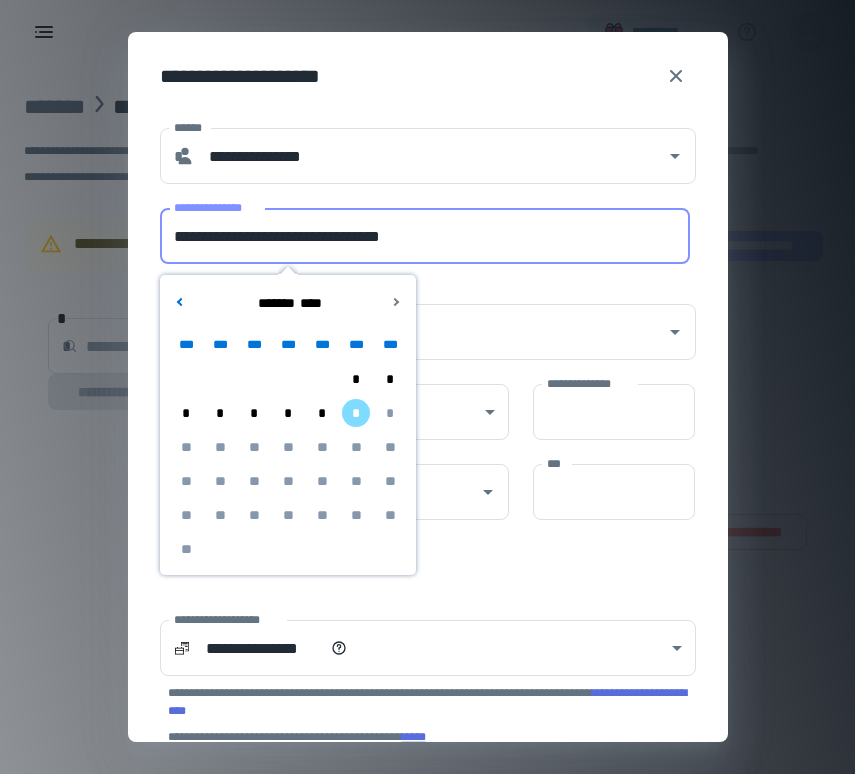 type on "**********" 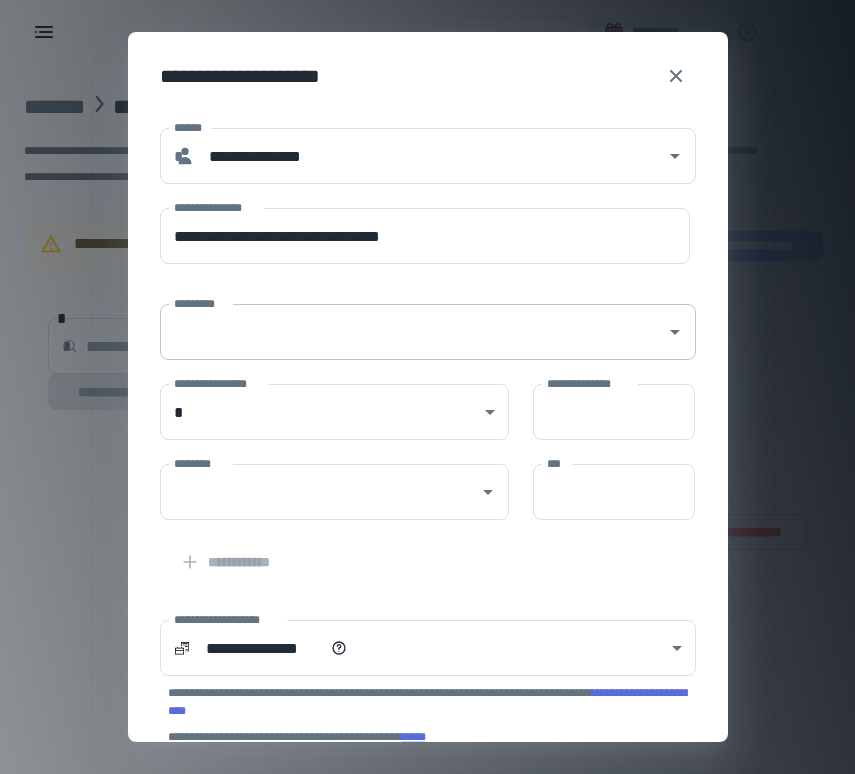 click on "*********" at bounding box center (428, 332) 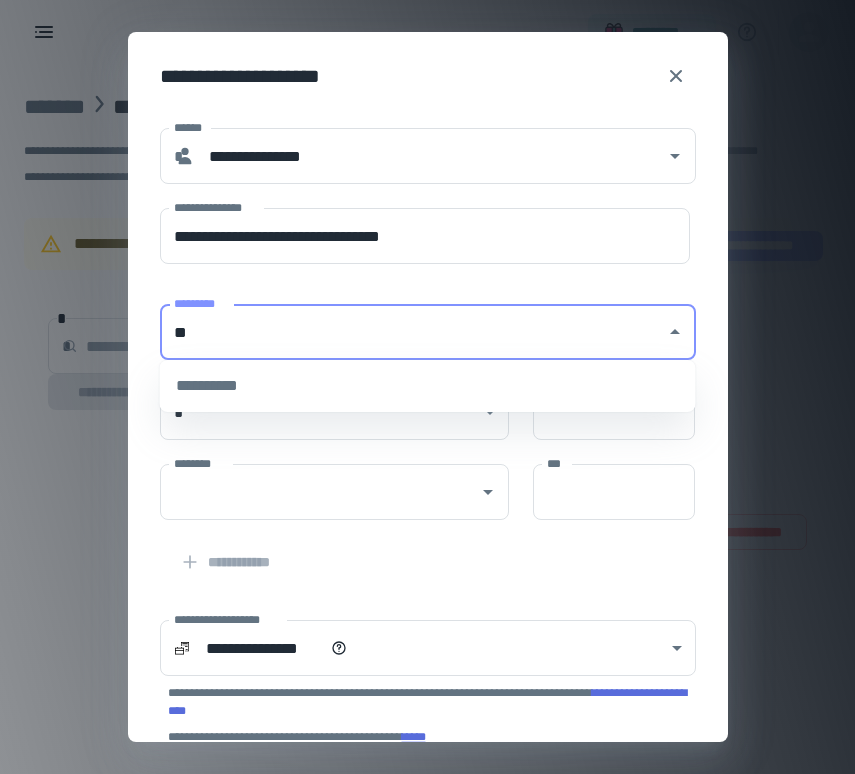 type on "*" 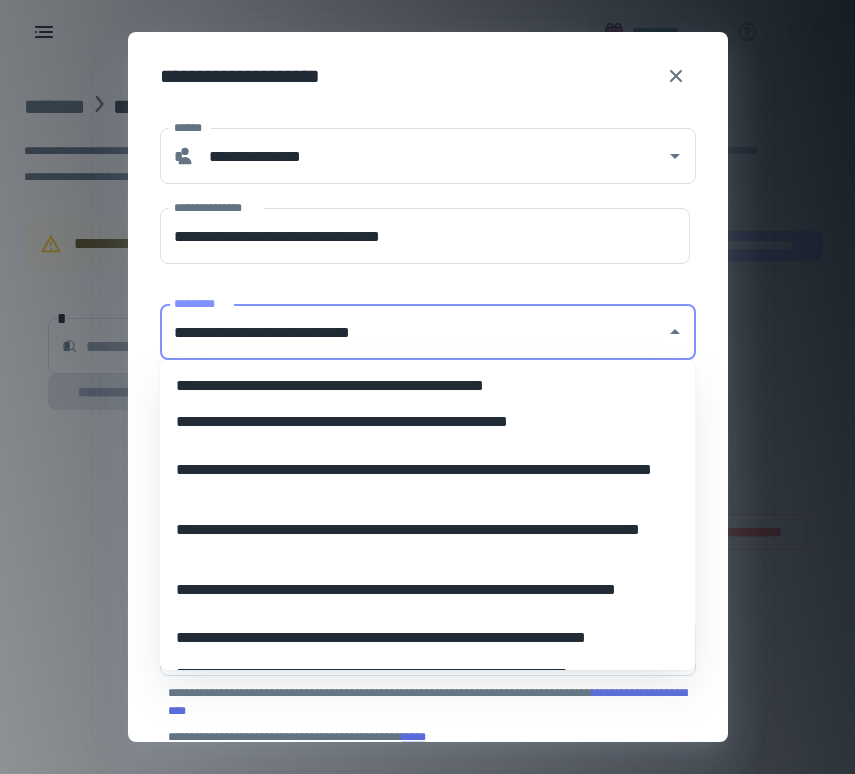 click on "**********" at bounding box center [428, 422] 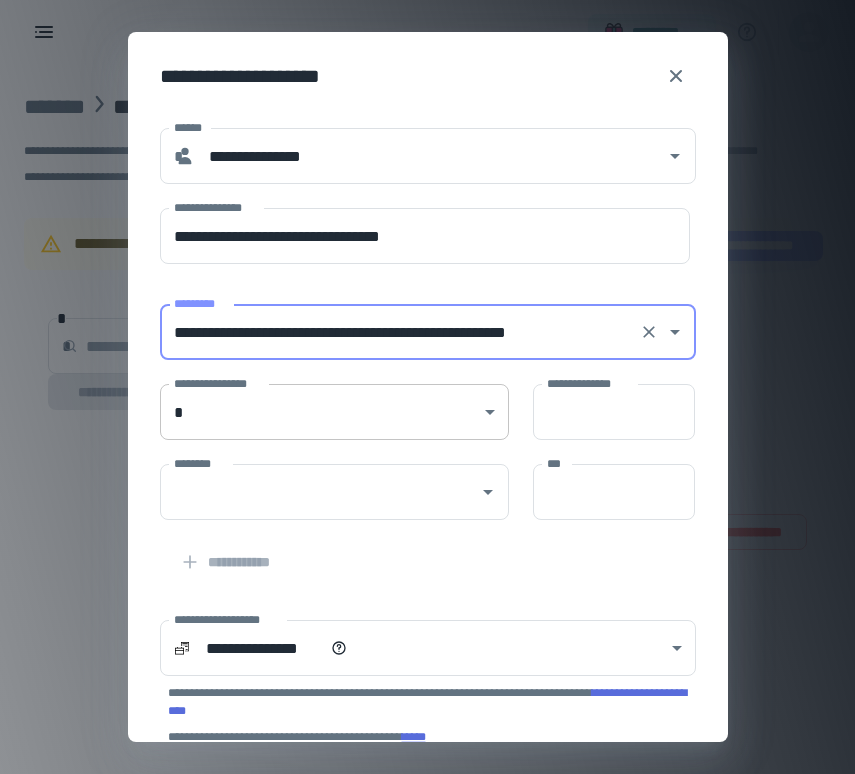 click on "**********" at bounding box center [427, 387] 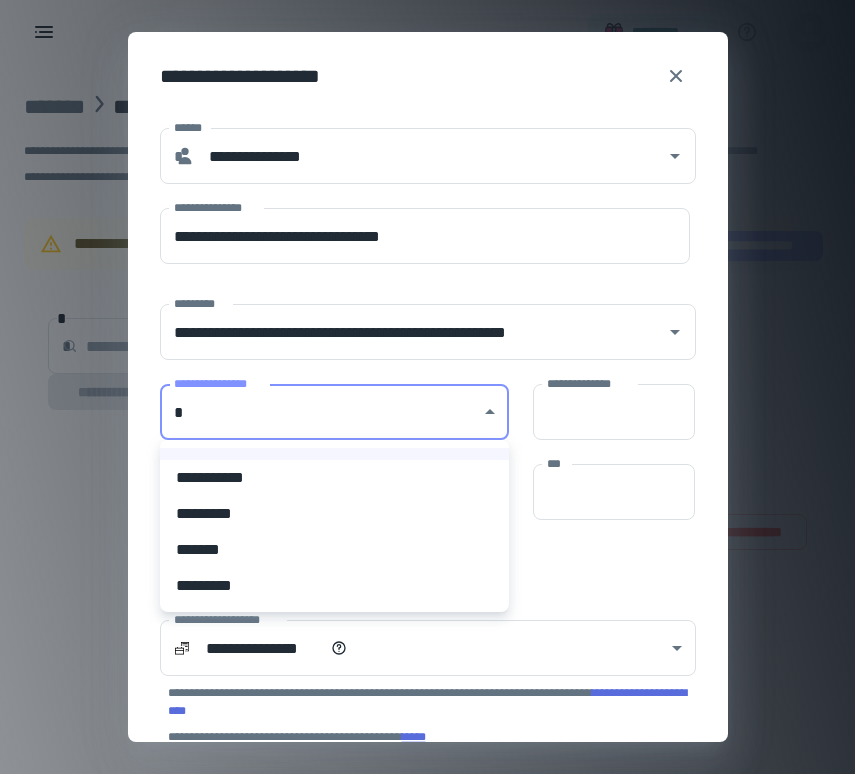 click on "**********" at bounding box center [334, 478] 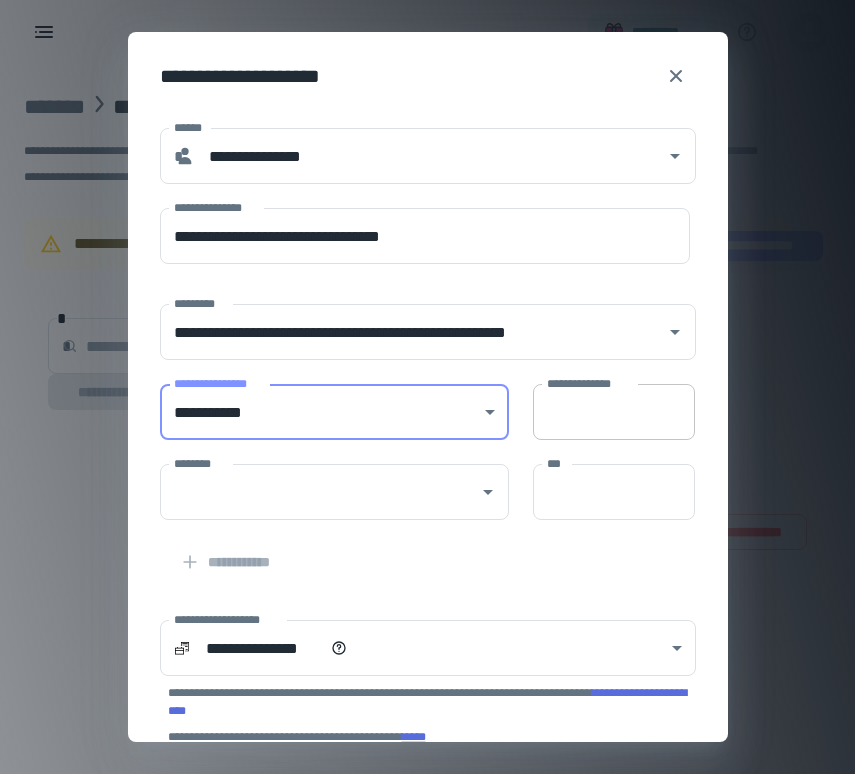 click on "**********" at bounding box center [614, 412] 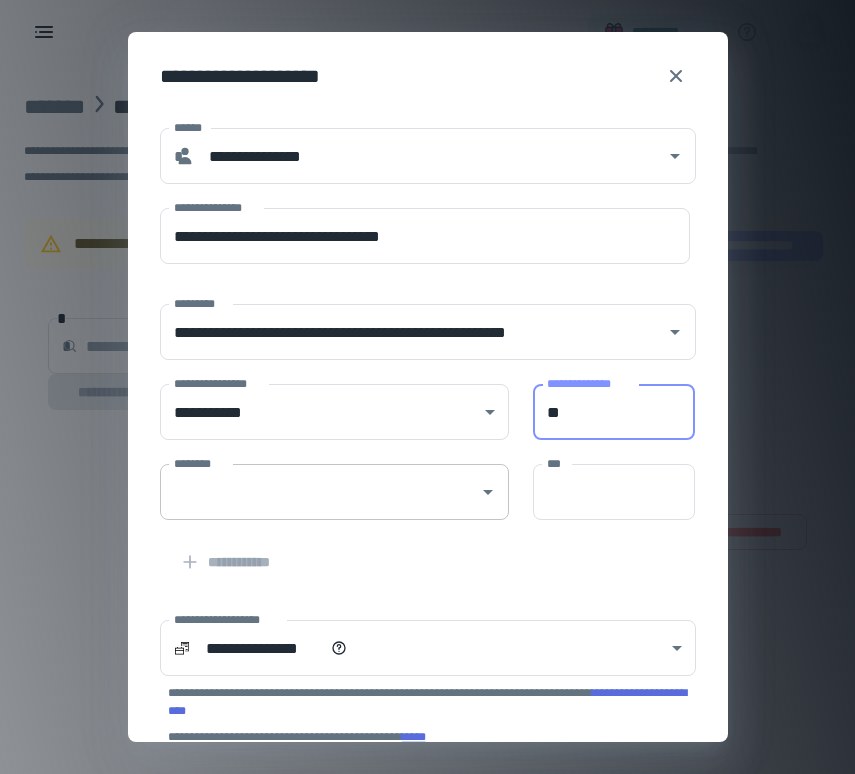 type on "**" 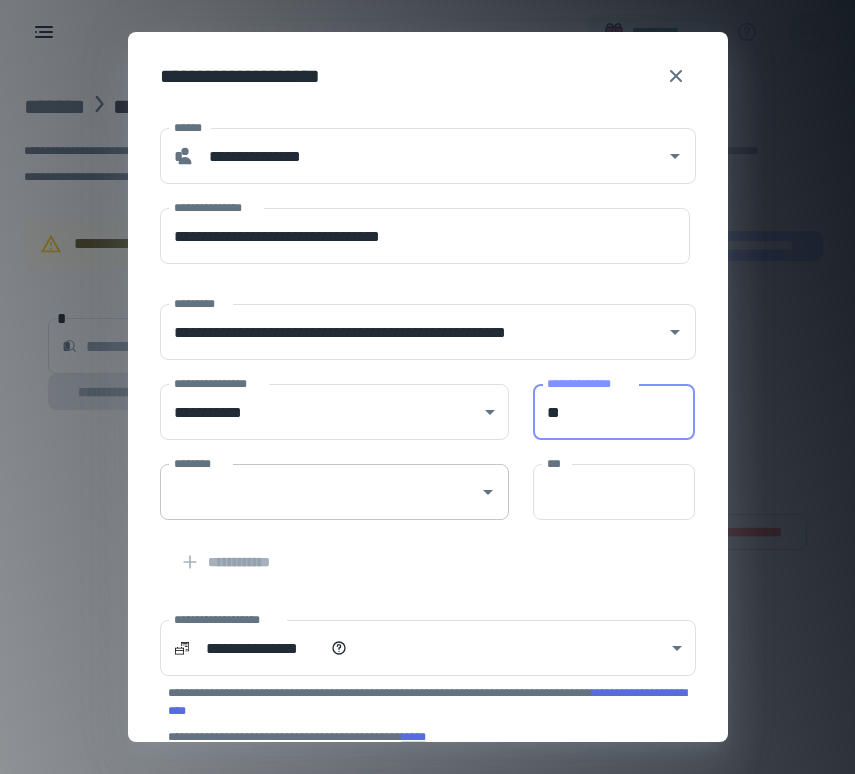 click on "********" at bounding box center (319, 492) 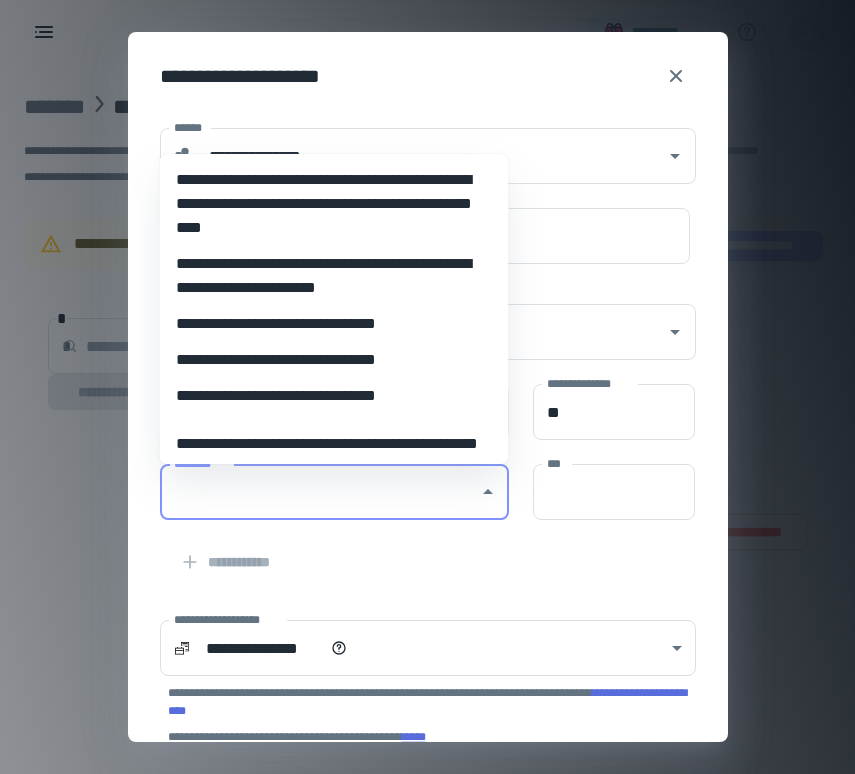 click on "**********" at bounding box center [334, 360] 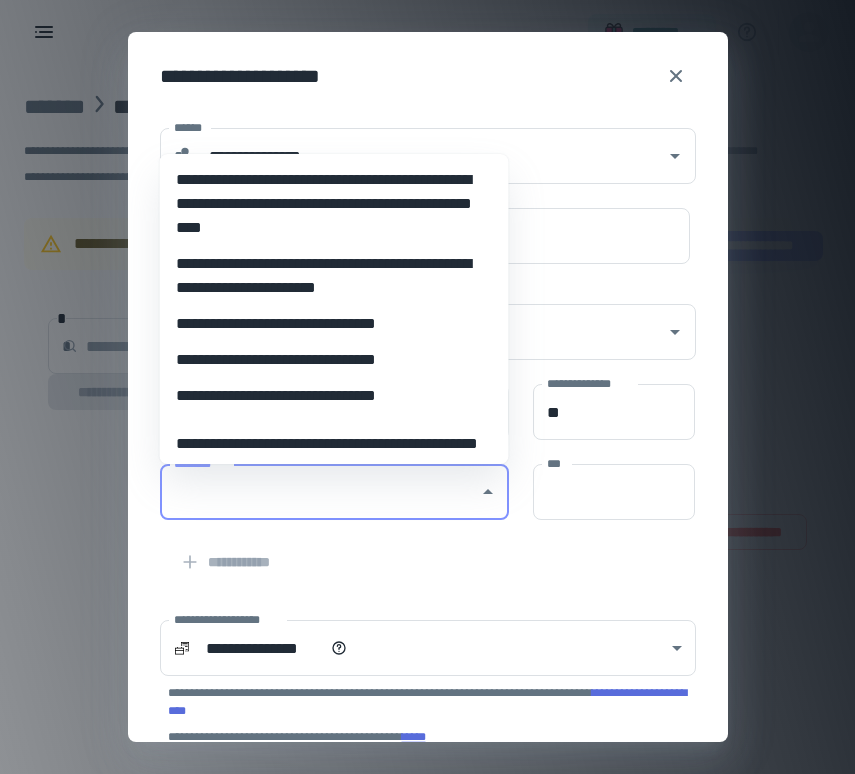 type on "**********" 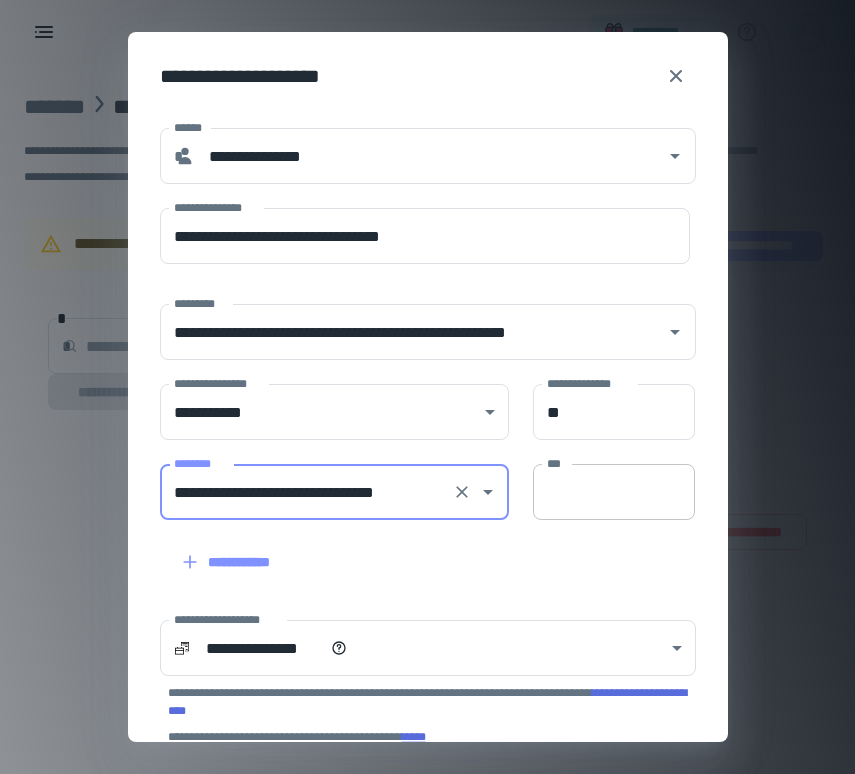 click on "***" at bounding box center (614, 492) 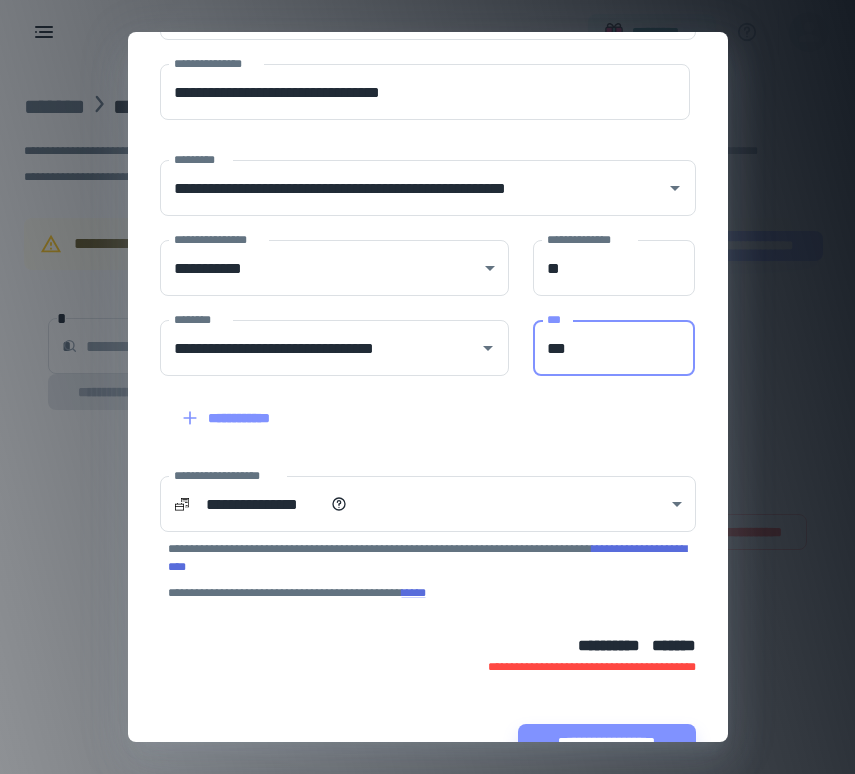 scroll, scrollTop: 194, scrollLeft: 0, axis: vertical 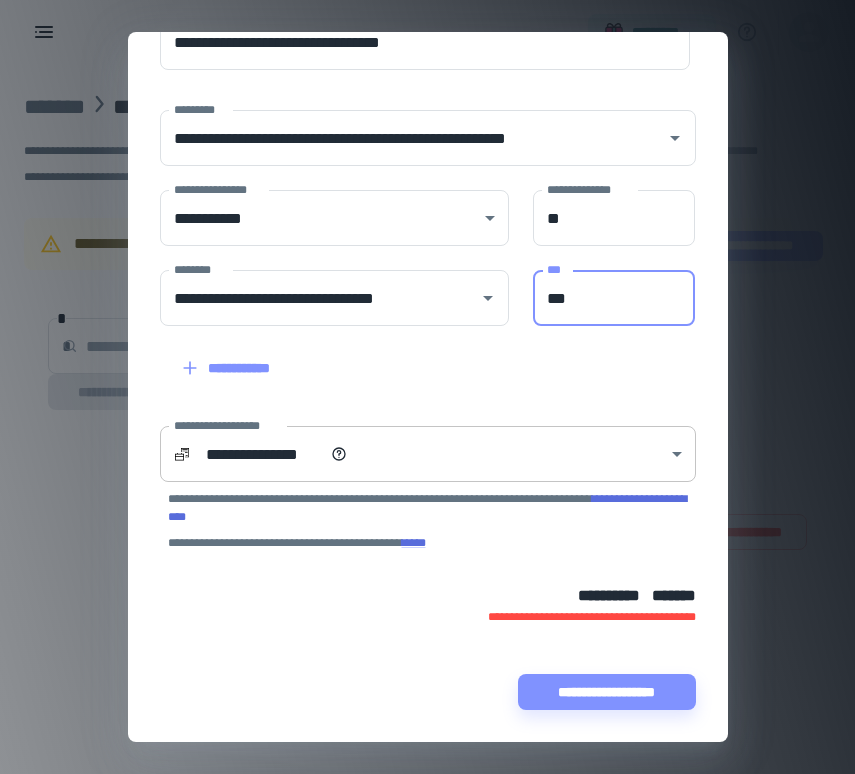 type on "***" 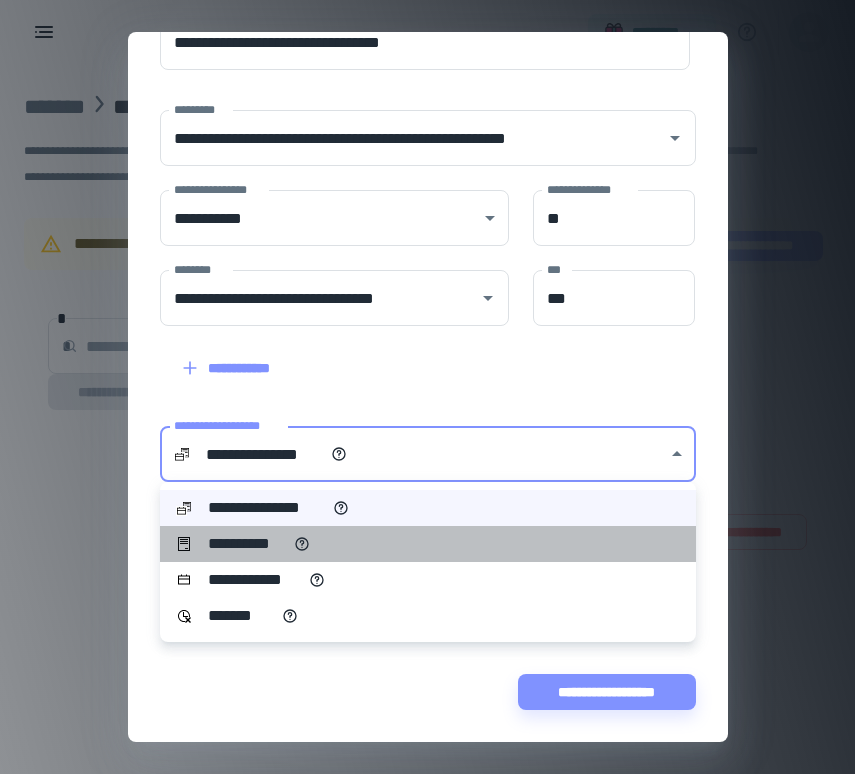 click on "**********" at bounding box center [428, 544] 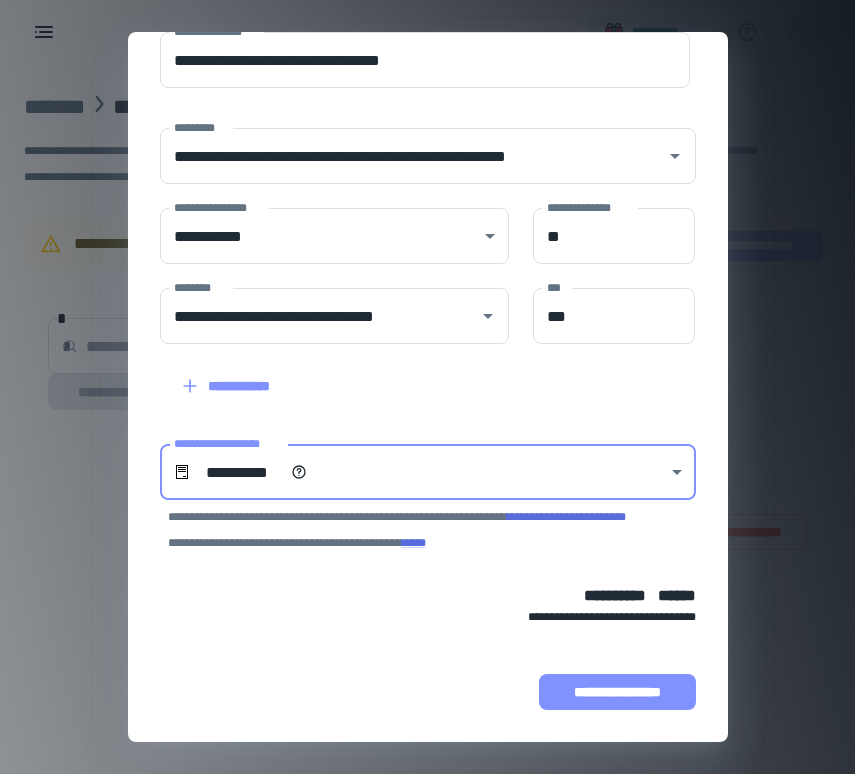 click on "**********" at bounding box center (617, 692) 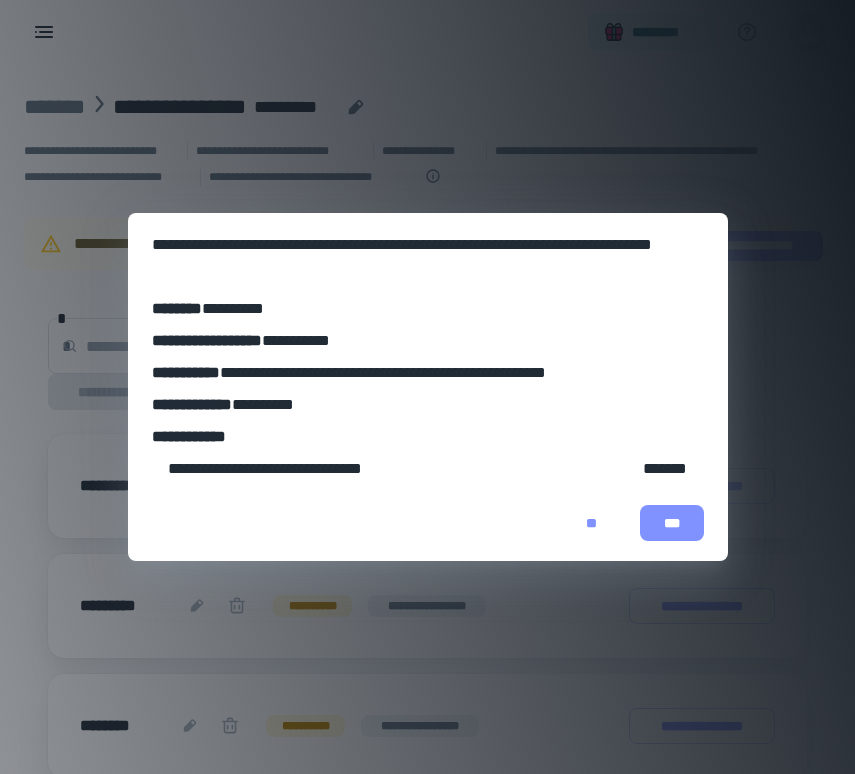 click on "***" at bounding box center [672, 523] 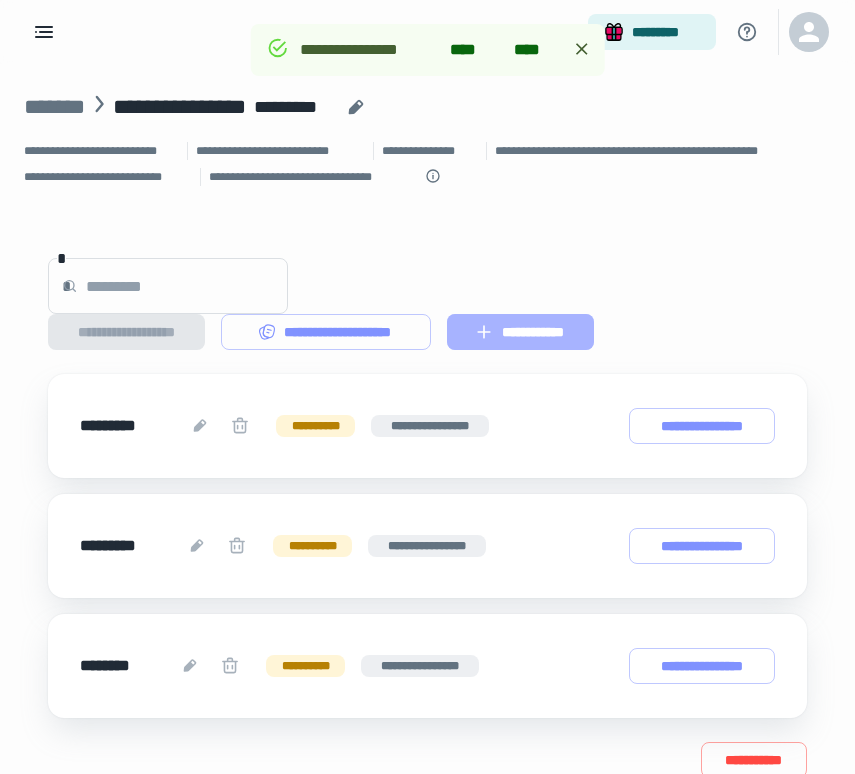 click on "**********" at bounding box center [520, 332] 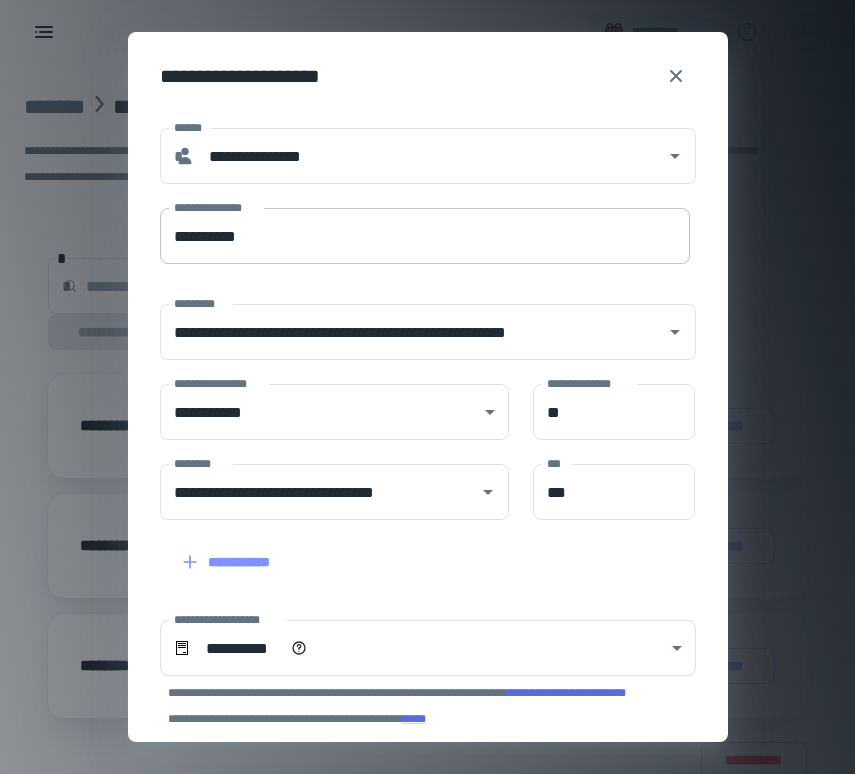 click on "**********" at bounding box center [425, 236] 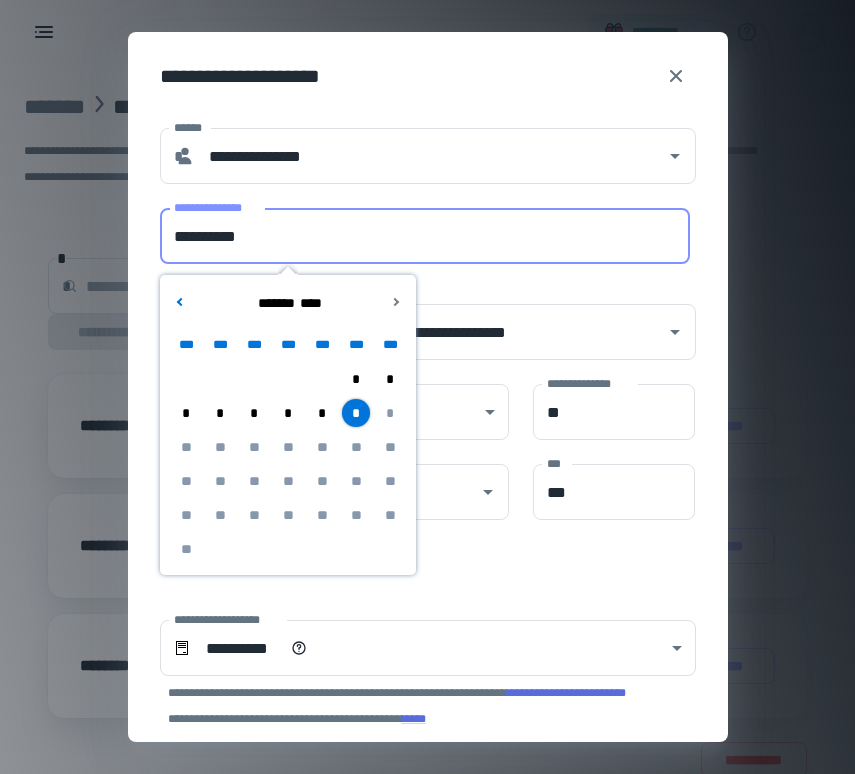 click on "*" at bounding box center (322, 413) 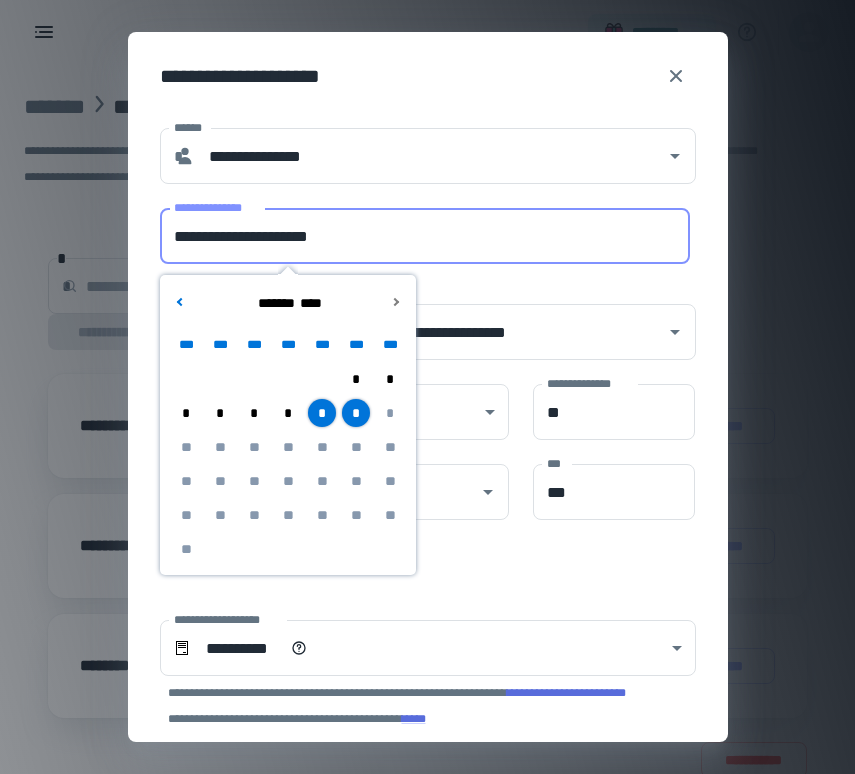 drag, startPoint x: 276, startPoint y: 232, endPoint x: 181, endPoint y: 223, distance: 95.42536 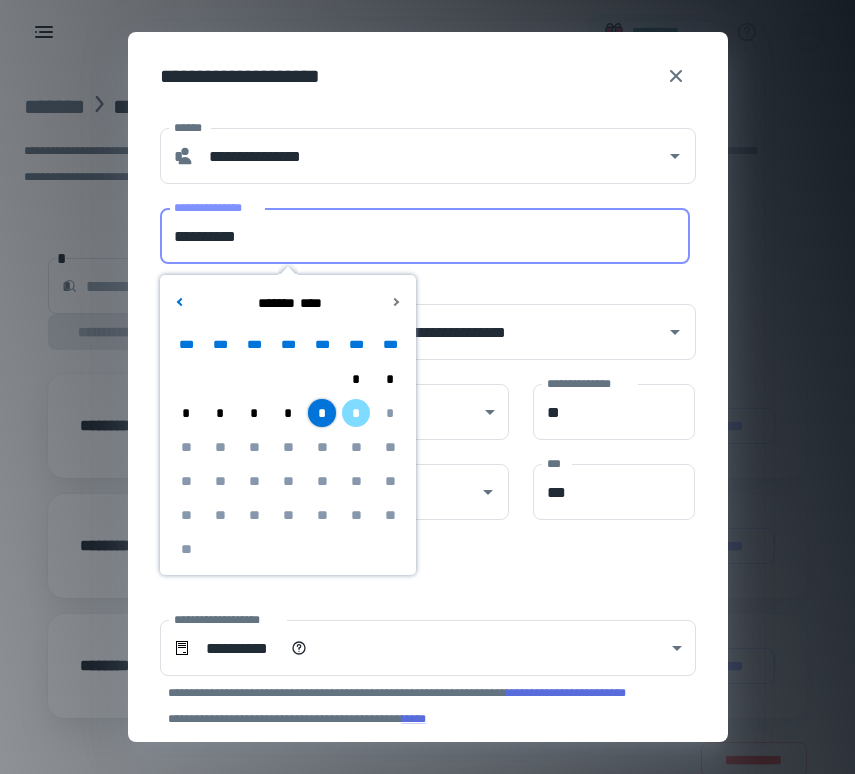 type on "**********" 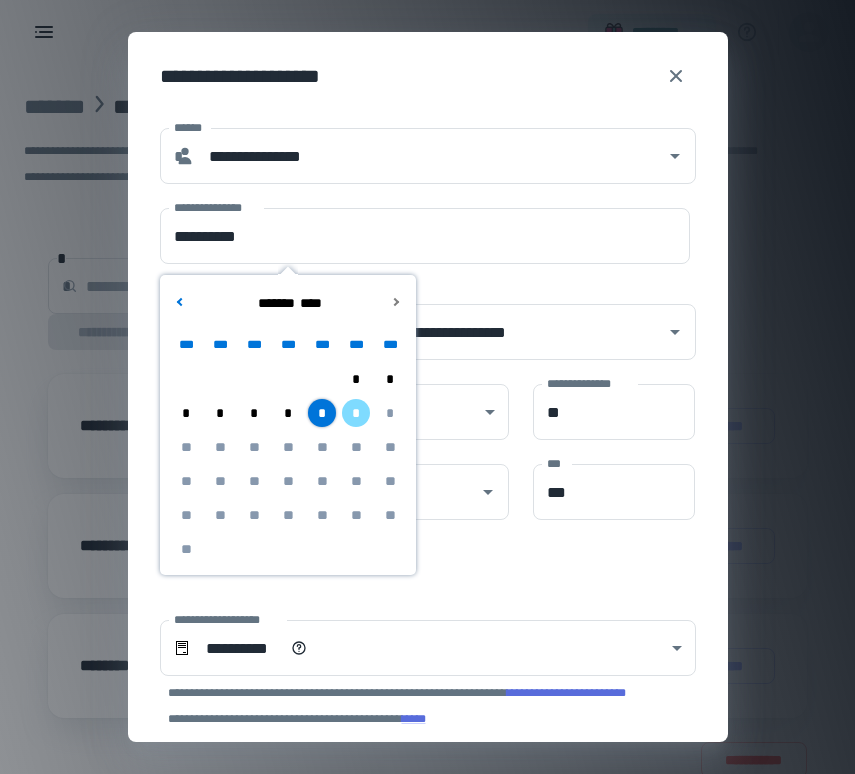 click on "**********" at bounding box center [416, 320] 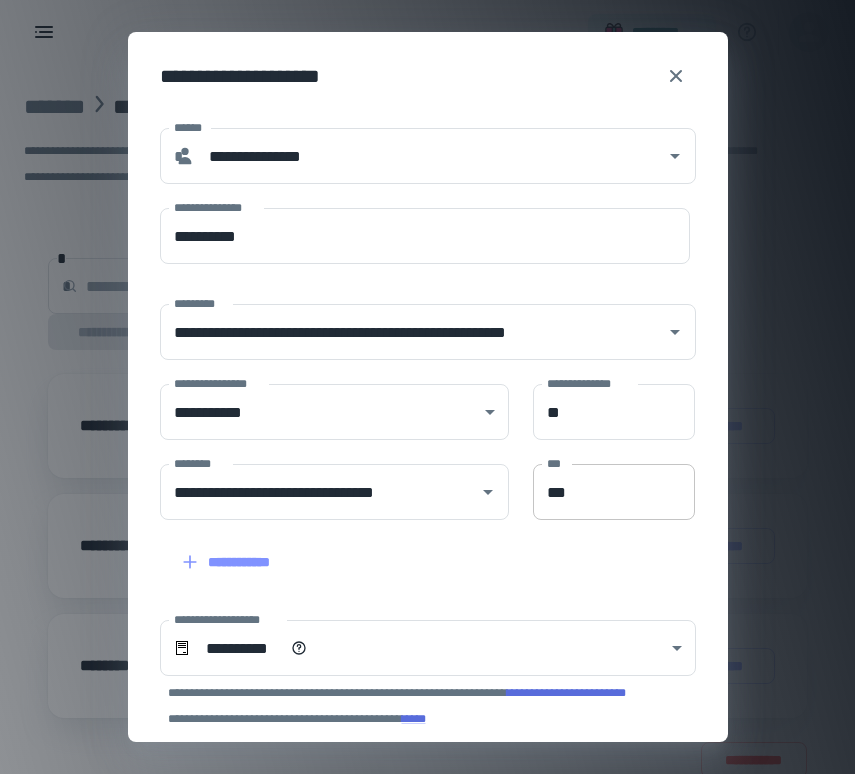 click on "***" at bounding box center (614, 492) 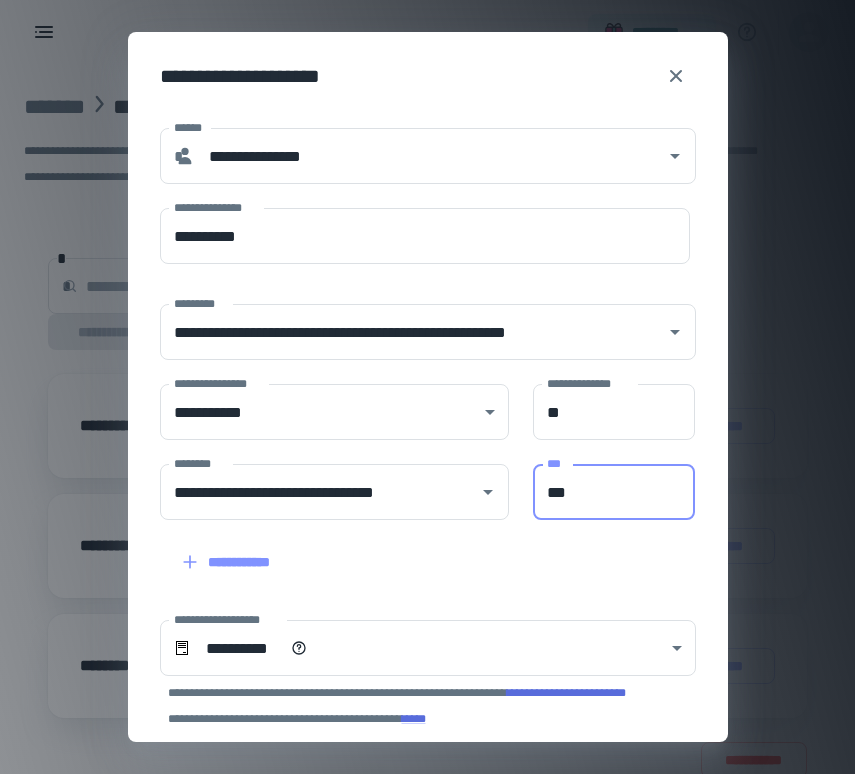 type on "***" 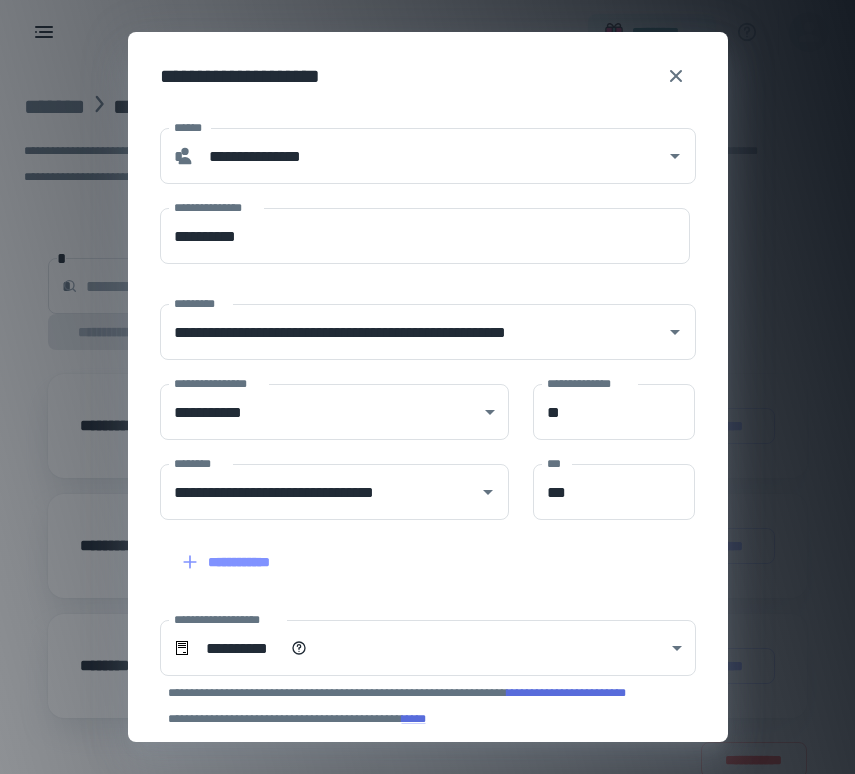 click on "**********" at bounding box center (428, 547) 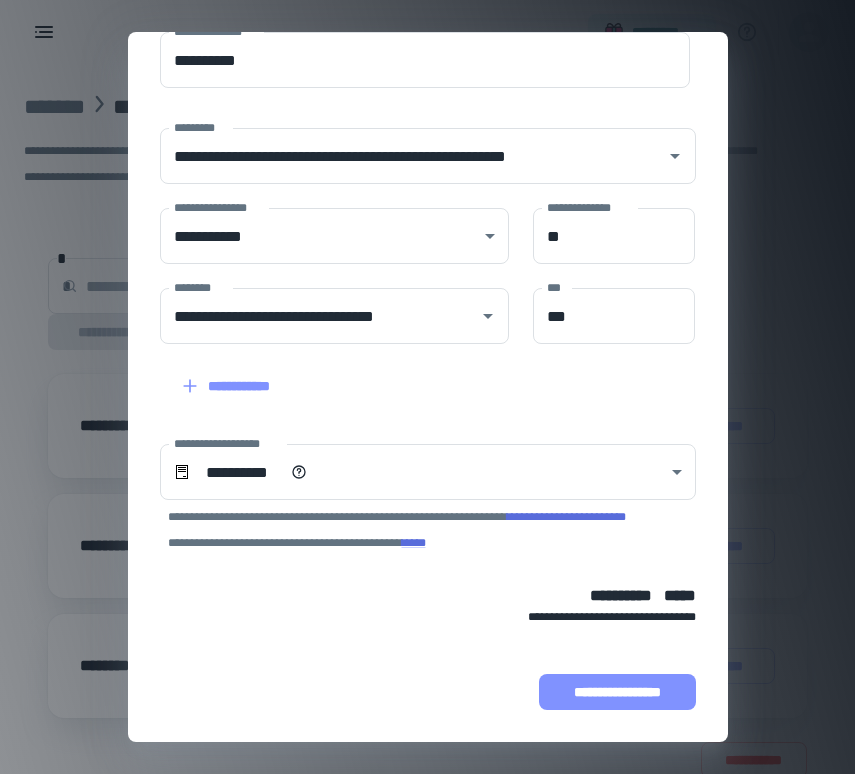 scroll, scrollTop: 176, scrollLeft: 0, axis: vertical 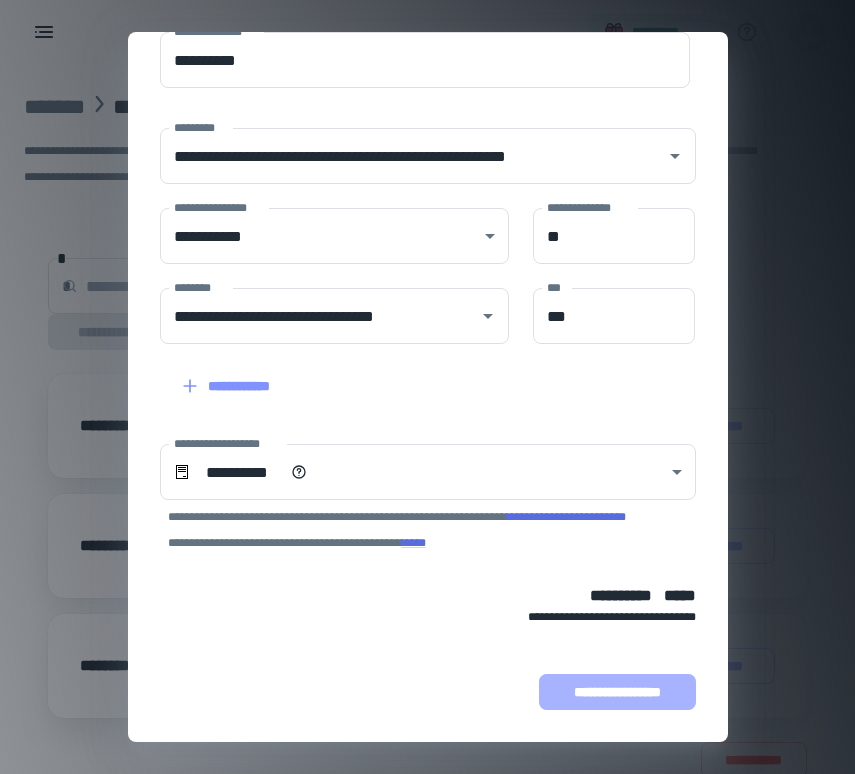 click on "**********" at bounding box center (617, 692) 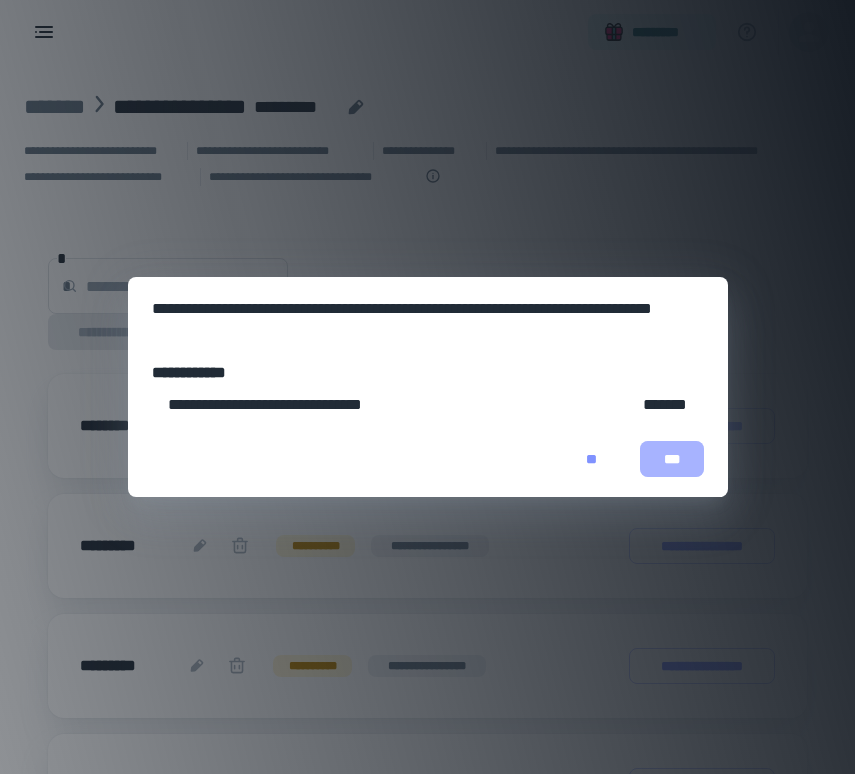 click on "***" at bounding box center (672, 459) 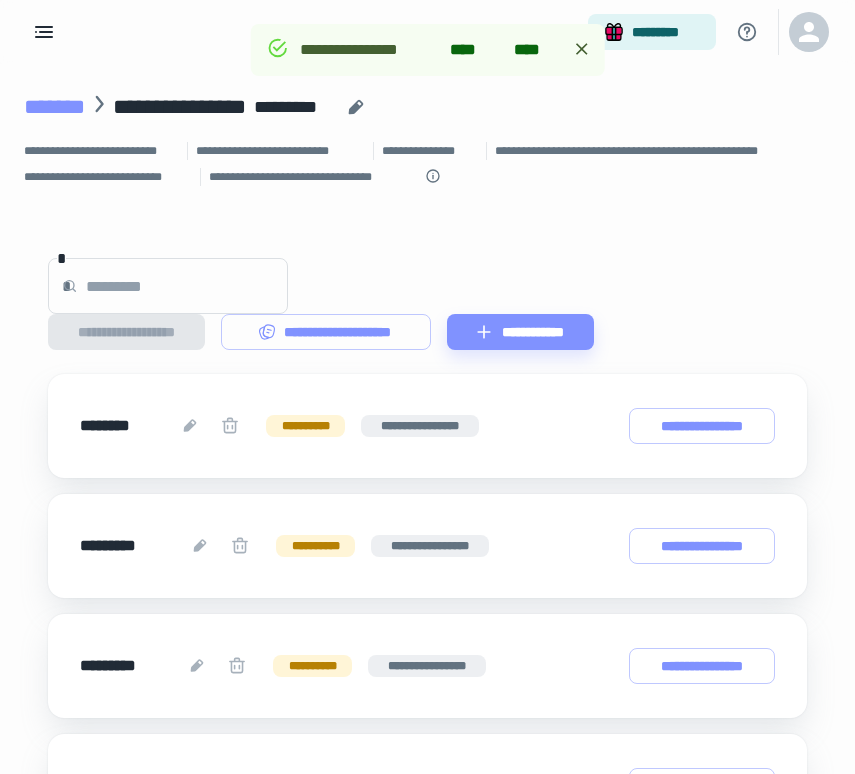 click on "*******" at bounding box center [54, 107] 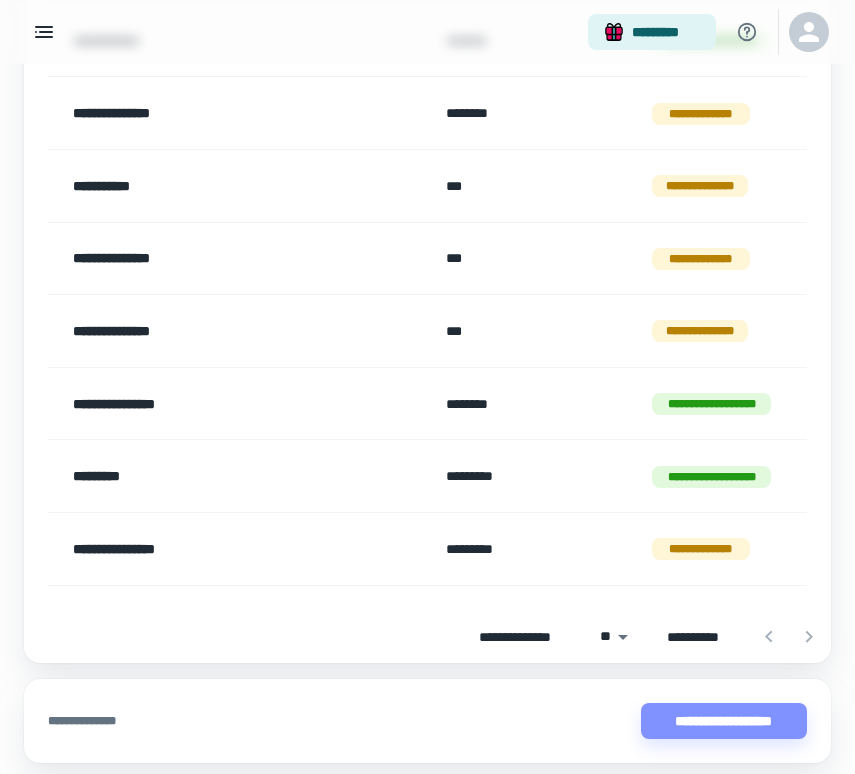 scroll, scrollTop: 1279, scrollLeft: 0, axis: vertical 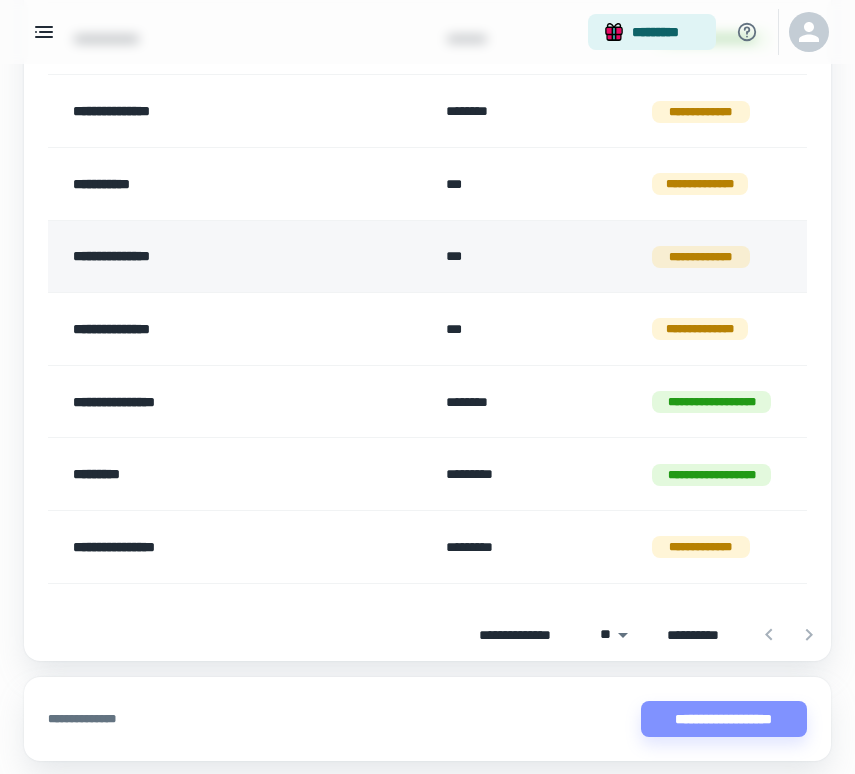 click on "**********" at bounding box center [217, 257] 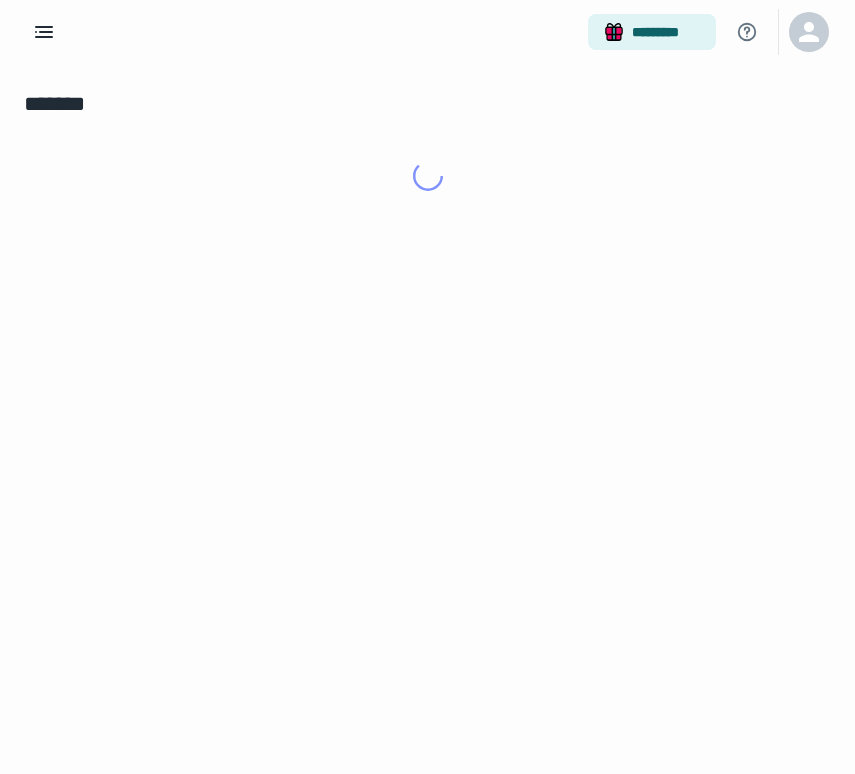 scroll, scrollTop: 0, scrollLeft: 0, axis: both 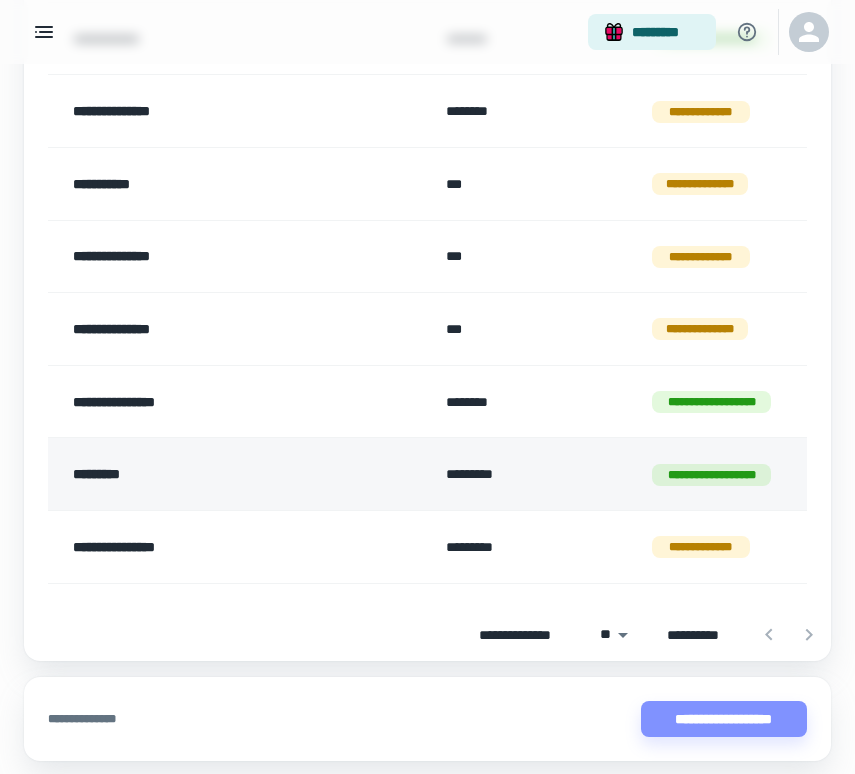 click on "*********" at bounding box center (217, 474) 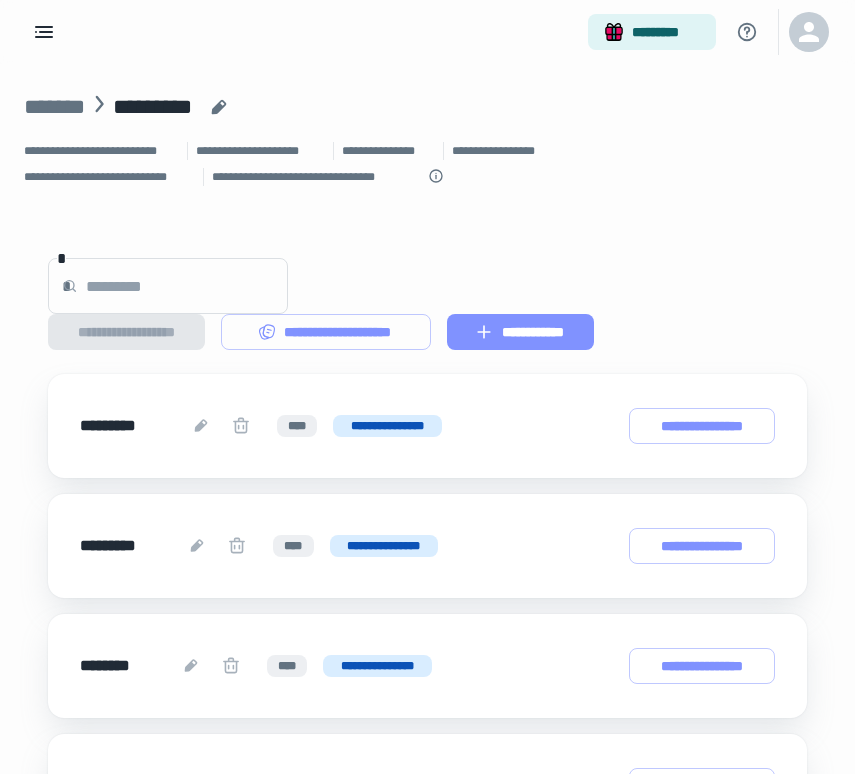click on "**********" at bounding box center [520, 332] 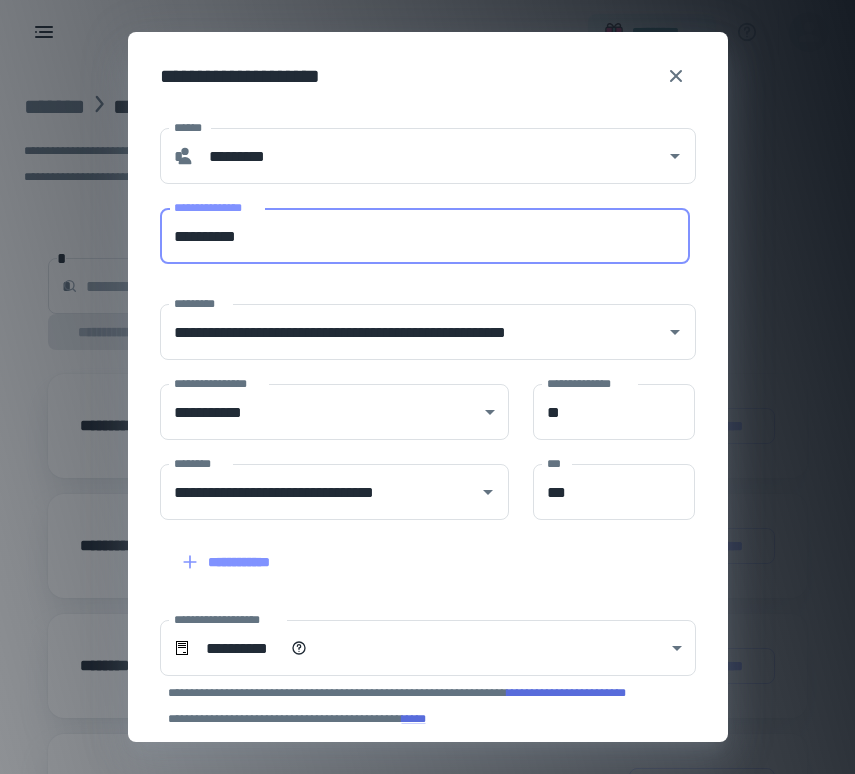 click on "**********" at bounding box center [425, 236] 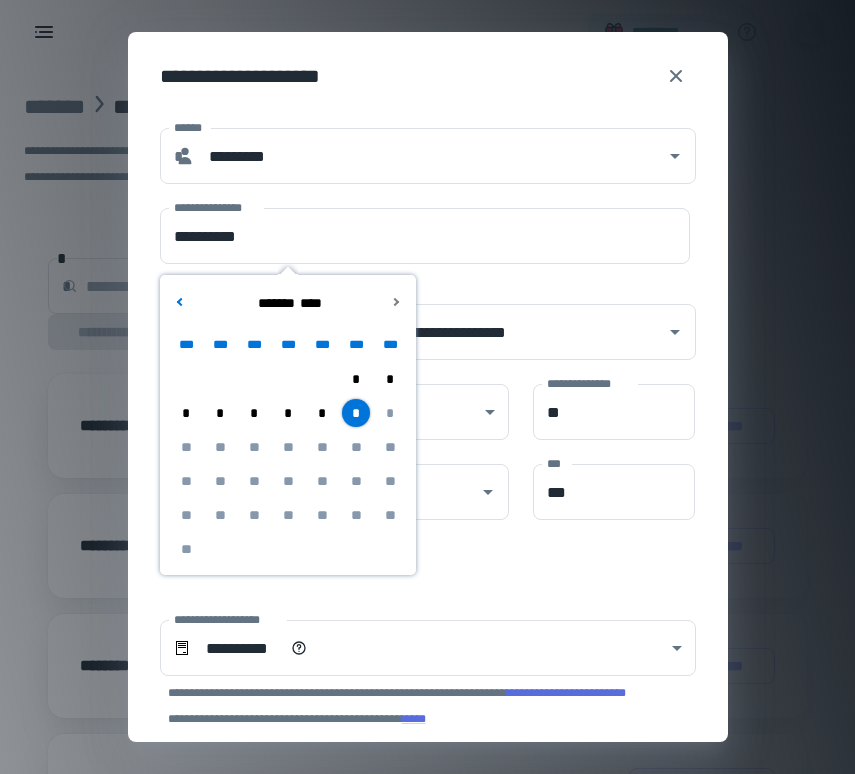 click at bounding box center [396, 304] 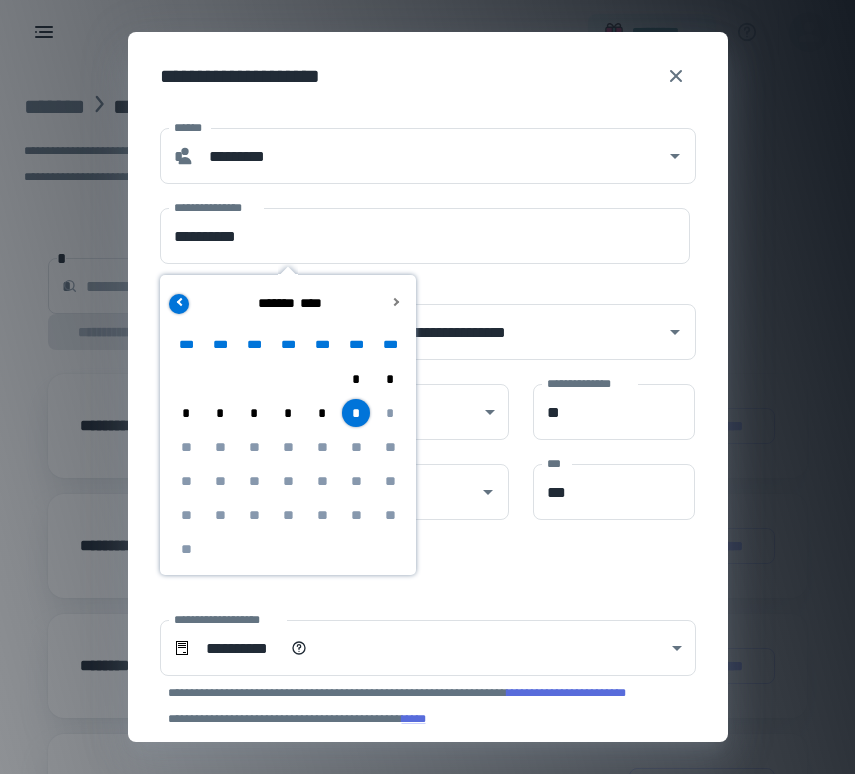 click at bounding box center [179, 304] 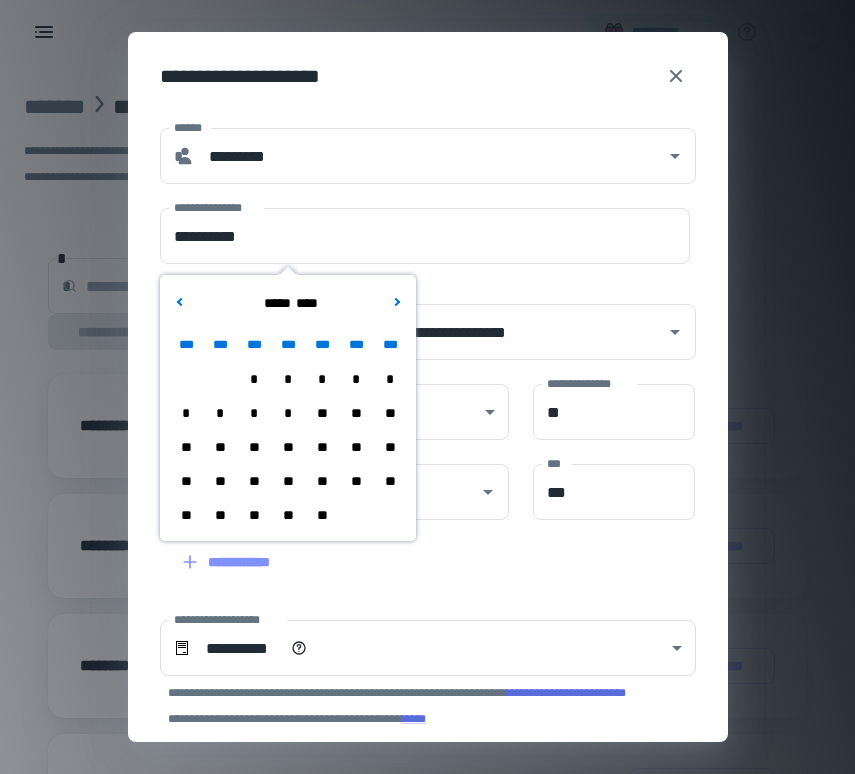click on "**" at bounding box center (288, 447) 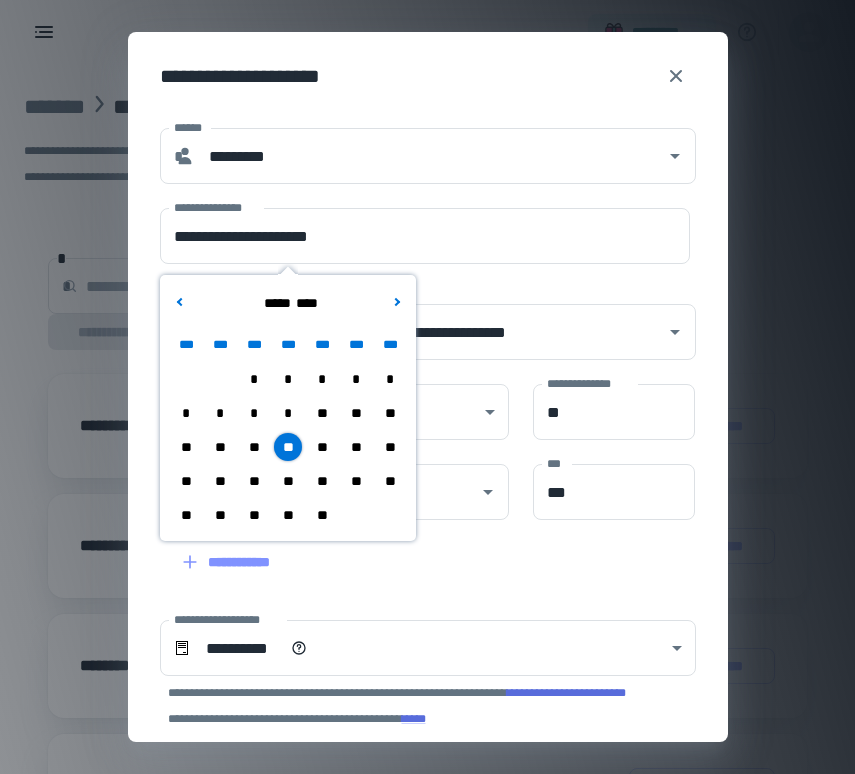 click on "**" at bounding box center [322, 515] 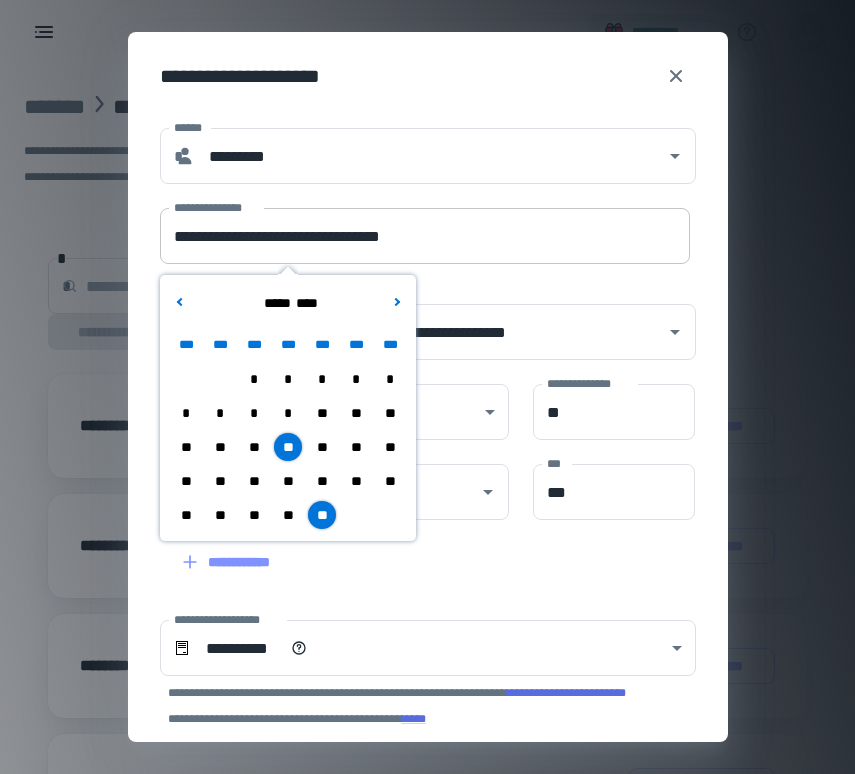 click on "**********" at bounding box center [425, 236] 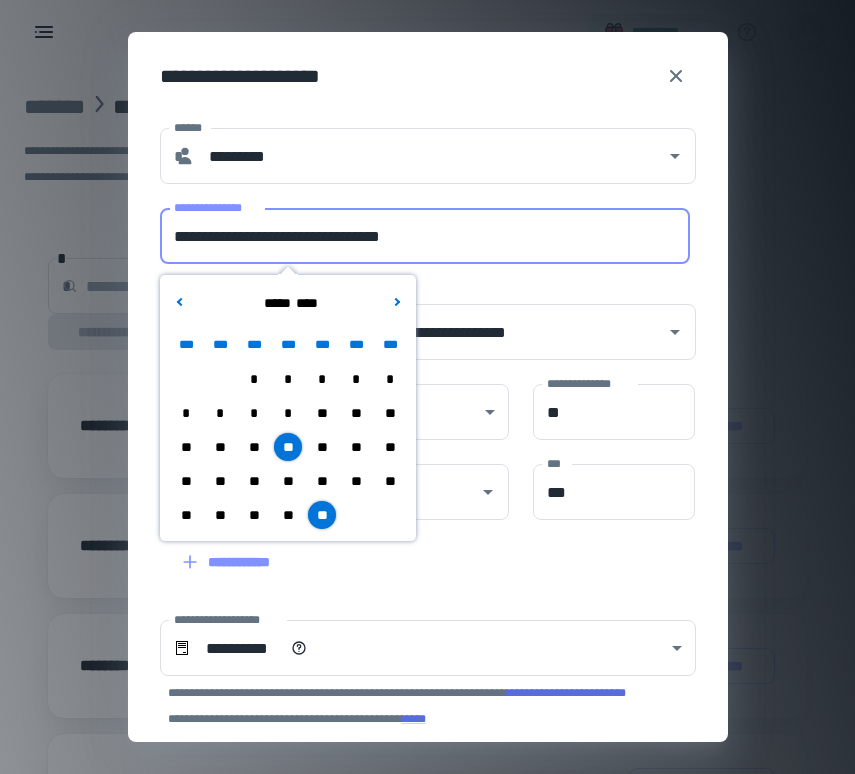 click on "**********" at bounding box center [425, 236] 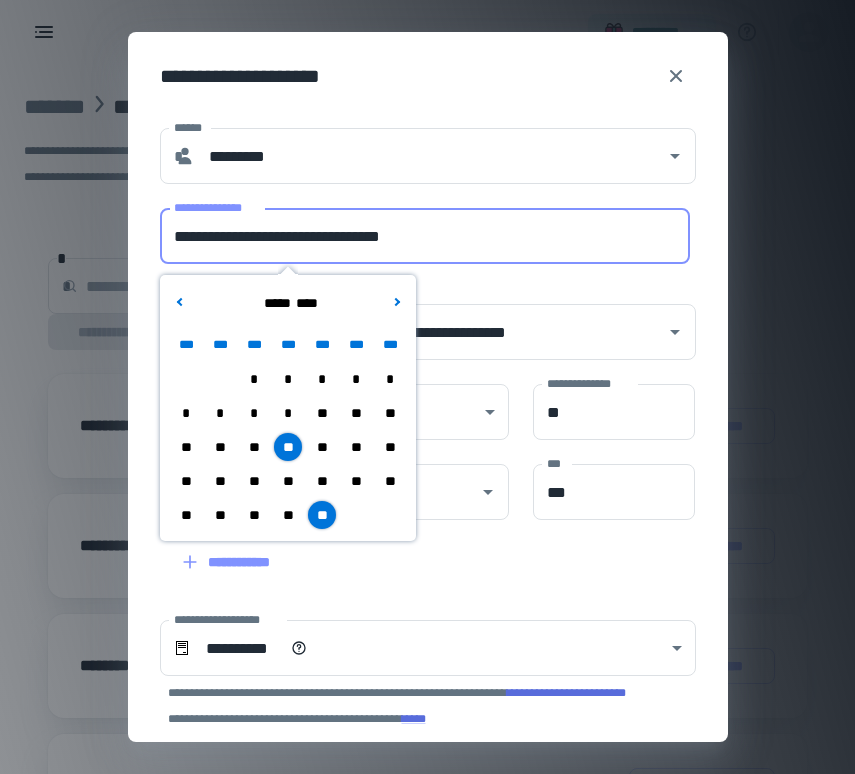 drag, startPoint x: 275, startPoint y: 239, endPoint x: 175, endPoint y: 239, distance: 100 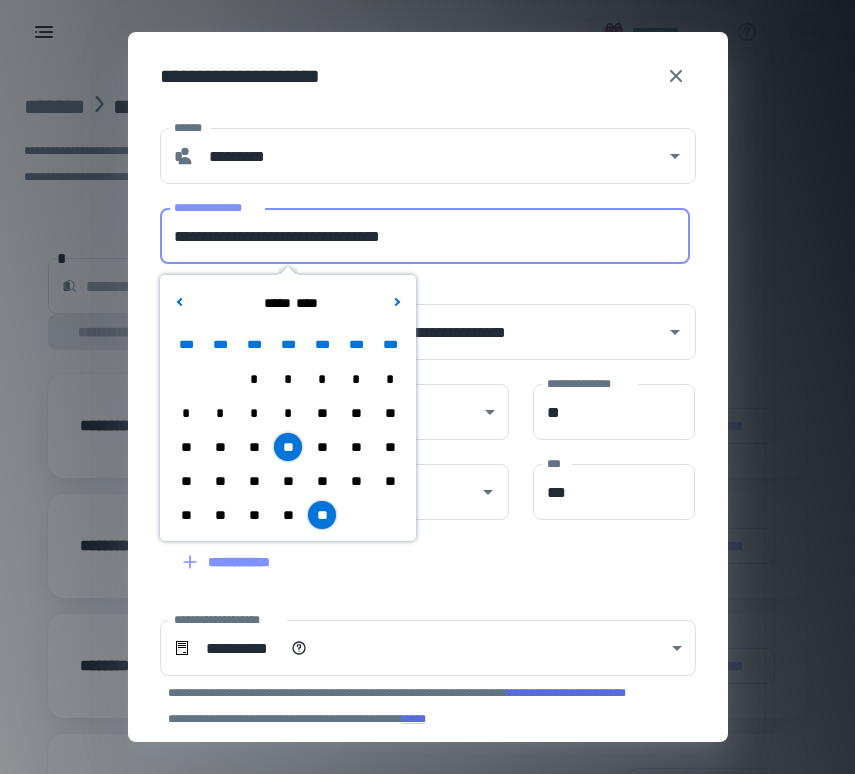 click on "**********" at bounding box center (425, 236) 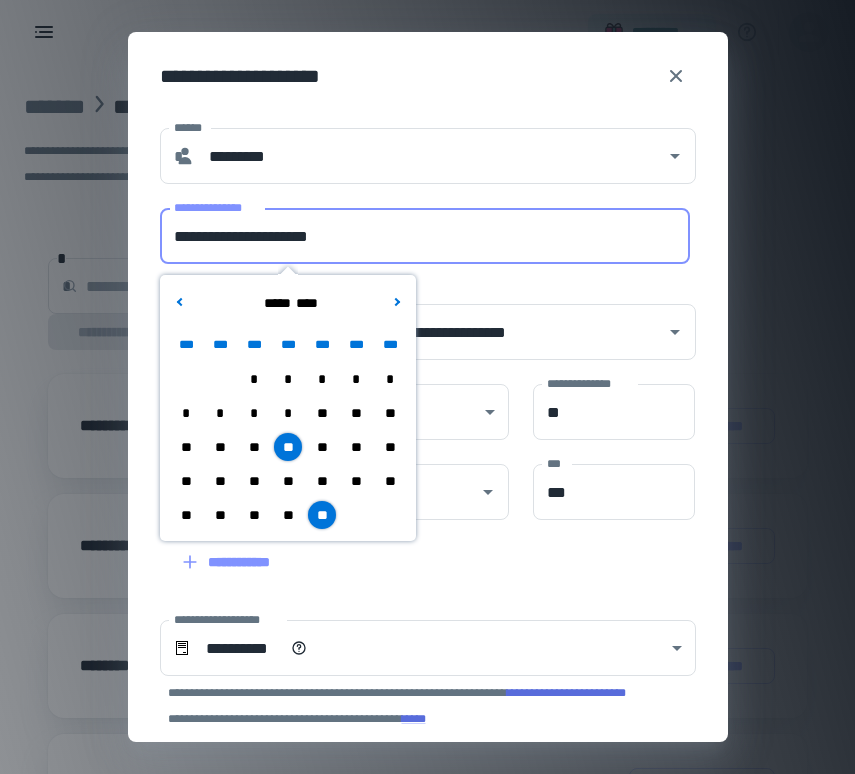 type on "**********" 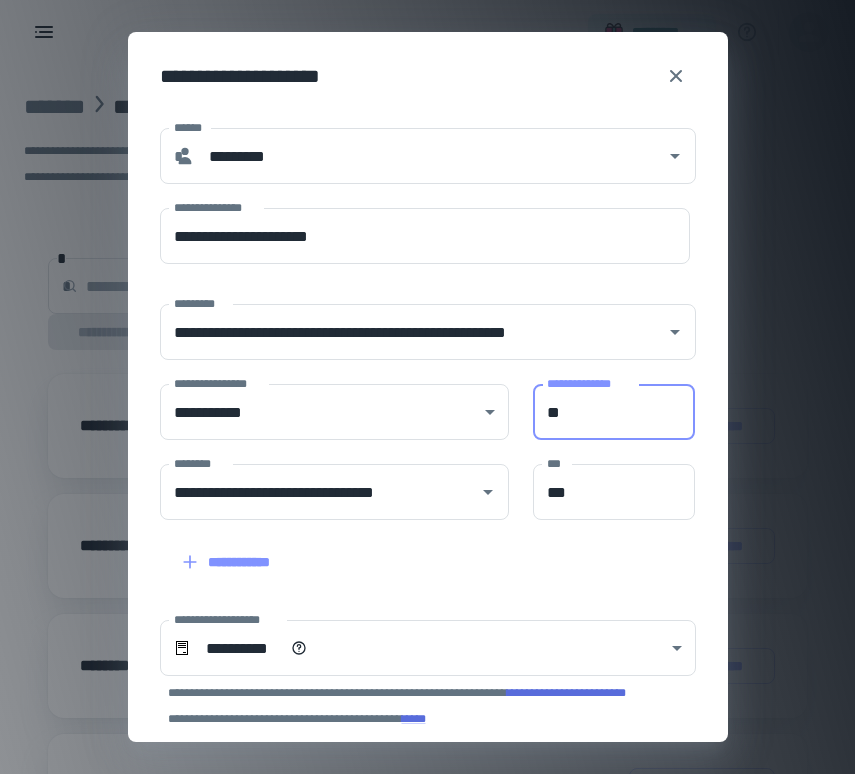 click on "**" at bounding box center (614, 412) 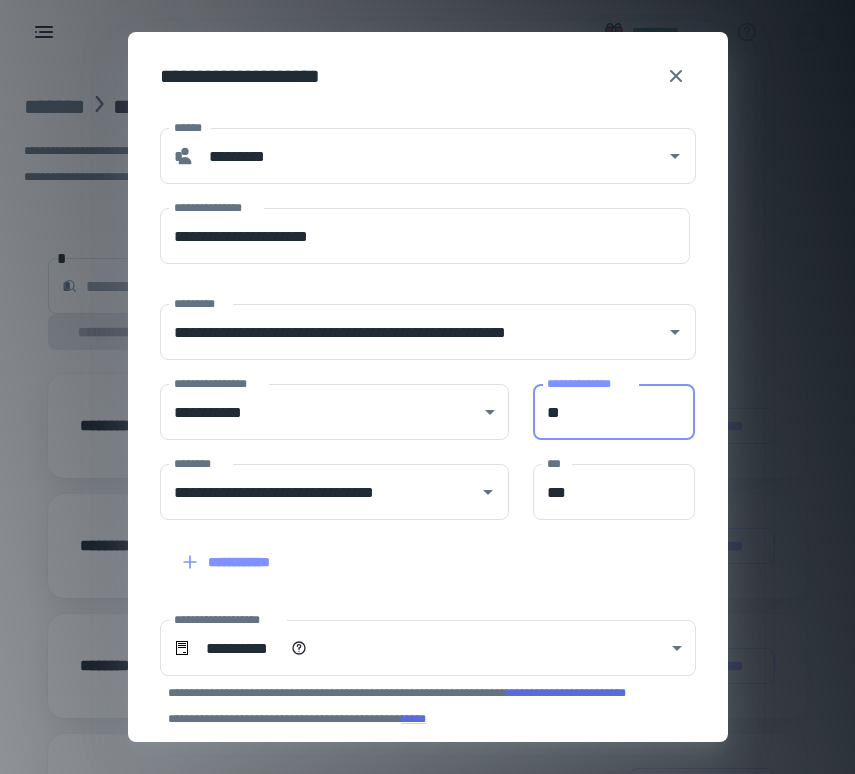type on "**" 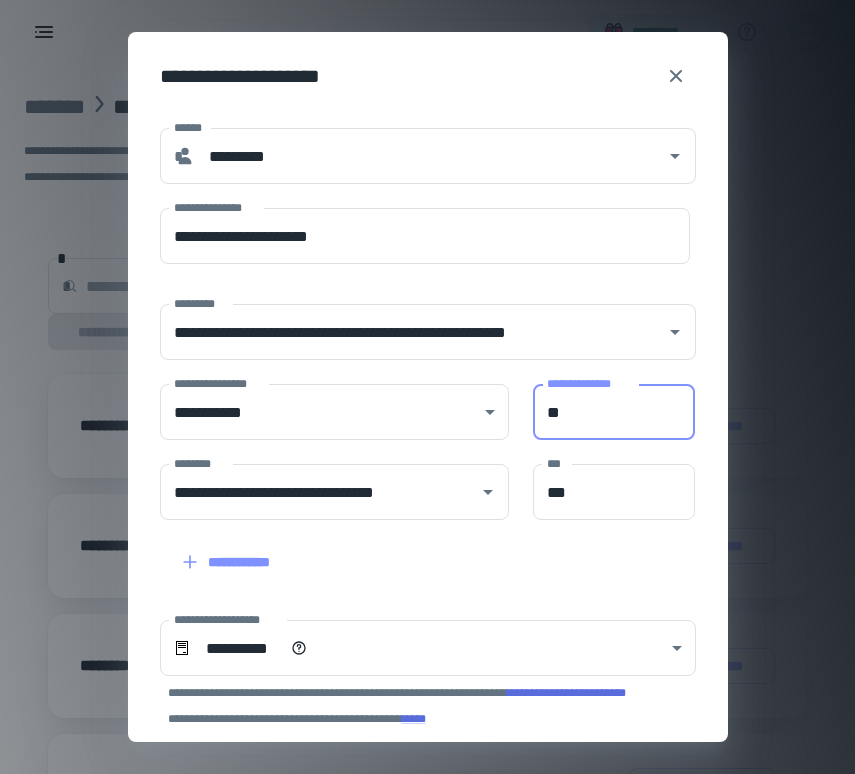 click on "**********" at bounding box center (416, 550) 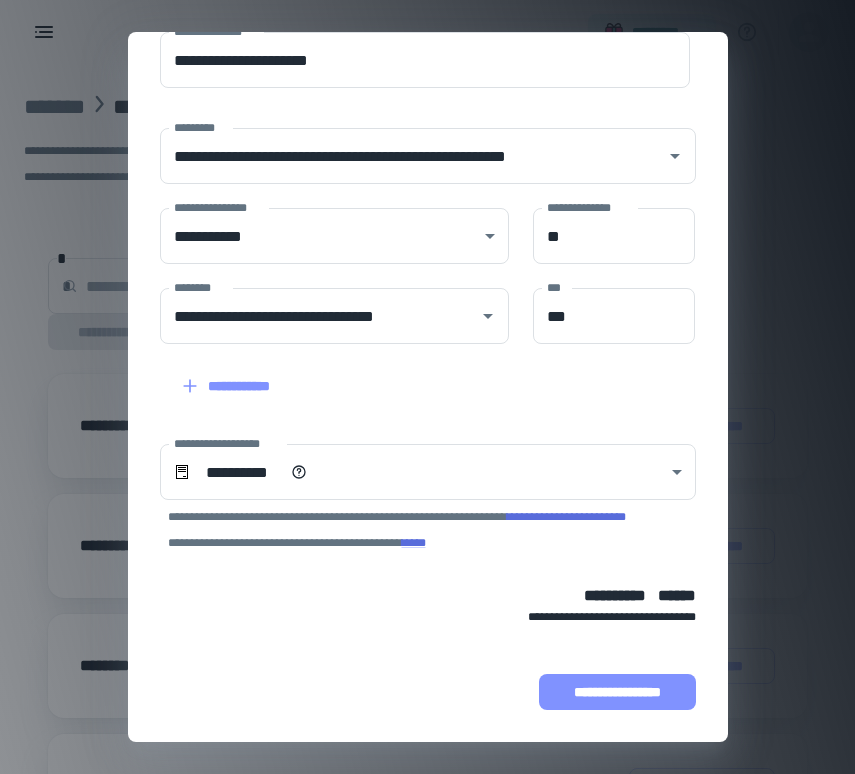 scroll, scrollTop: 176, scrollLeft: 0, axis: vertical 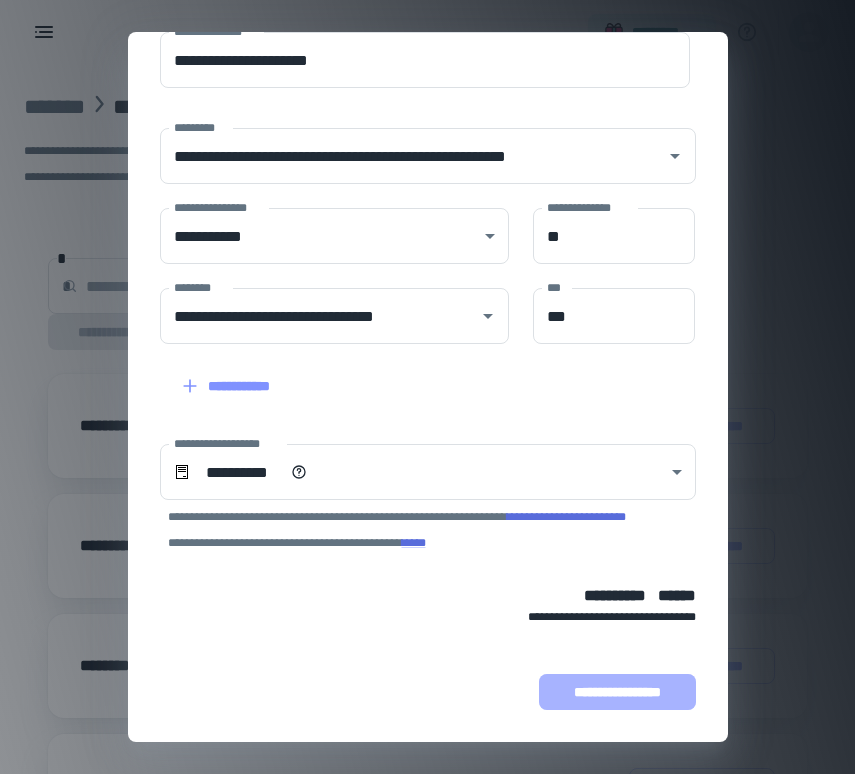 click on "**********" at bounding box center (617, 692) 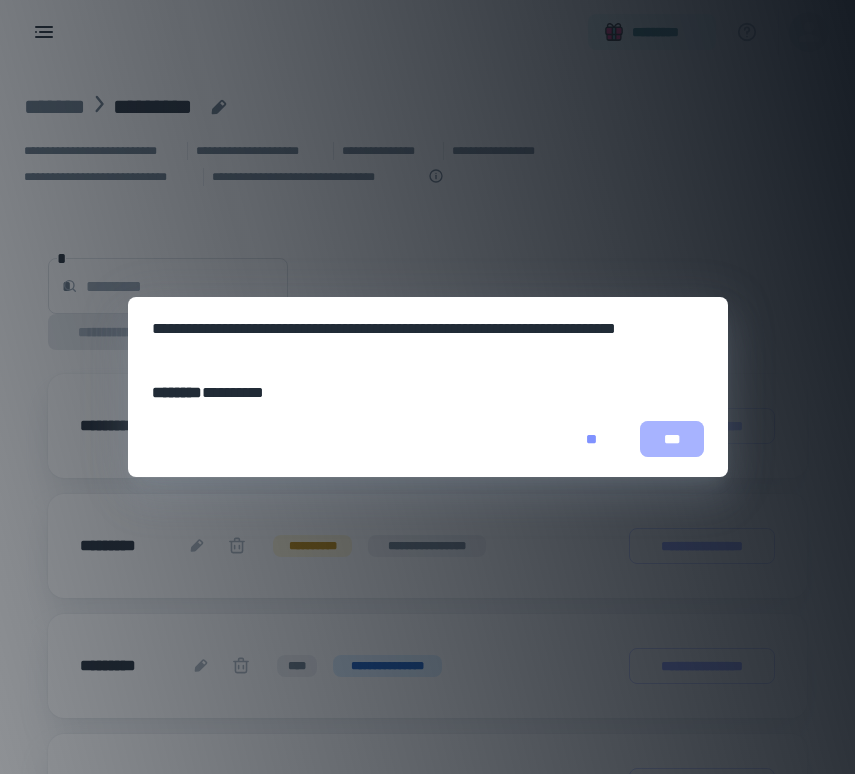 click on "***" at bounding box center [672, 439] 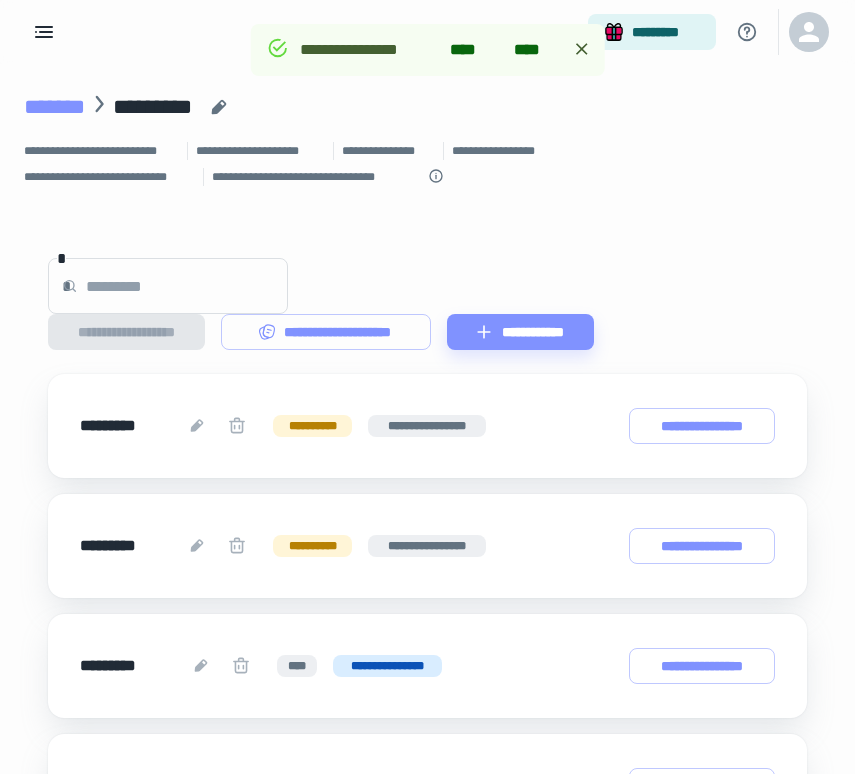 click on "*******" at bounding box center [54, 107] 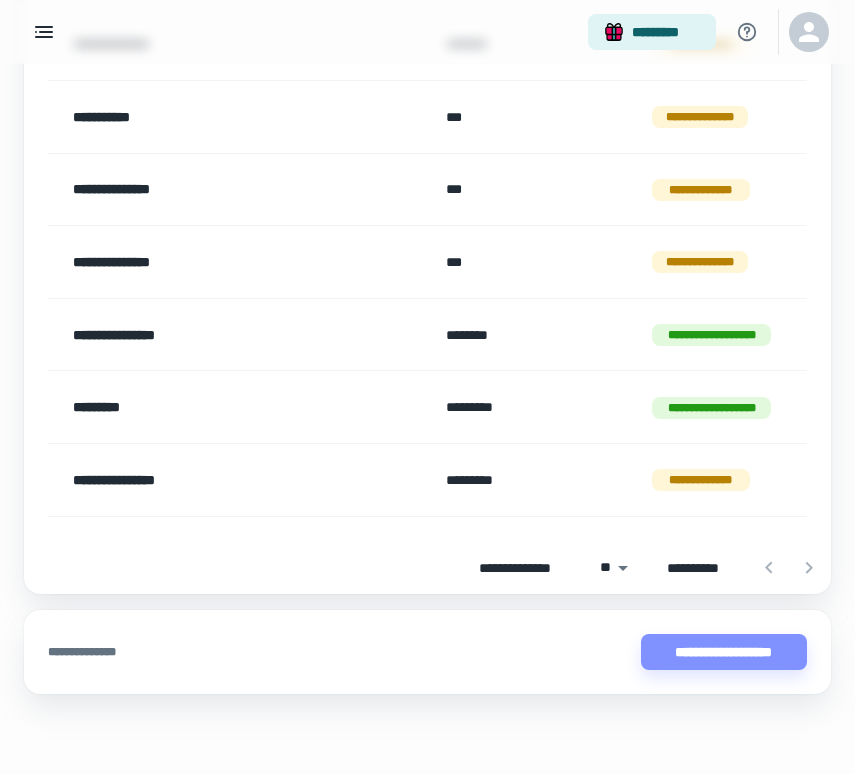 scroll, scrollTop: 1346, scrollLeft: 0, axis: vertical 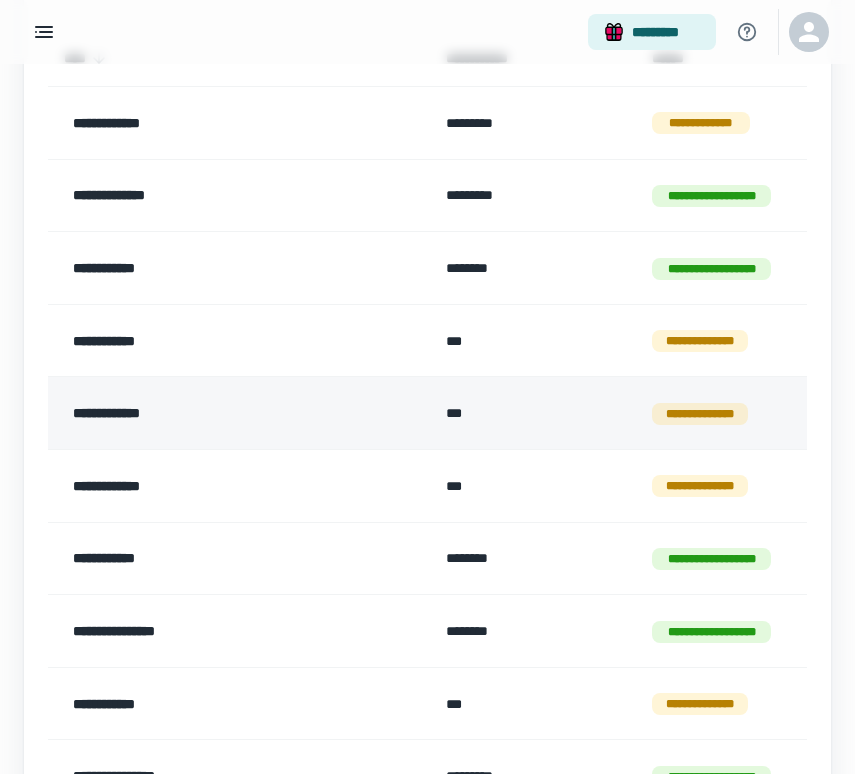 click on "**********" at bounding box center (217, 413) 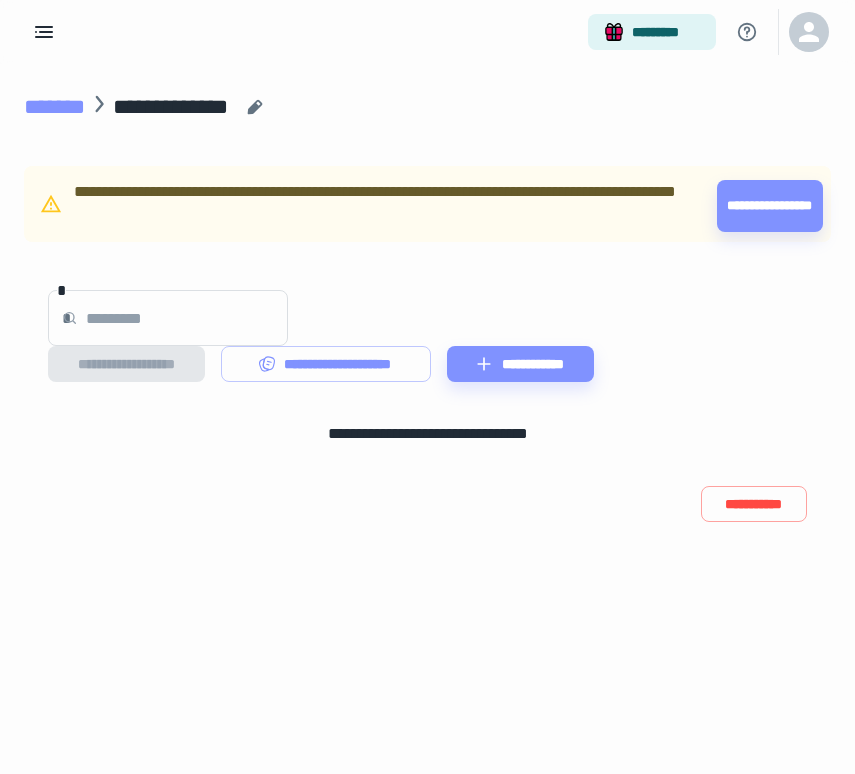 click on "*******" at bounding box center (54, 107) 